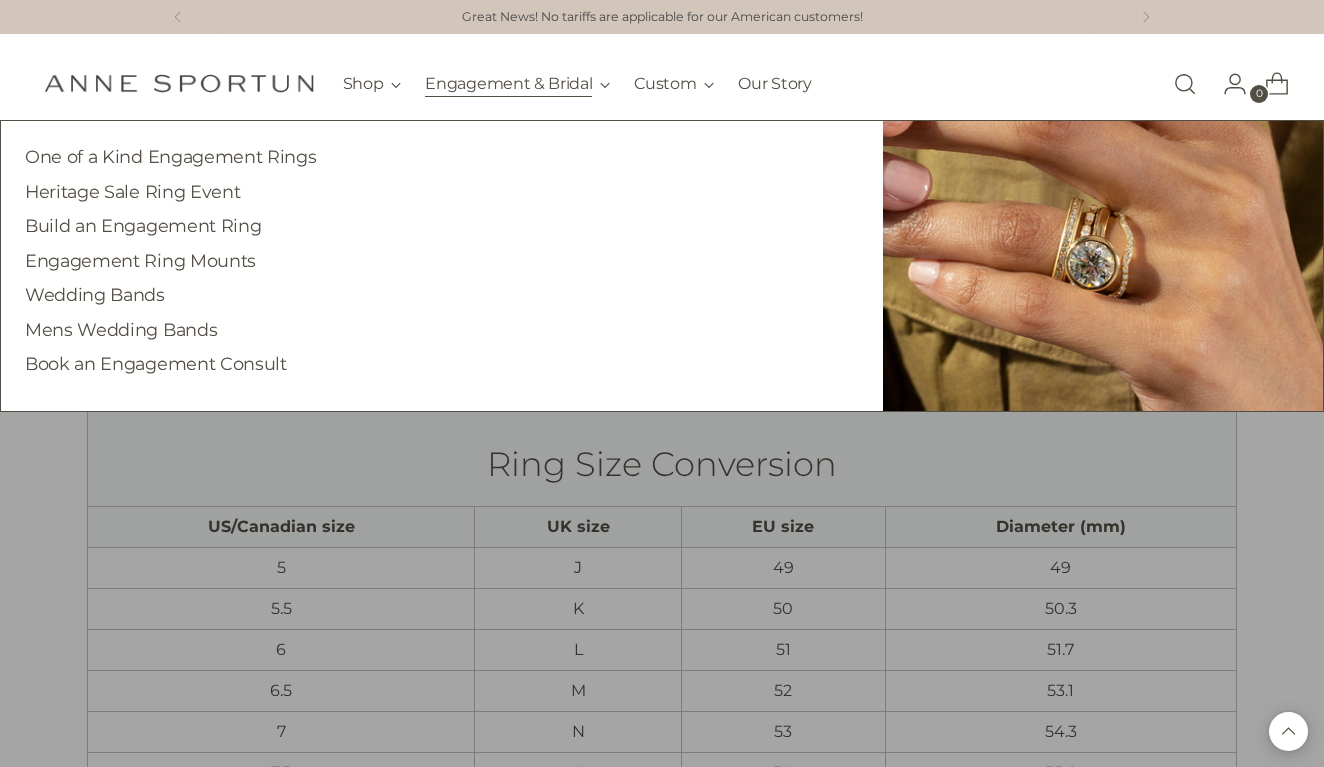 scroll, scrollTop: 0, scrollLeft: 0, axis: both 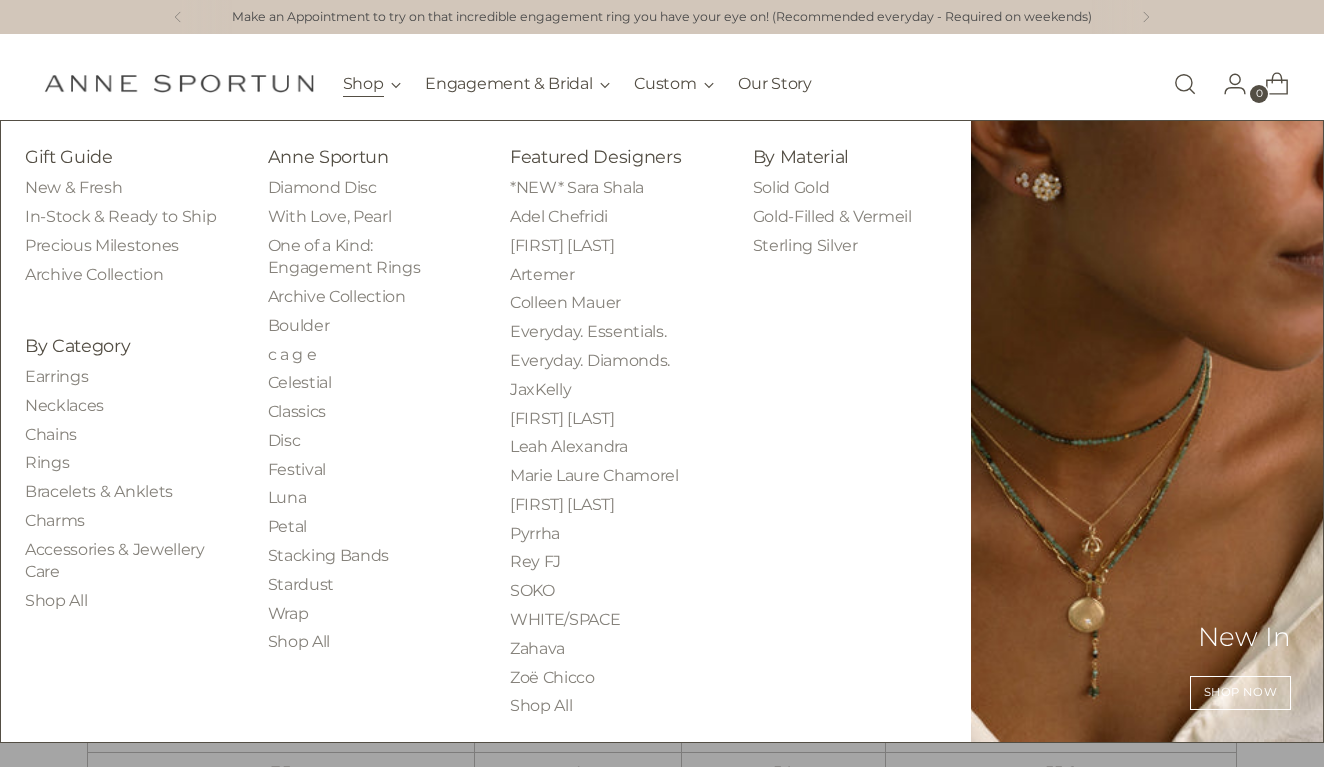 click on "Shop" at bounding box center [372, 84] 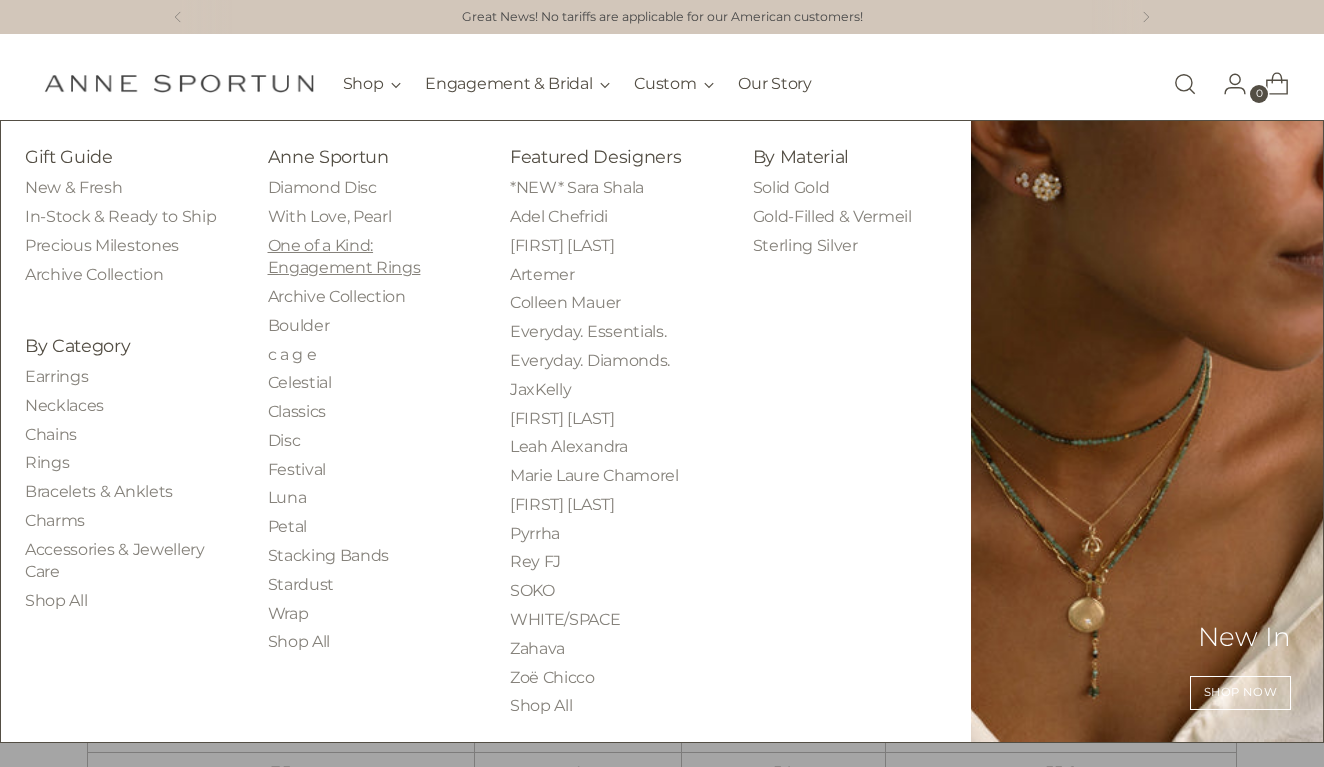 click on "One of a Kind: Engagement Rings" at bounding box center (344, 256) 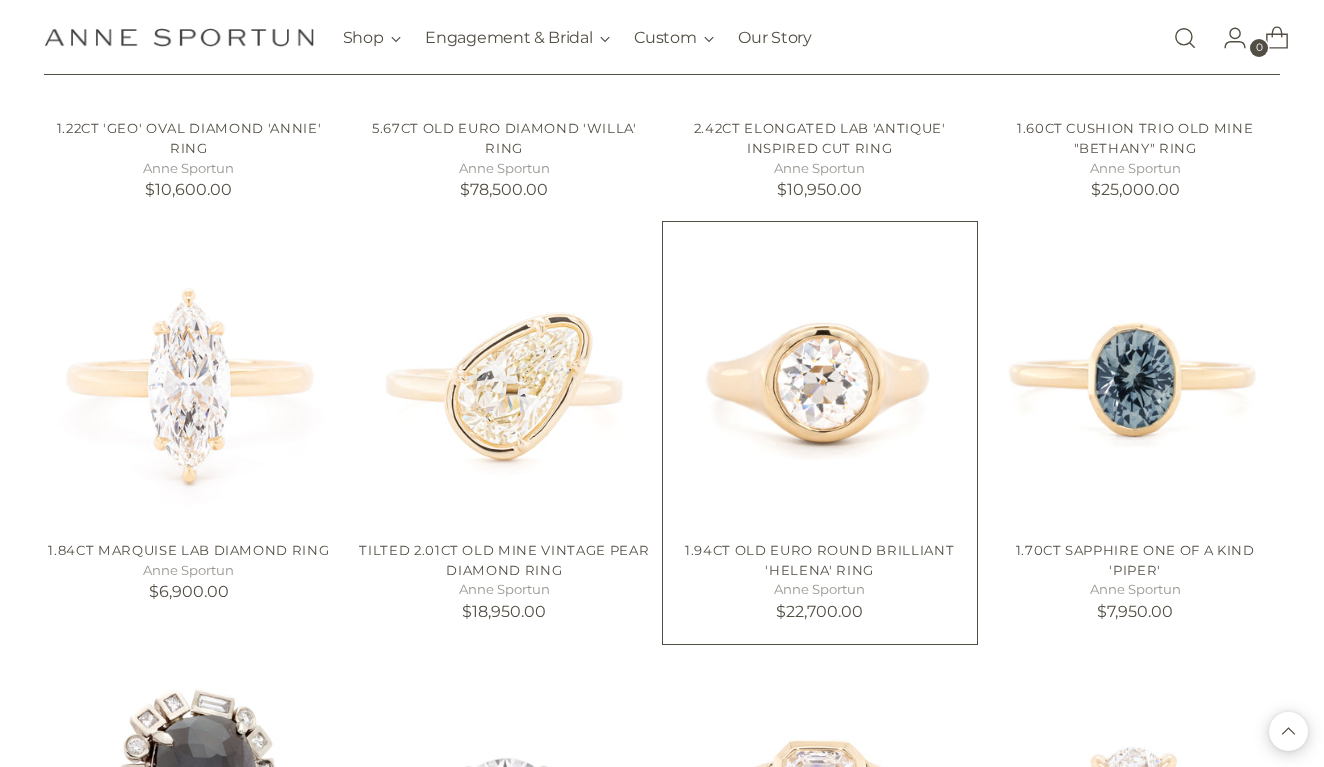 scroll, scrollTop: 1580, scrollLeft: 0, axis: vertical 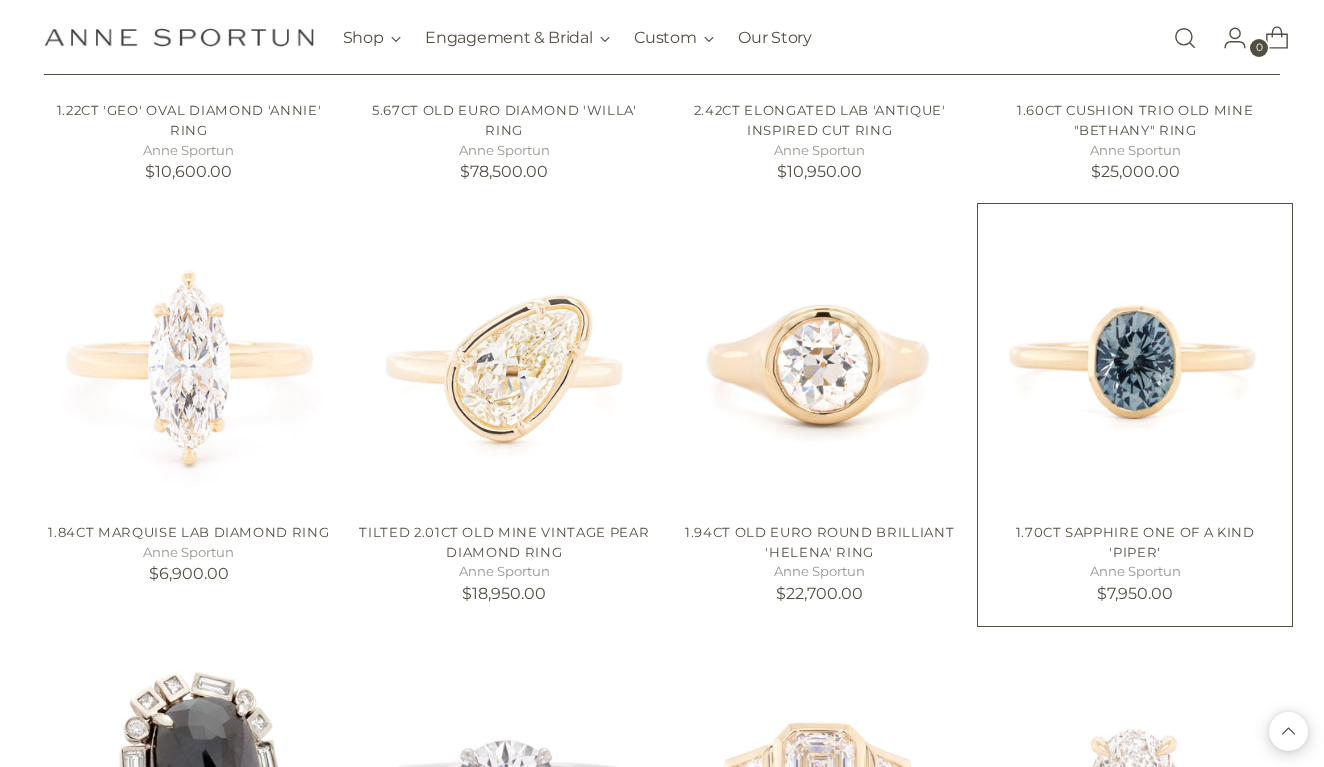 click at bounding box center (0, 0) 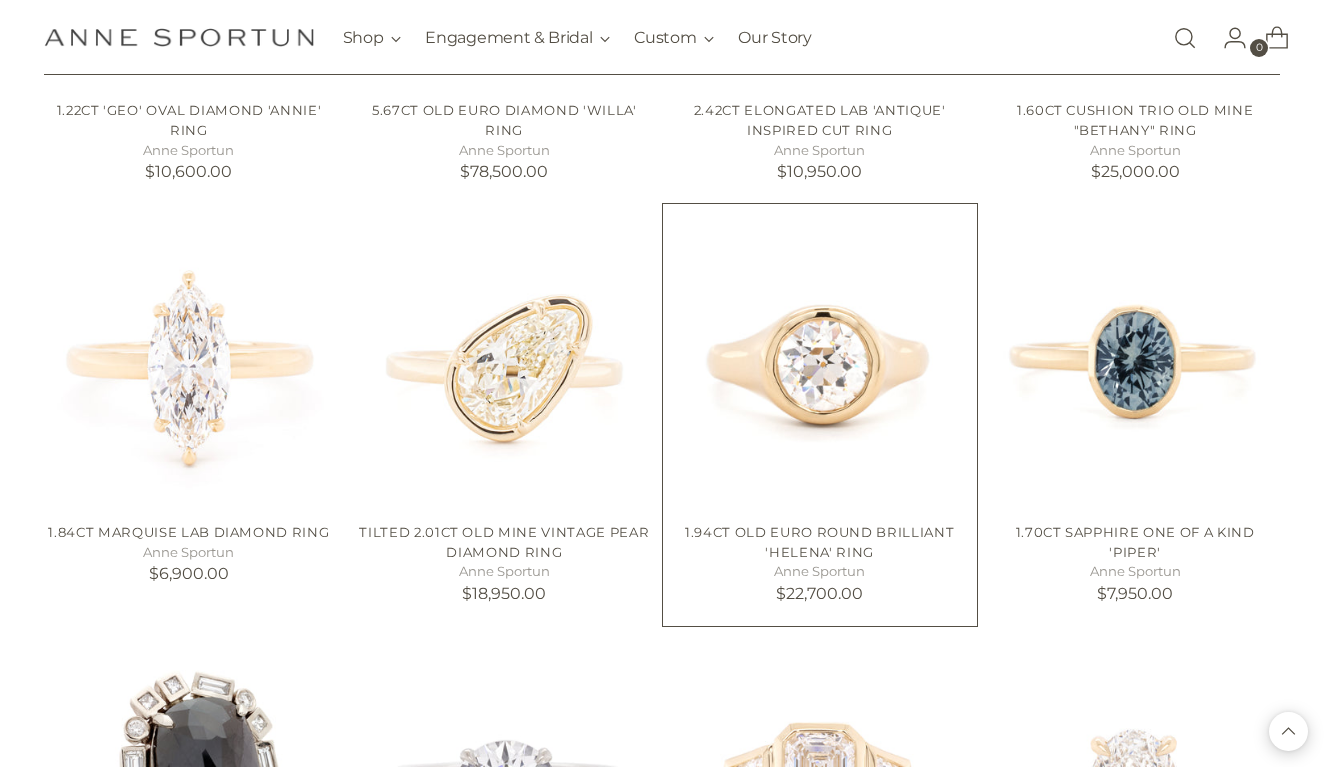 click at bounding box center (0, 0) 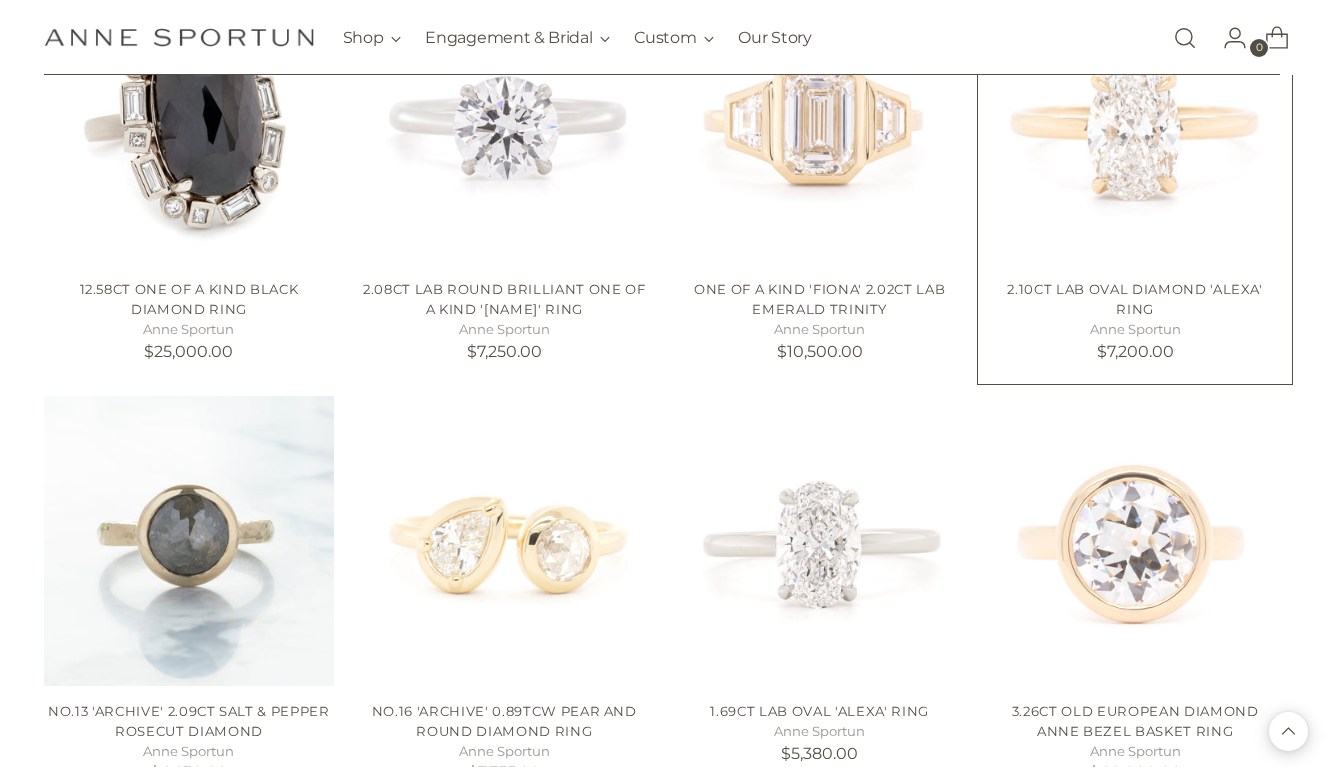 scroll, scrollTop: 2349, scrollLeft: 0, axis: vertical 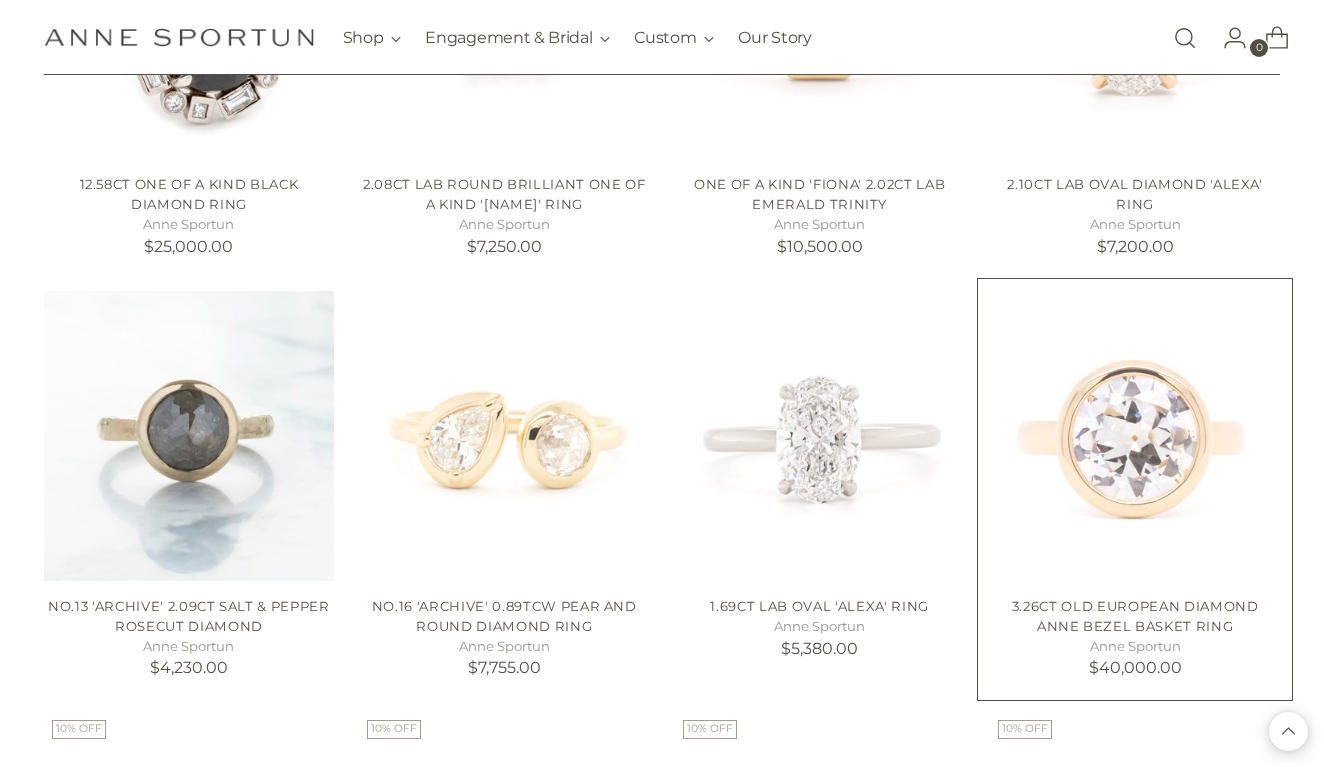 click on "3.26ct Old European Diamond Anne Bezel Basket Ring" at bounding box center [1135, 616] 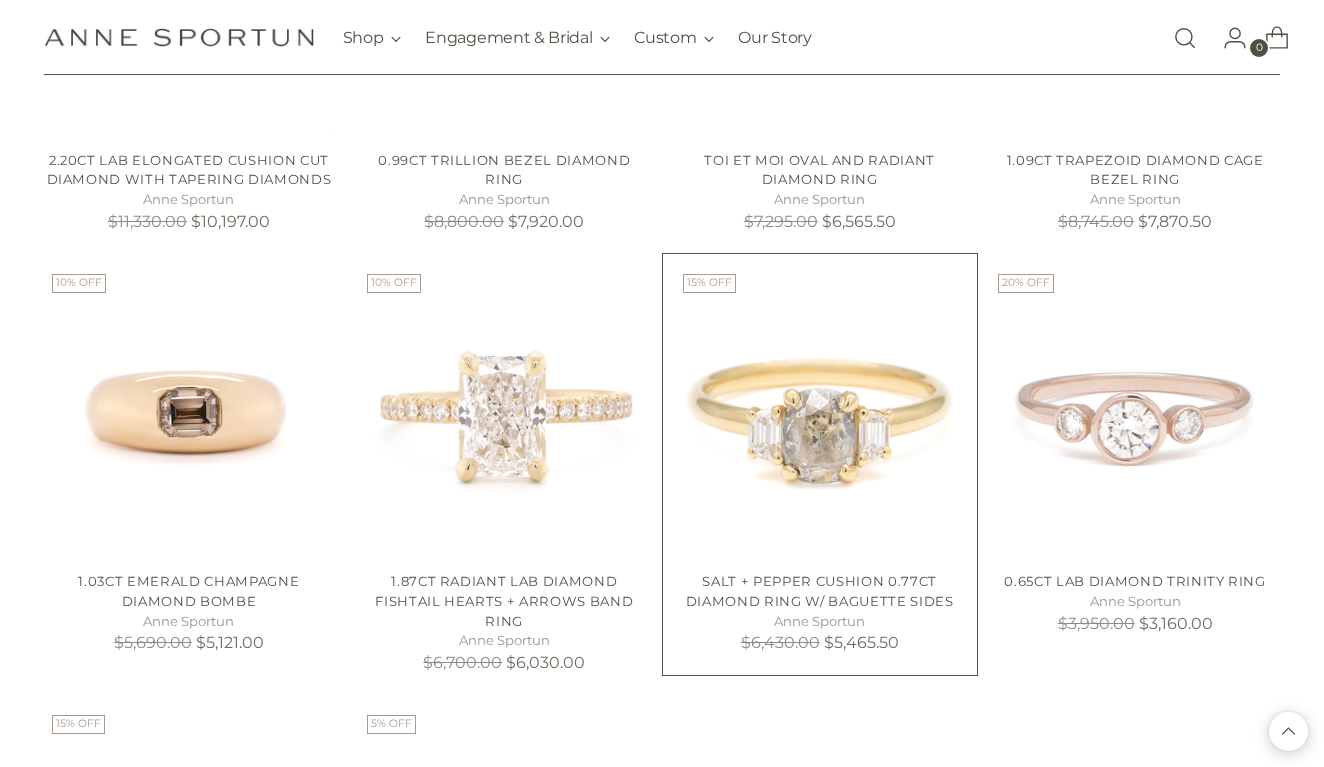 scroll, scrollTop: 3220, scrollLeft: 0, axis: vertical 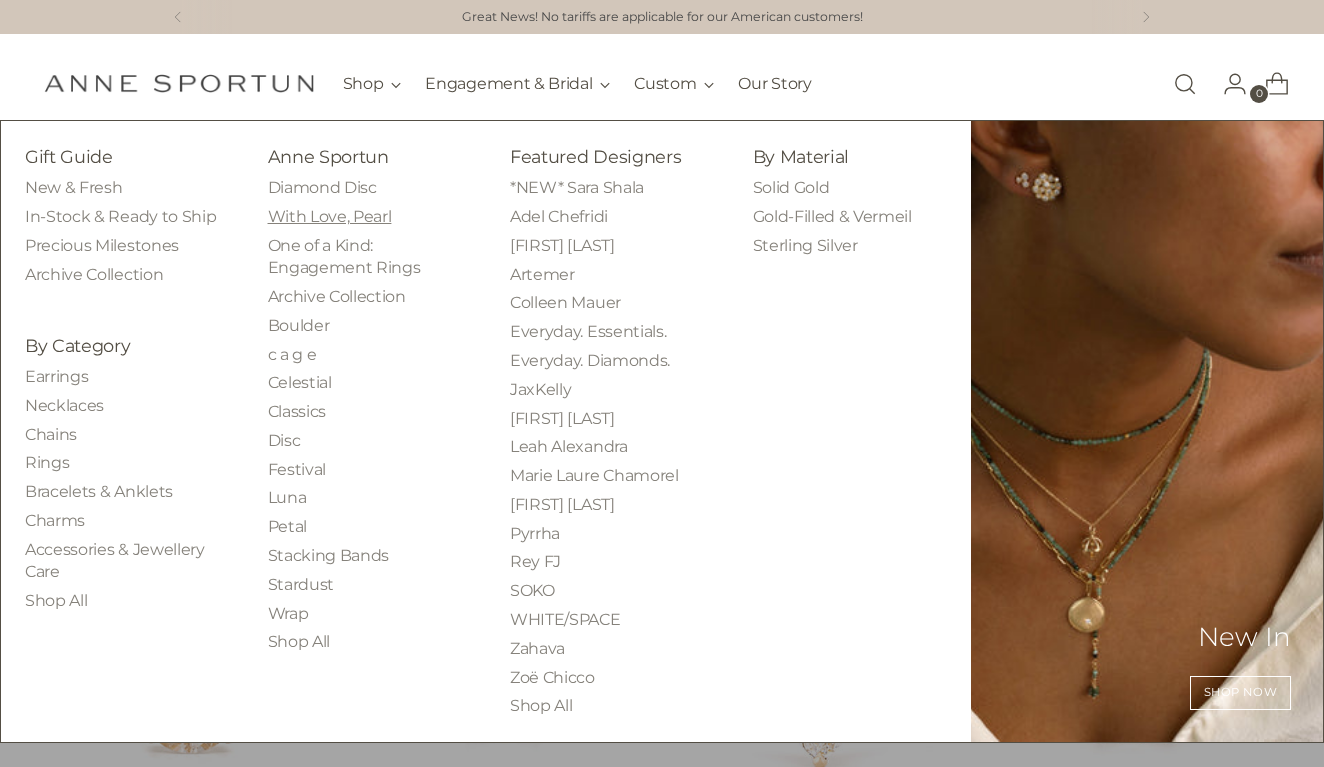 click on "With Love, Pearl" at bounding box center [330, 216] 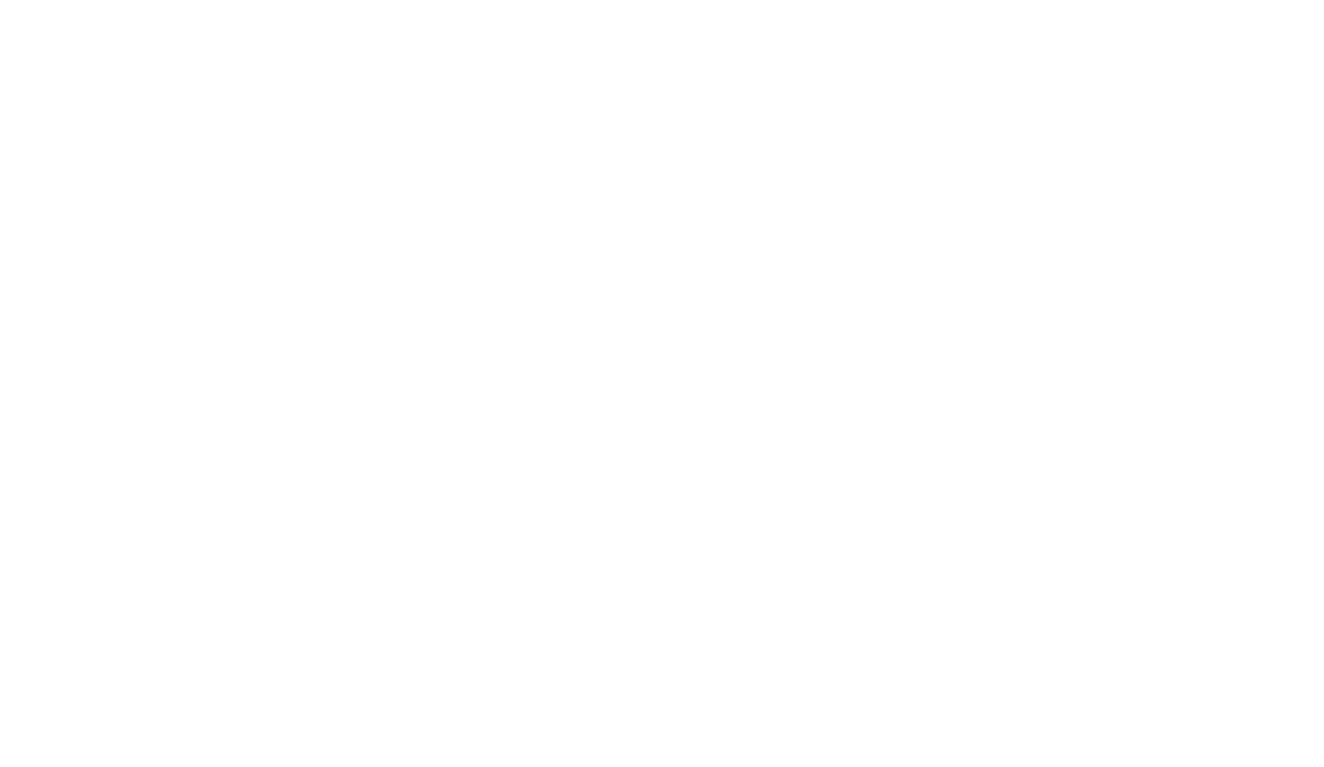 scroll, scrollTop: 0, scrollLeft: 0, axis: both 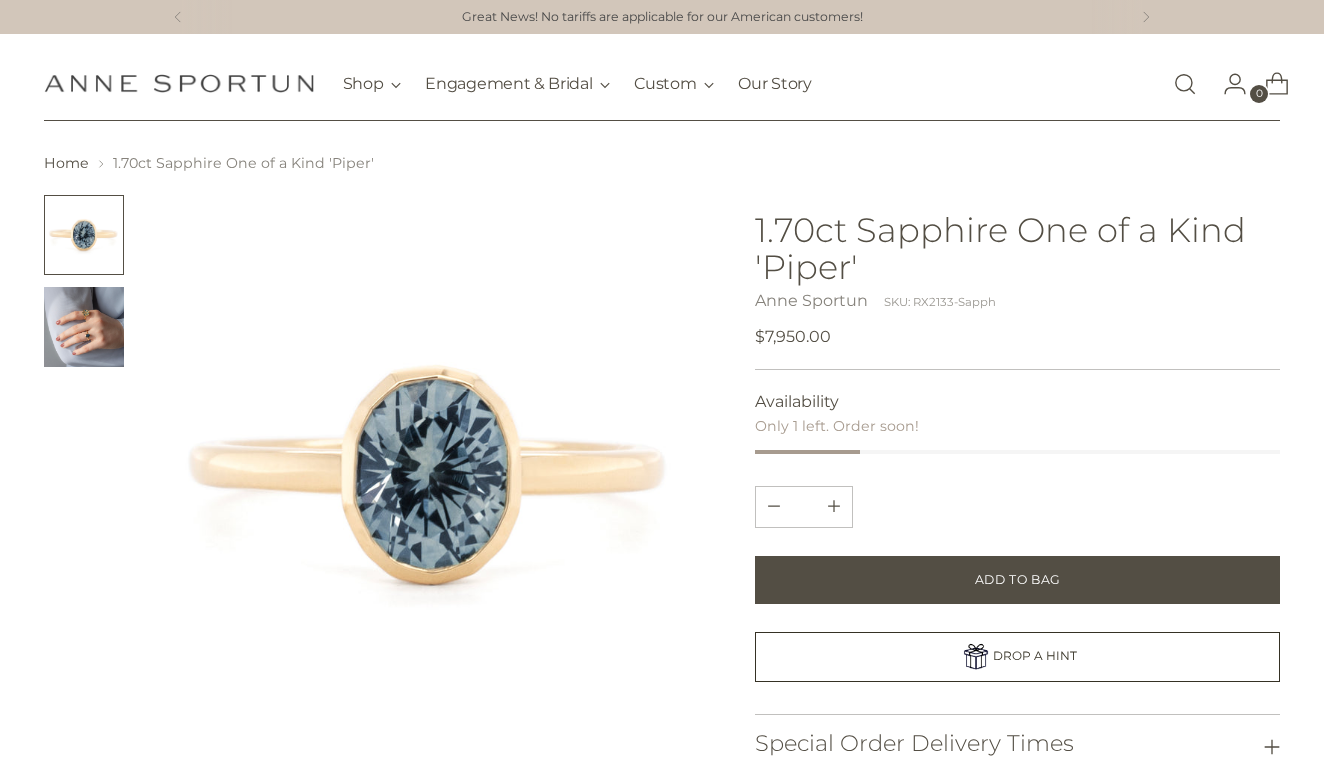click at bounding box center (84, 327) 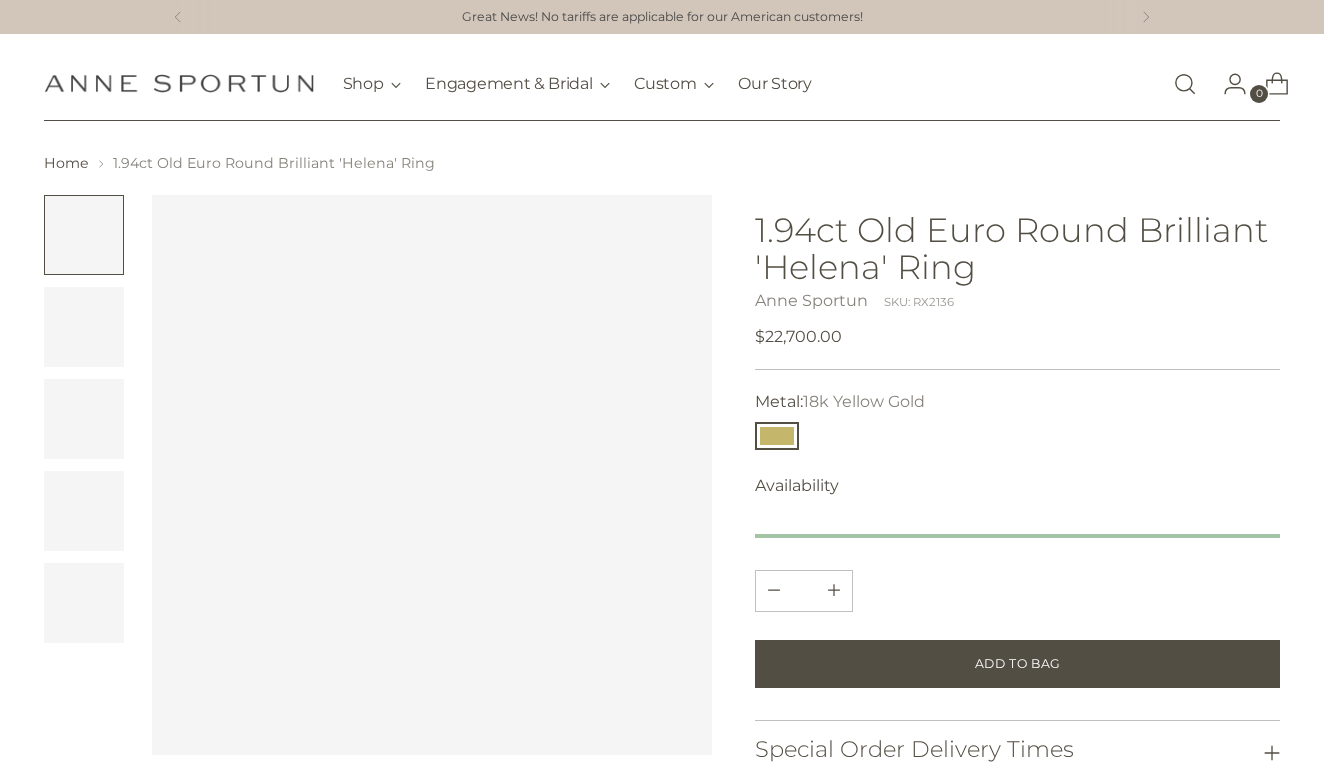 scroll, scrollTop: 0, scrollLeft: 0, axis: both 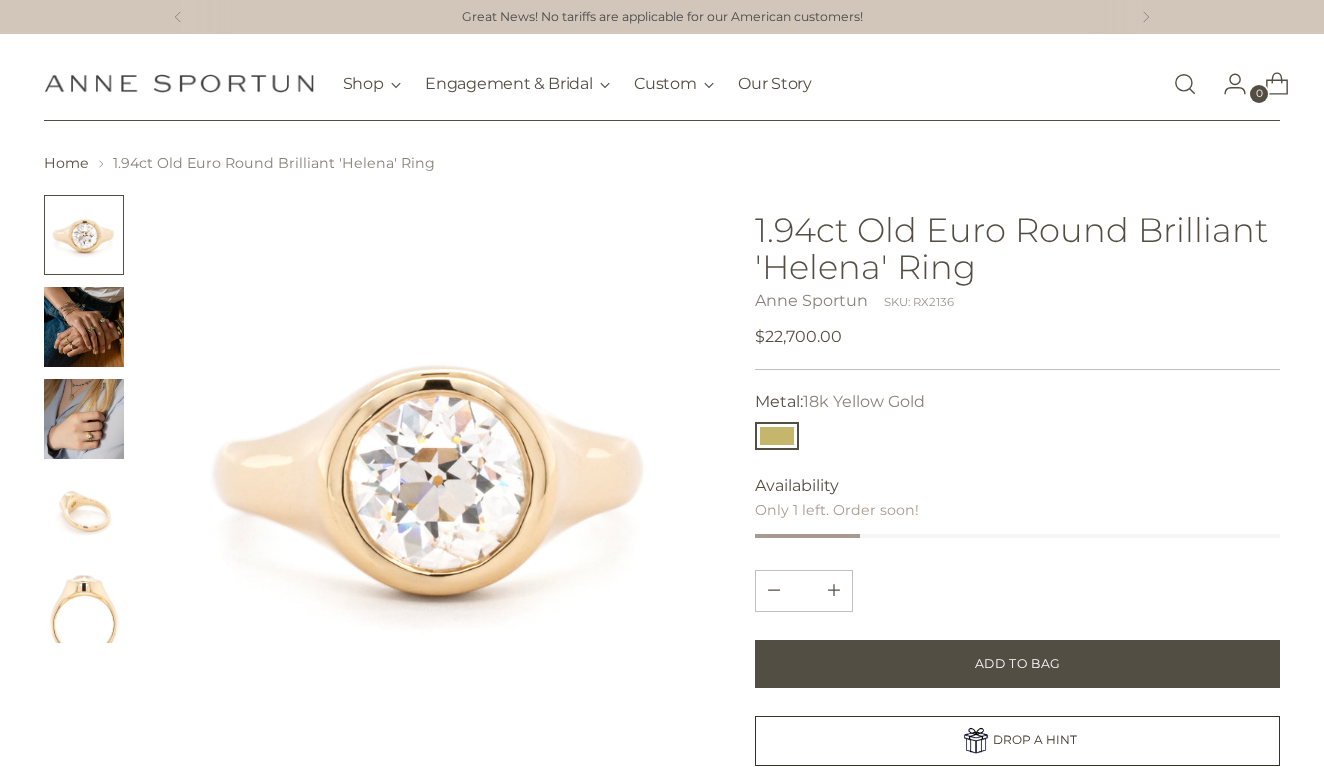click at bounding box center [84, 327] 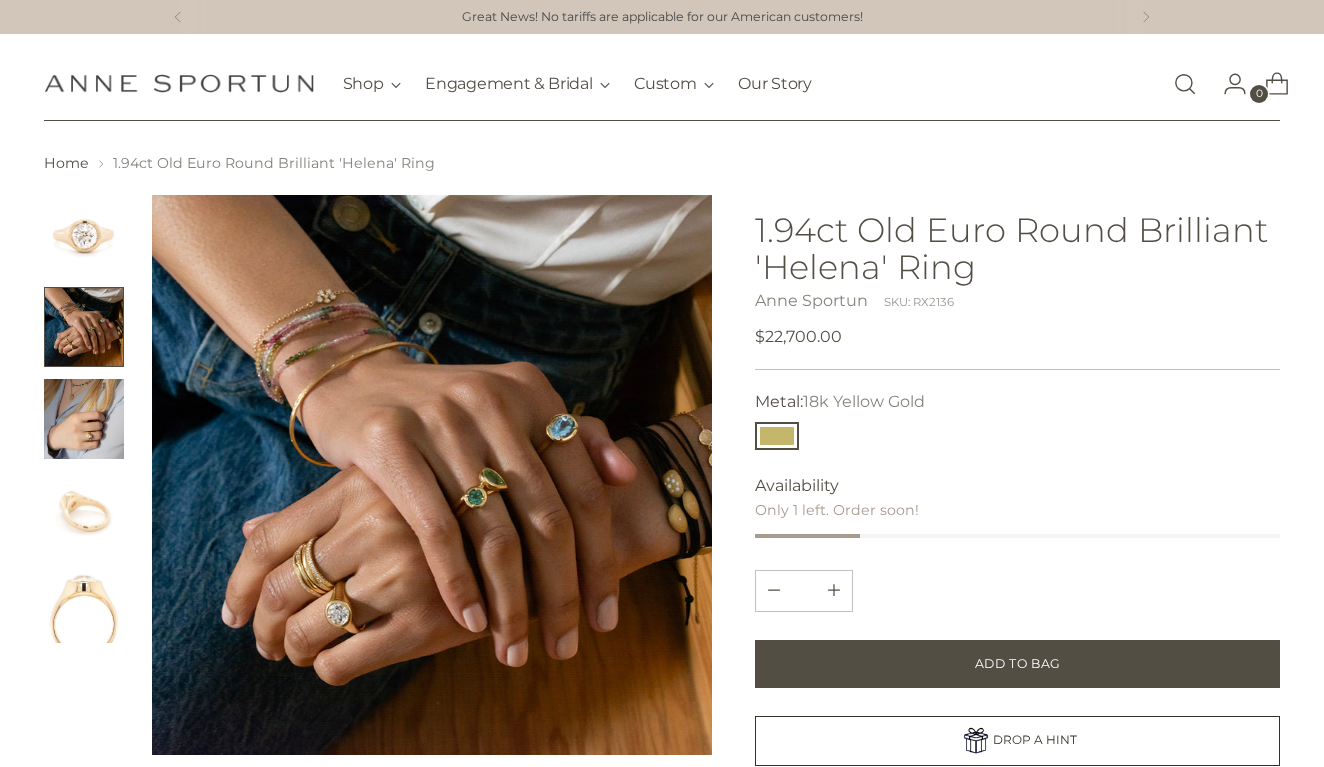 click at bounding box center [84, 419] 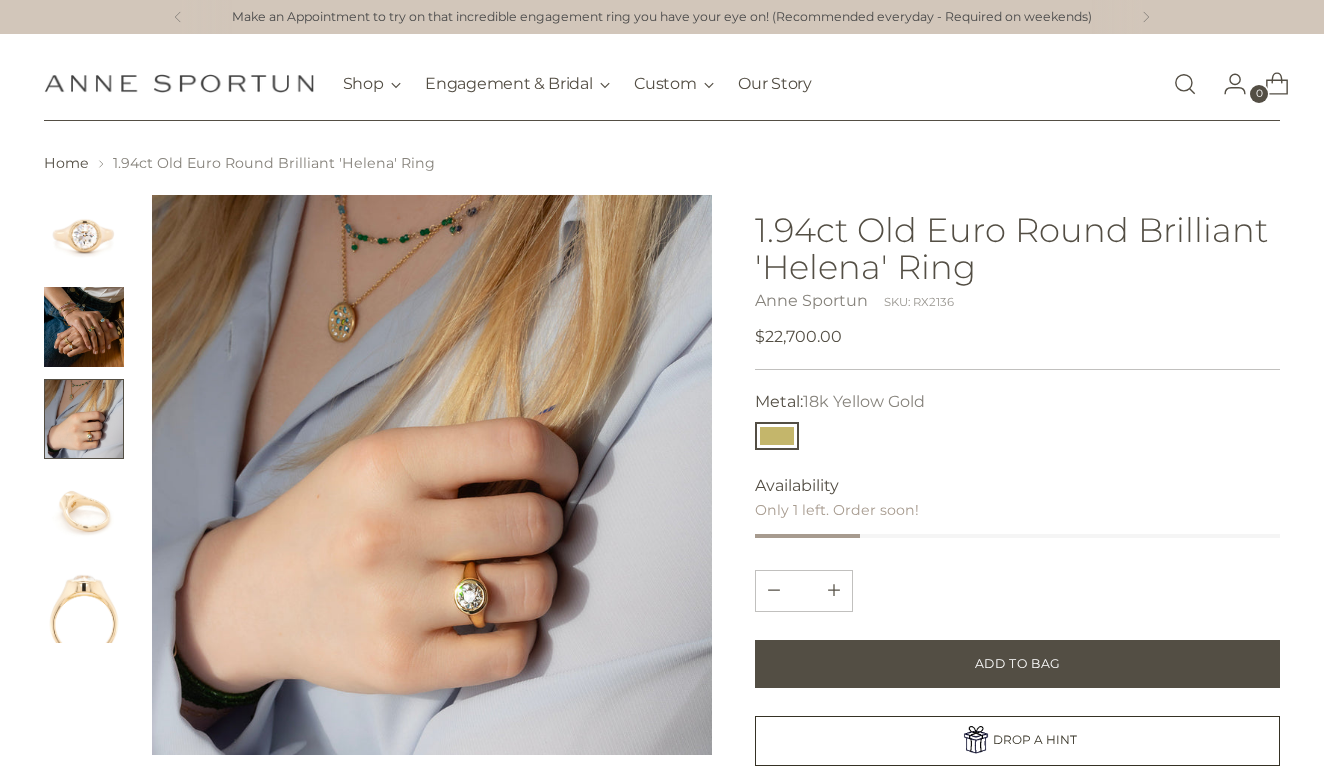 scroll, scrollTop: 0, scrollLeft: 0, axis: both 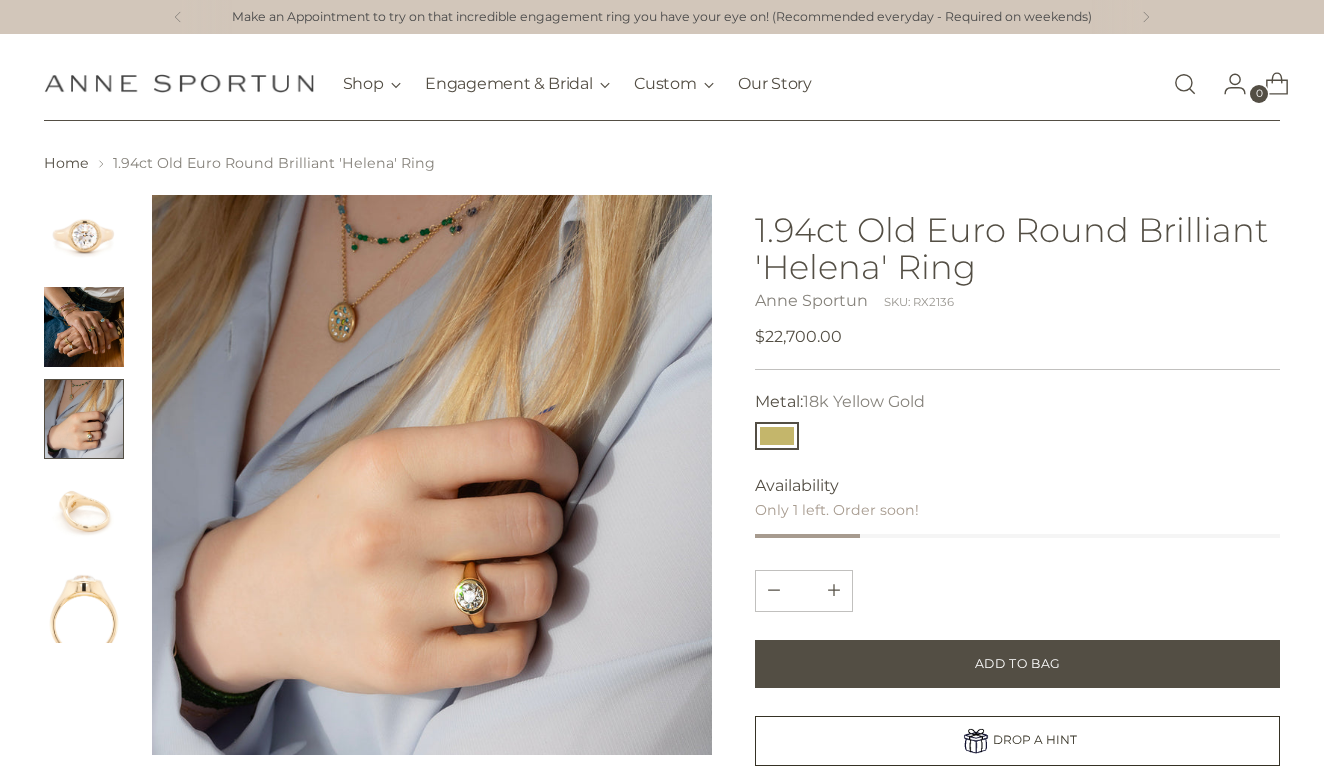 click at bounding box center (84, 603) 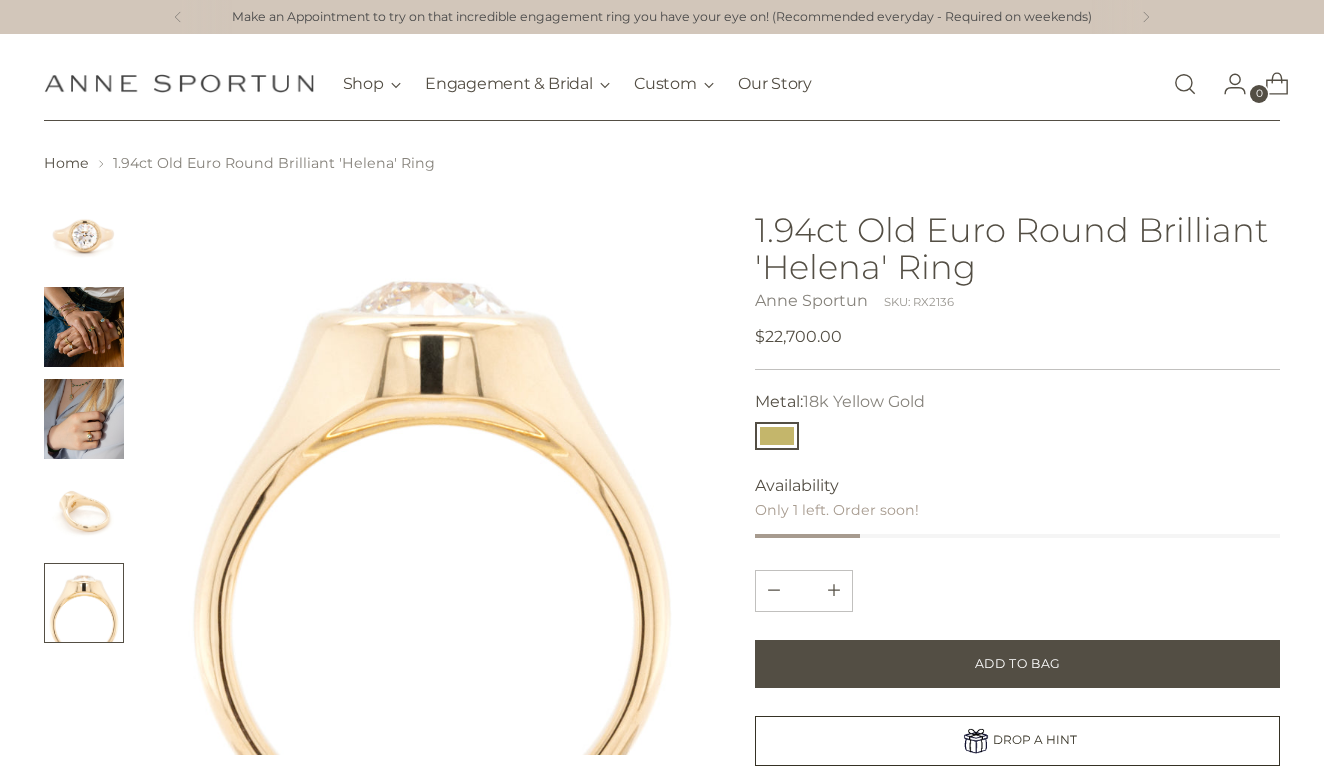click at bounding box center [84, 511] 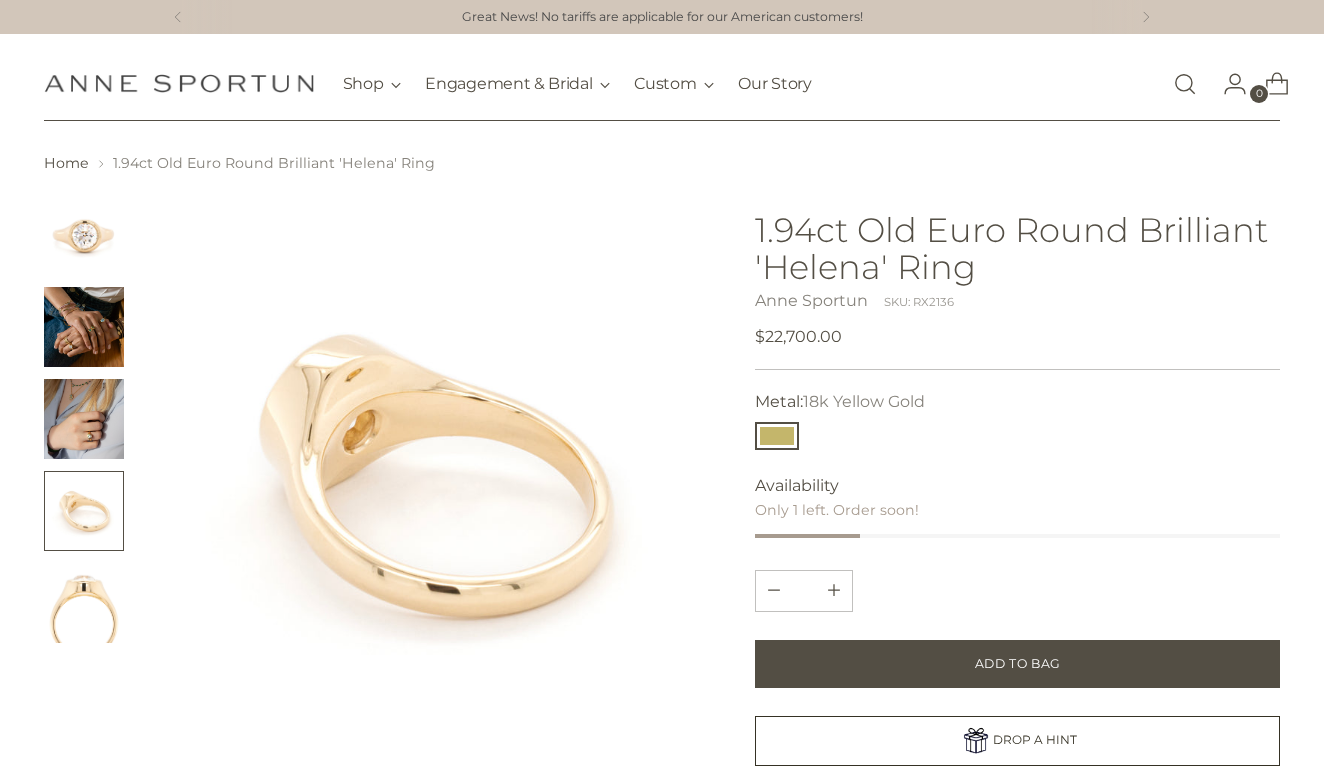 click at bounding box center [84, 419] 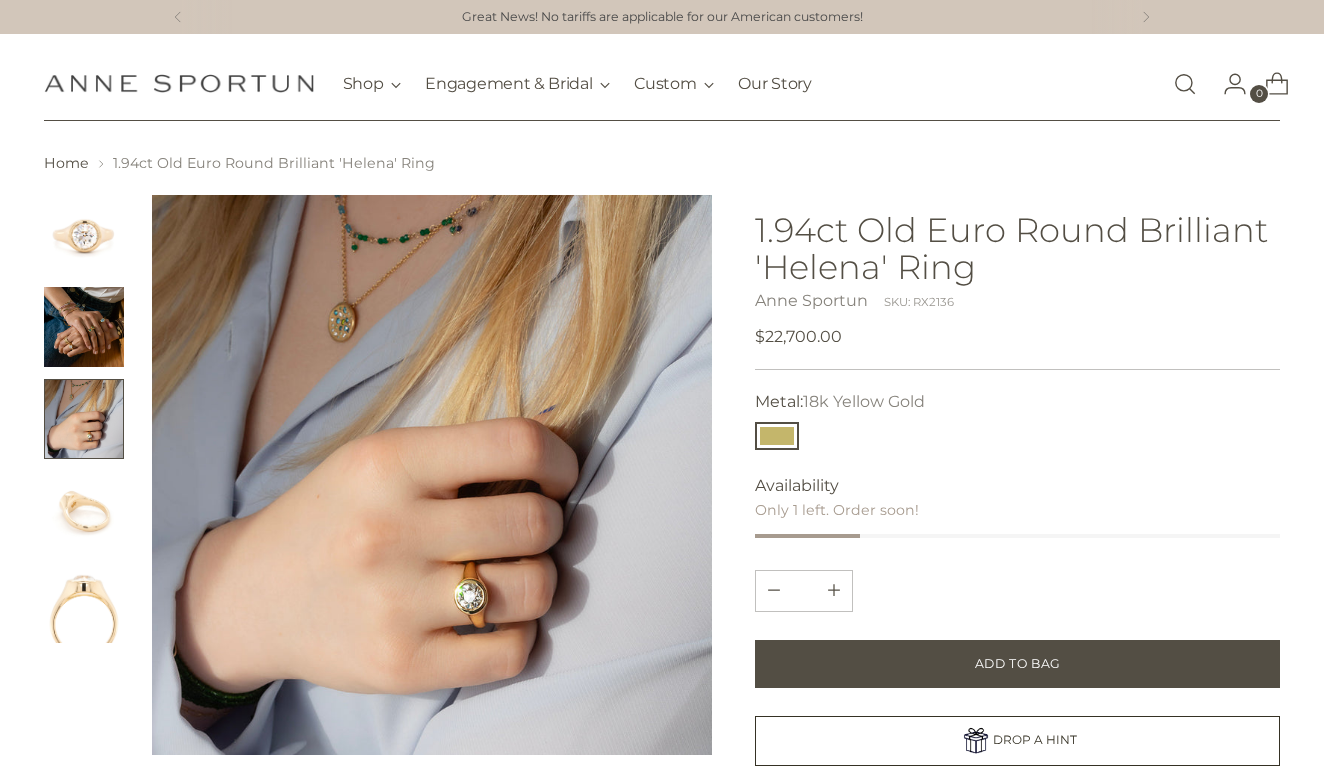 click at bounding box center (84, 327) 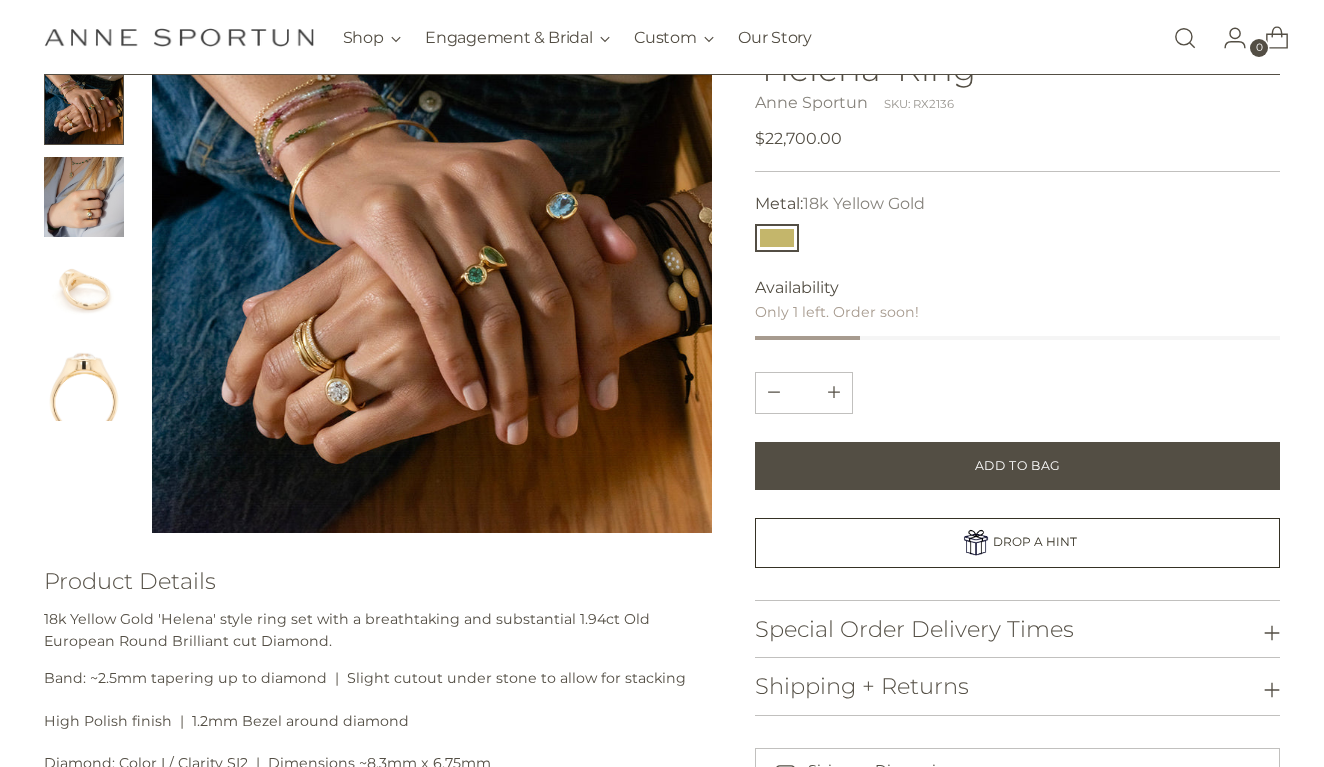 scroll, scrollTop: 218, scrollLeft: 0, axis: vertical 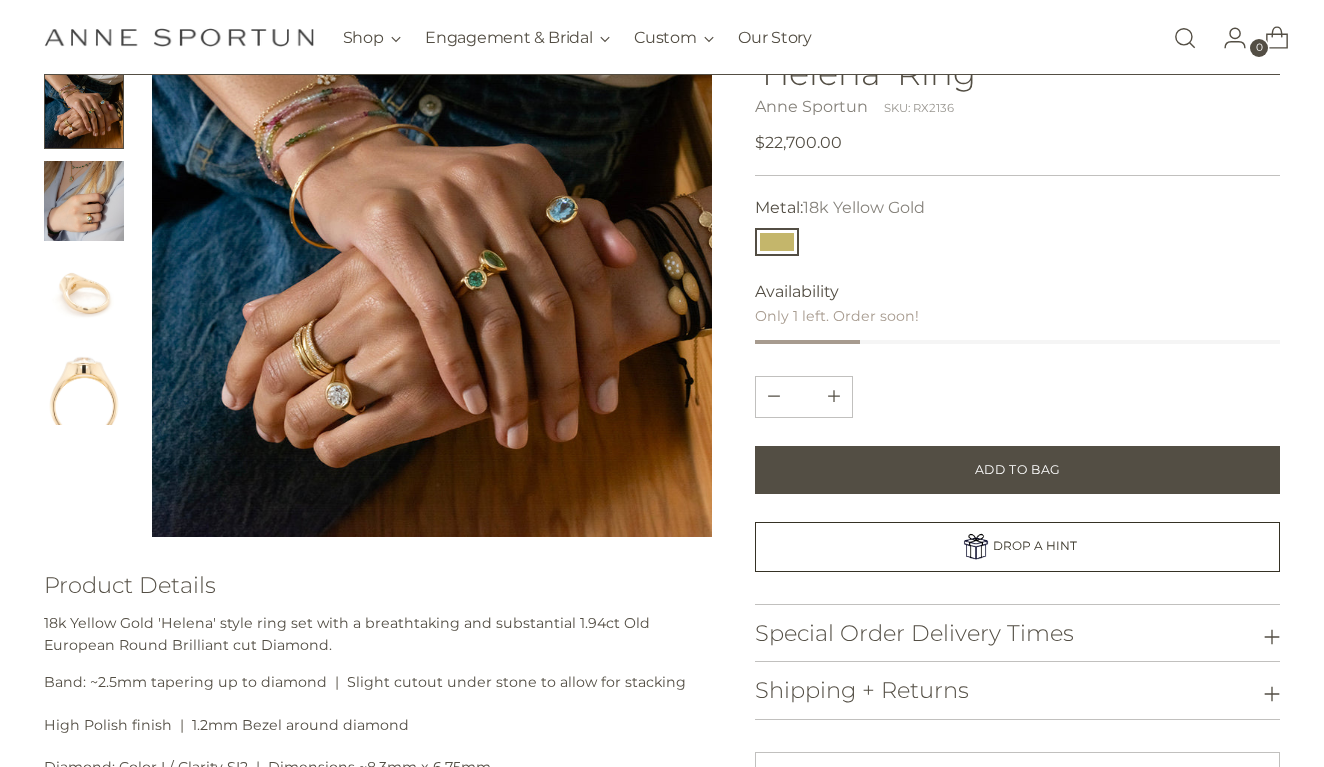 click at bounding box center [84, 385] 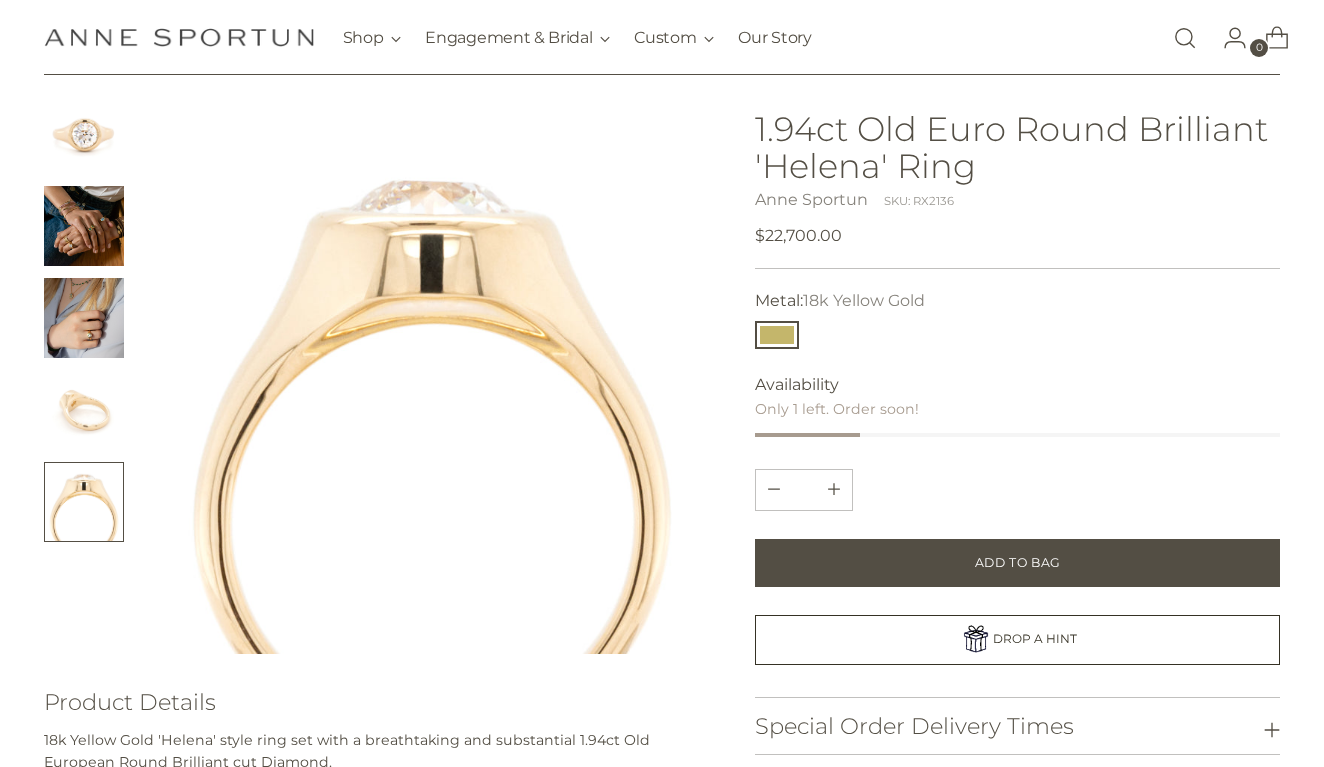 scroll, scrollTop: 99, scrollLeft: 0, axis: vertical 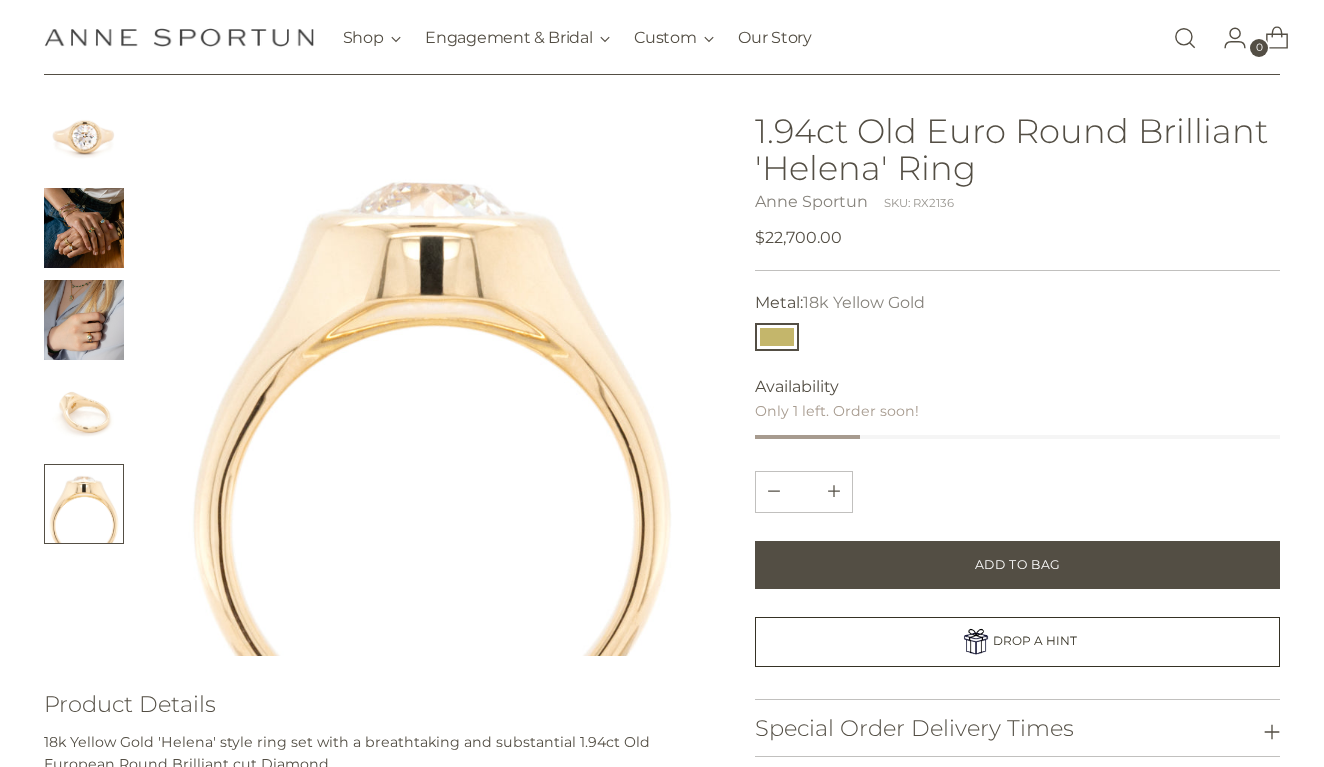 click at bounding box center (84, 412) 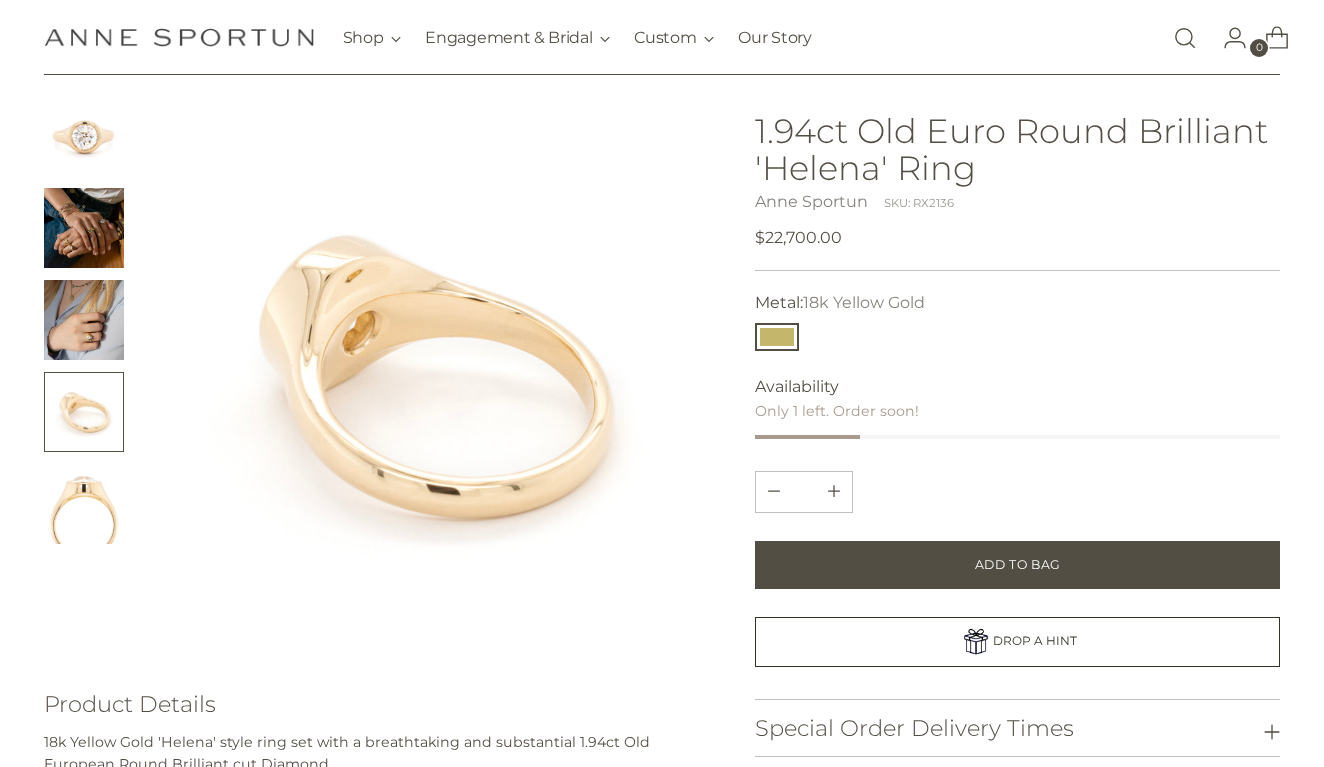 click at bounding box center (84, 136) 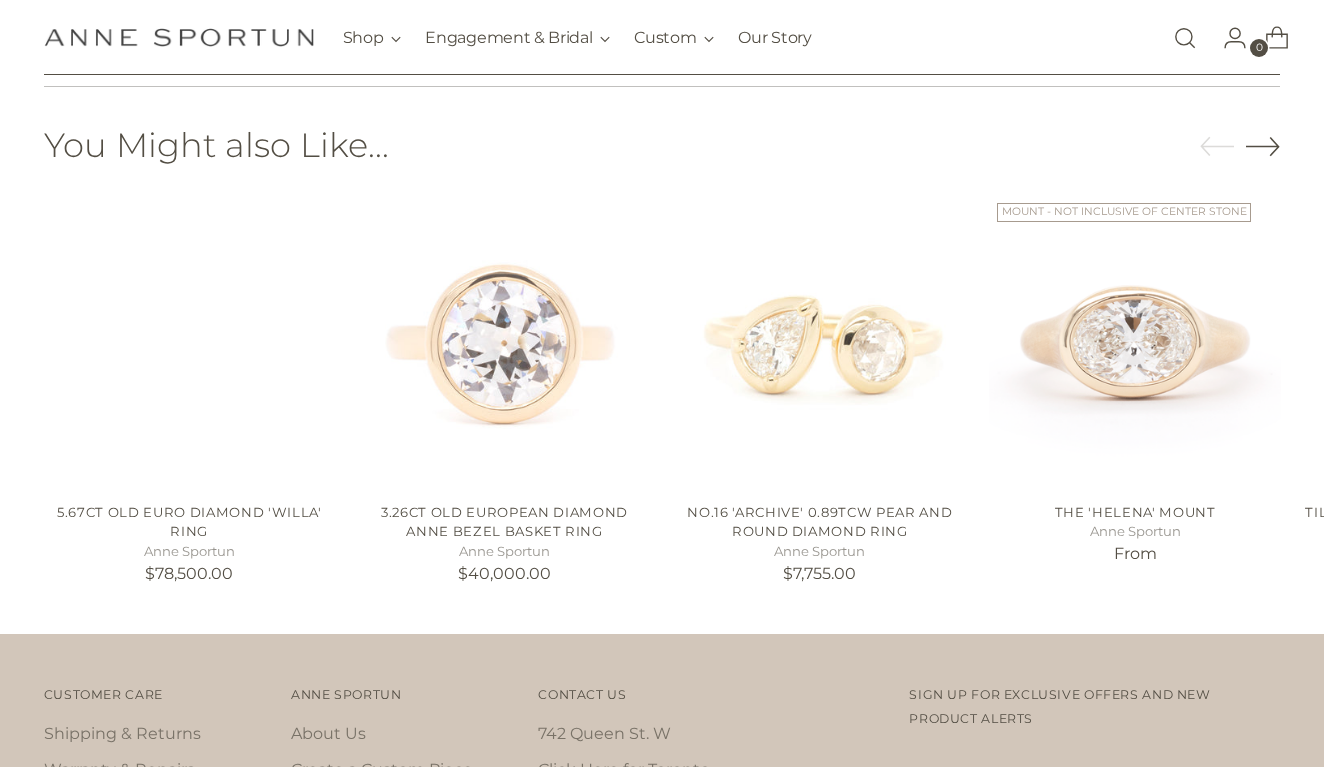 scroll, scrollTop: 1149, scrollLeft: 0, axis: vertical 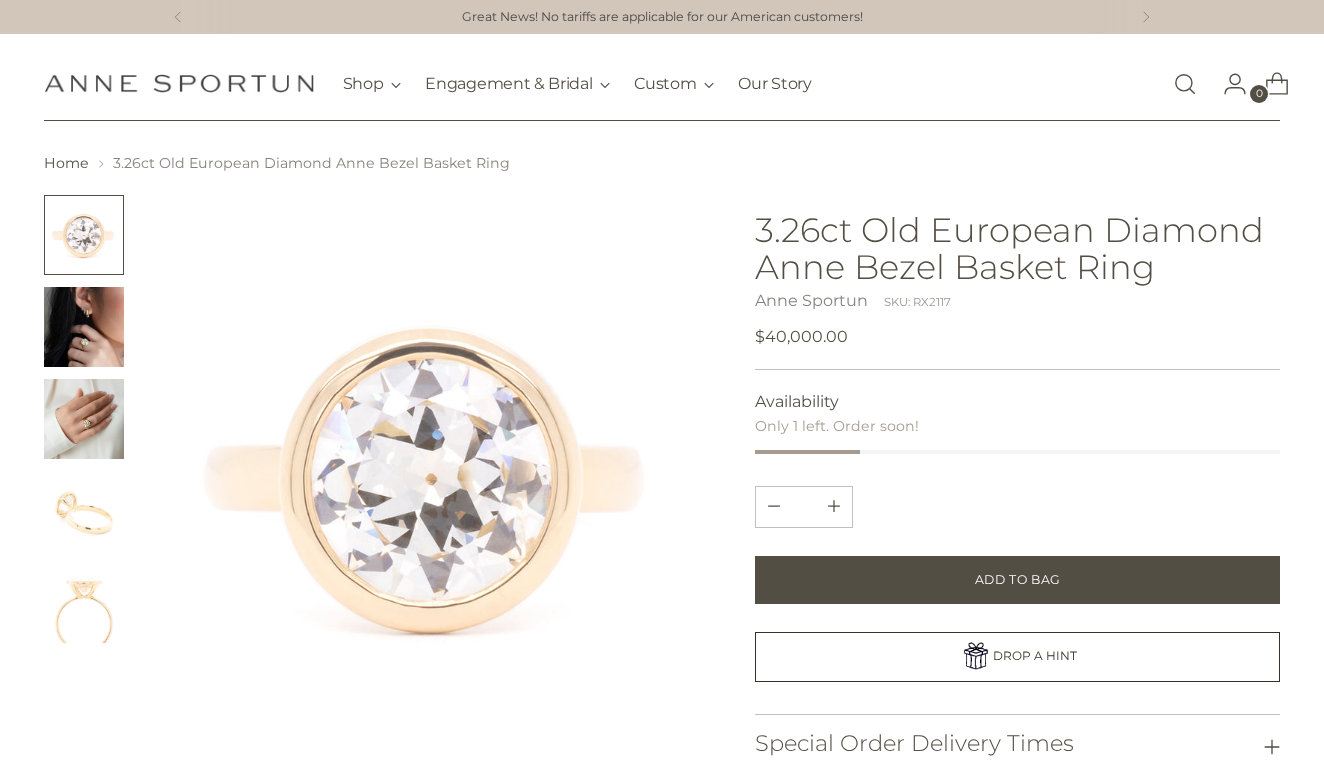 click at bounding box center [84, 327] 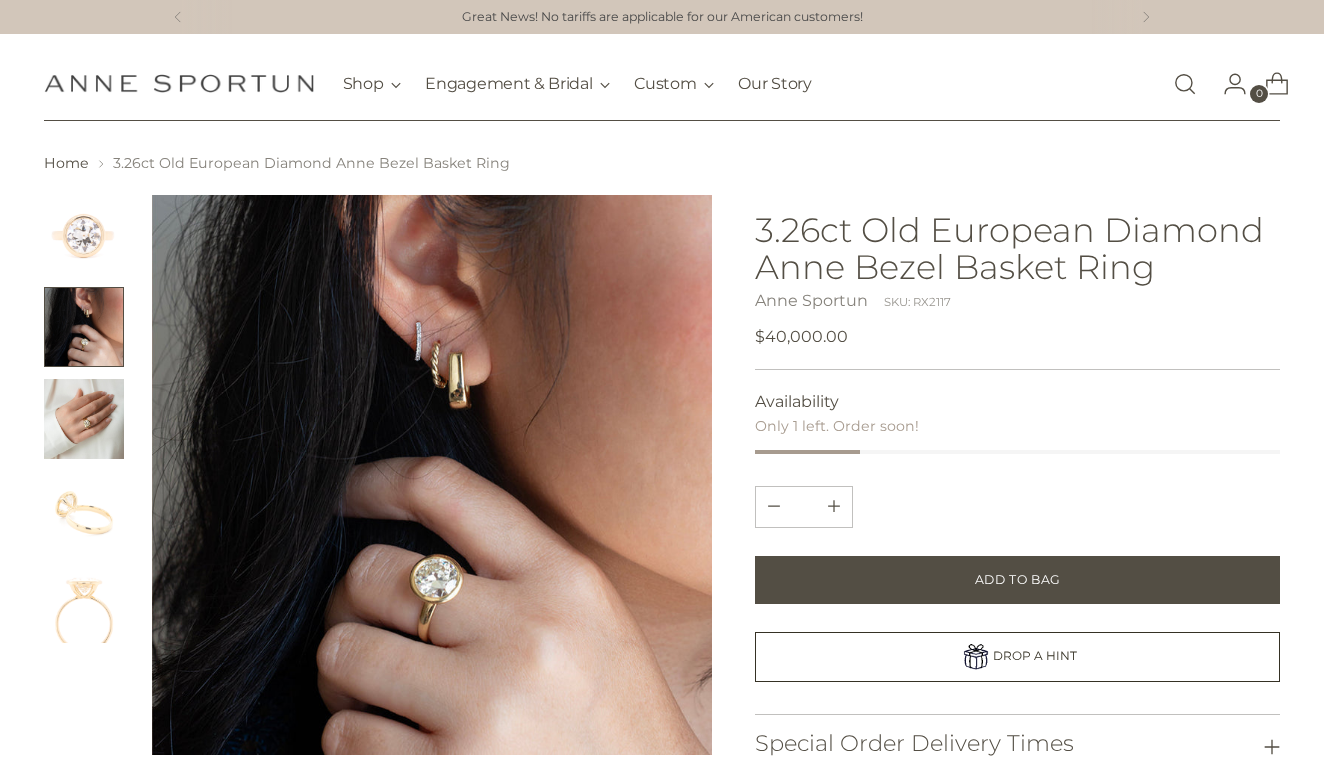 click at bounding box center (84, 419) 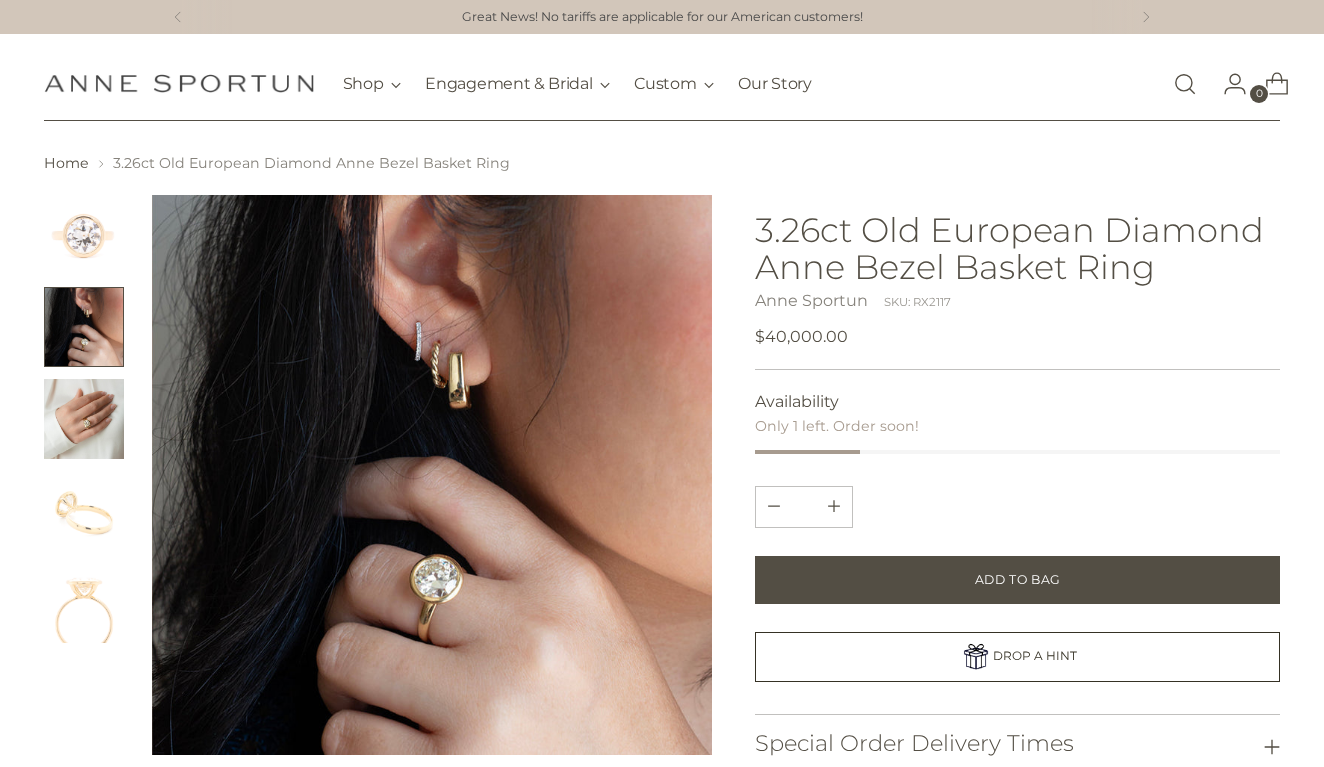 click at bounding box center (84, 419) 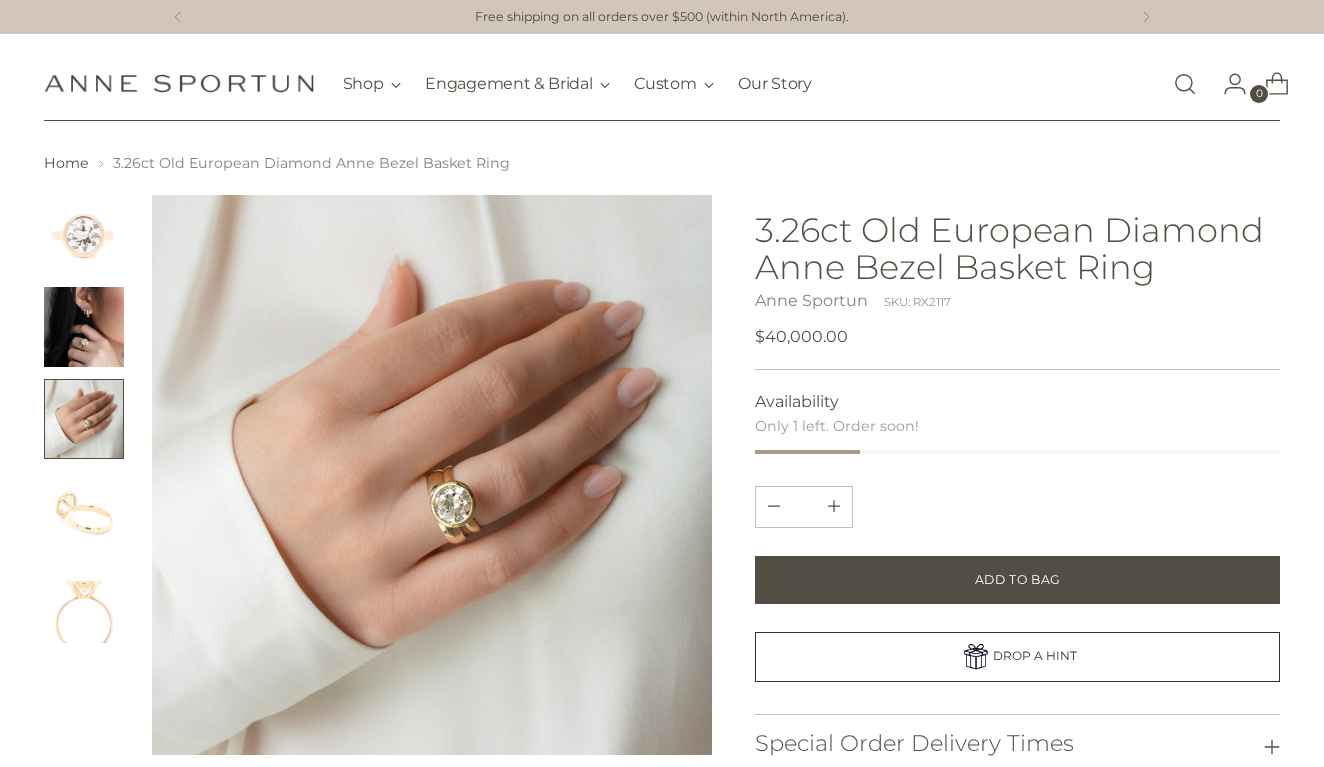 click at bounding box center (84, 511) 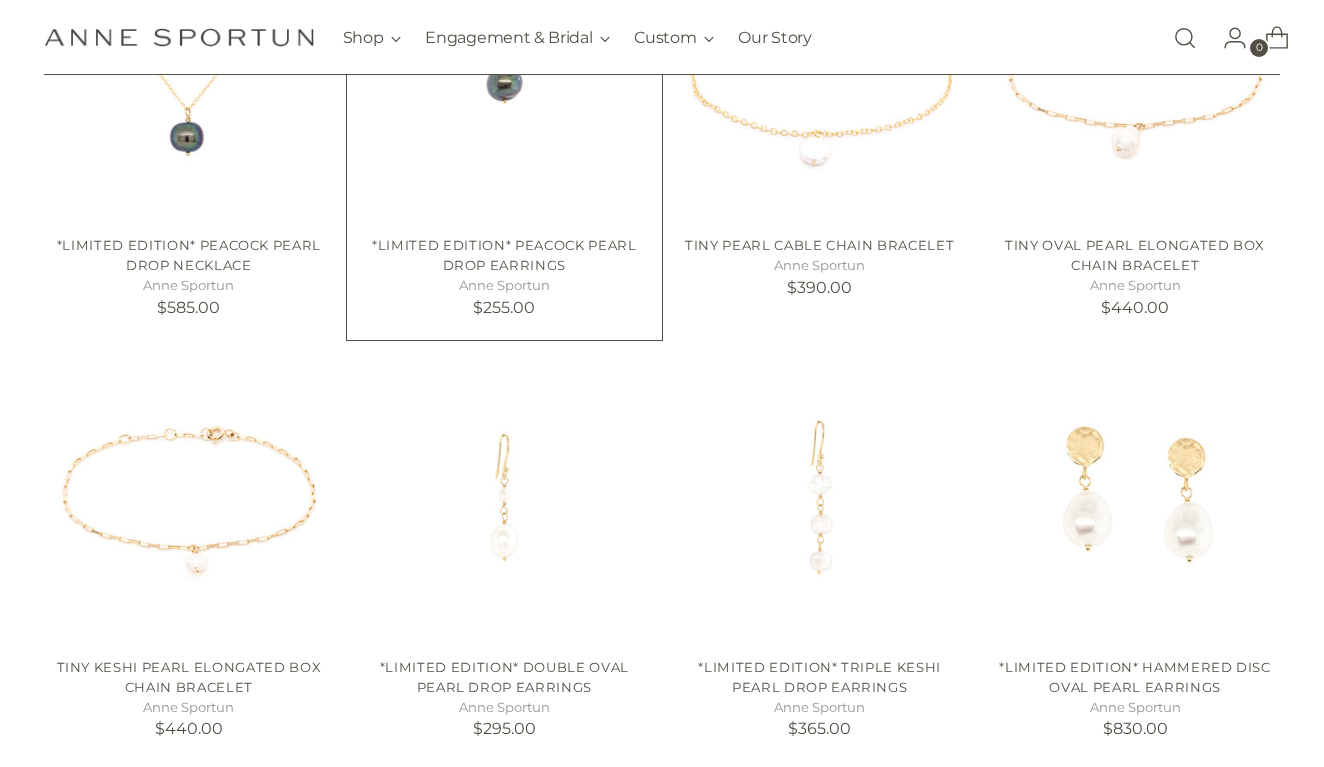 scroll, scrollTop: 577, scrollLeft: 0, axis: vertical 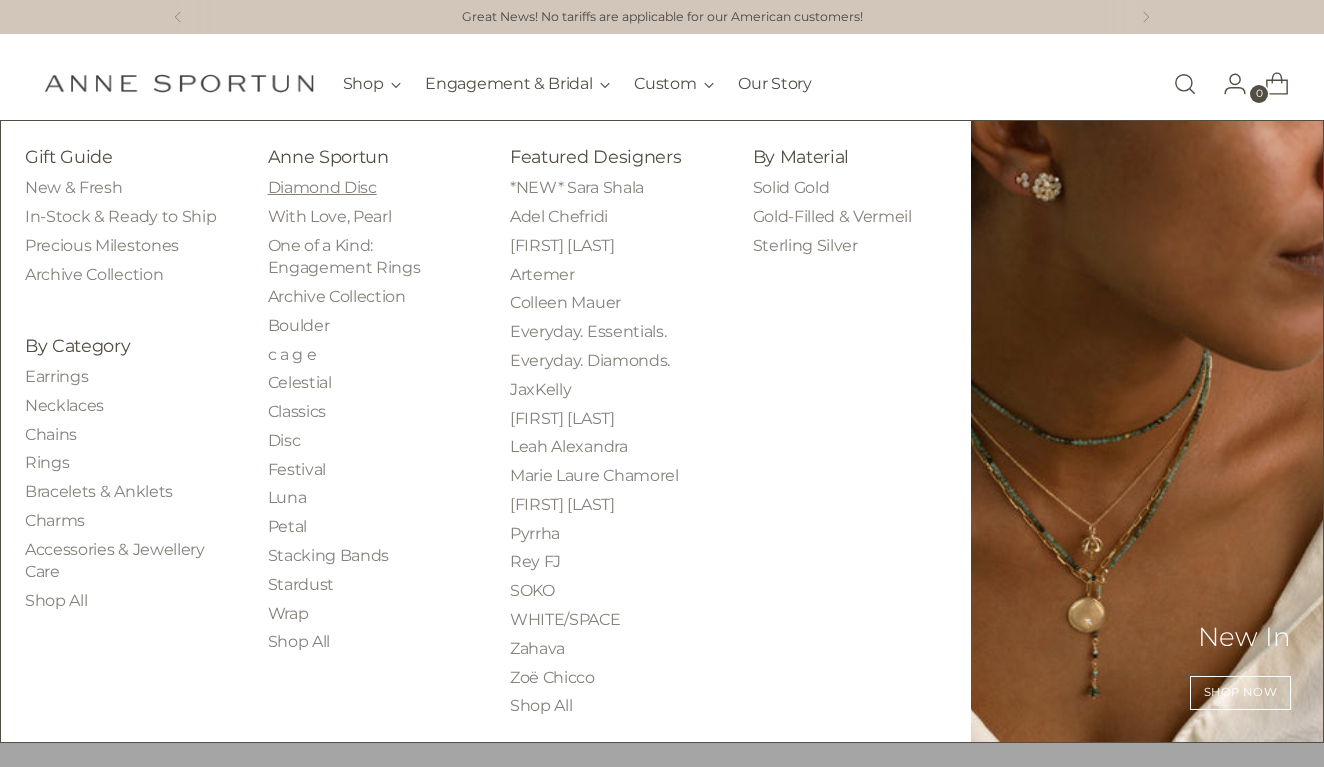 click on "Diamond Disc" at bounding box center (322, 187) 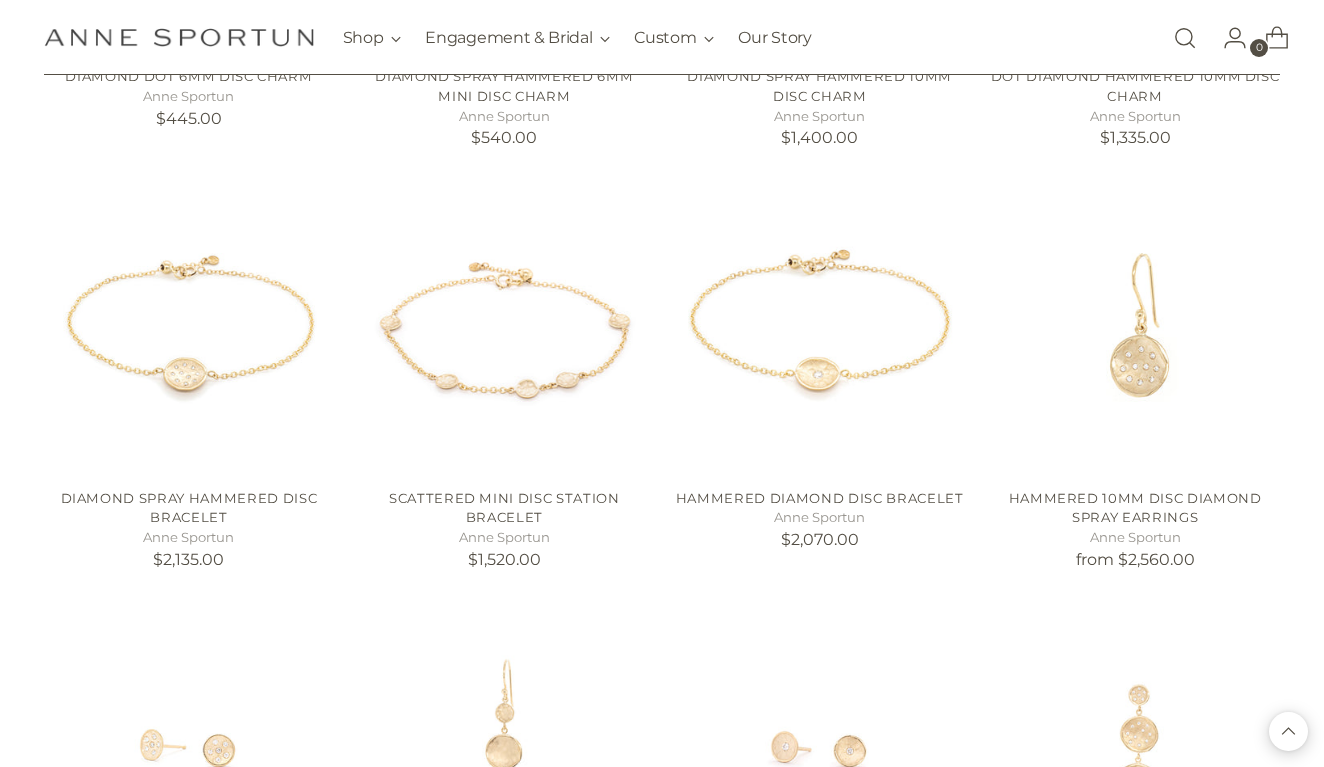 scroll, scrollTop: 1176, scrollLeft: 0, axis: vertical 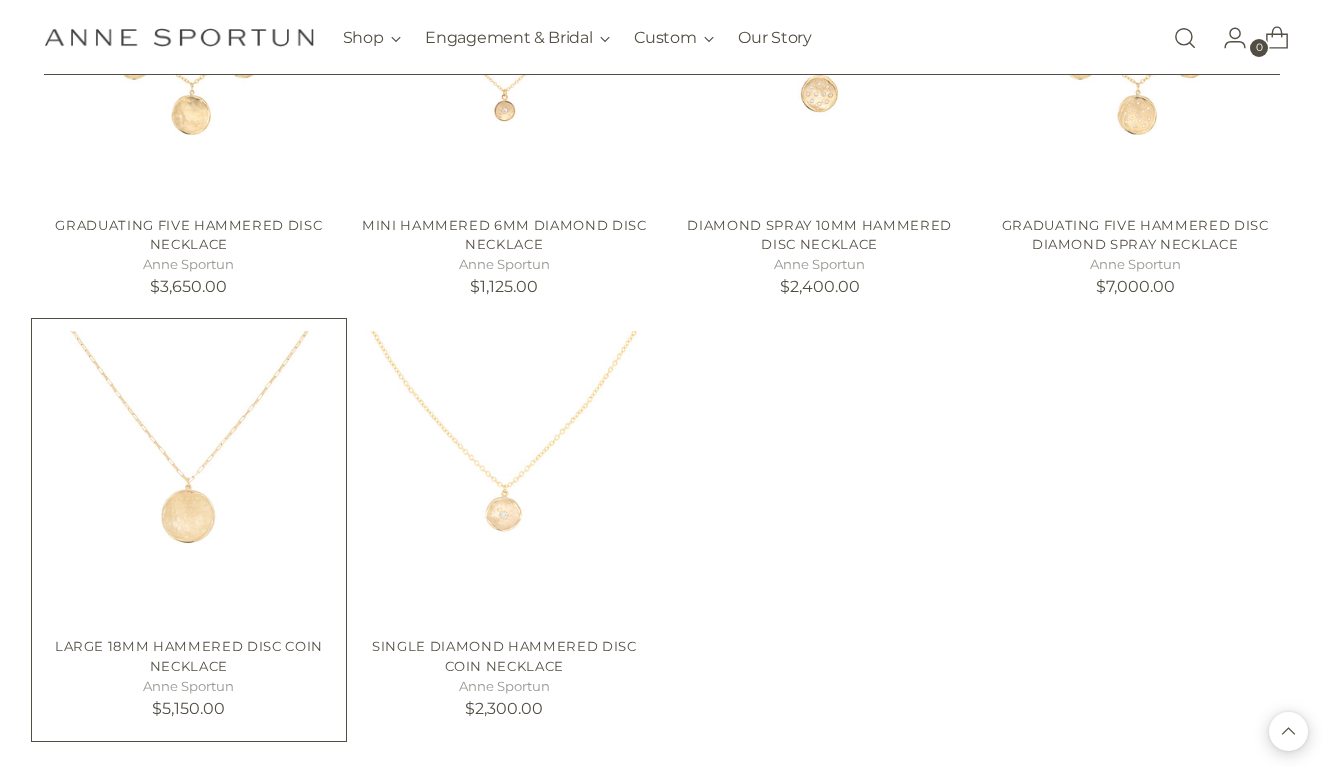 click at bounding box center (0, 0) 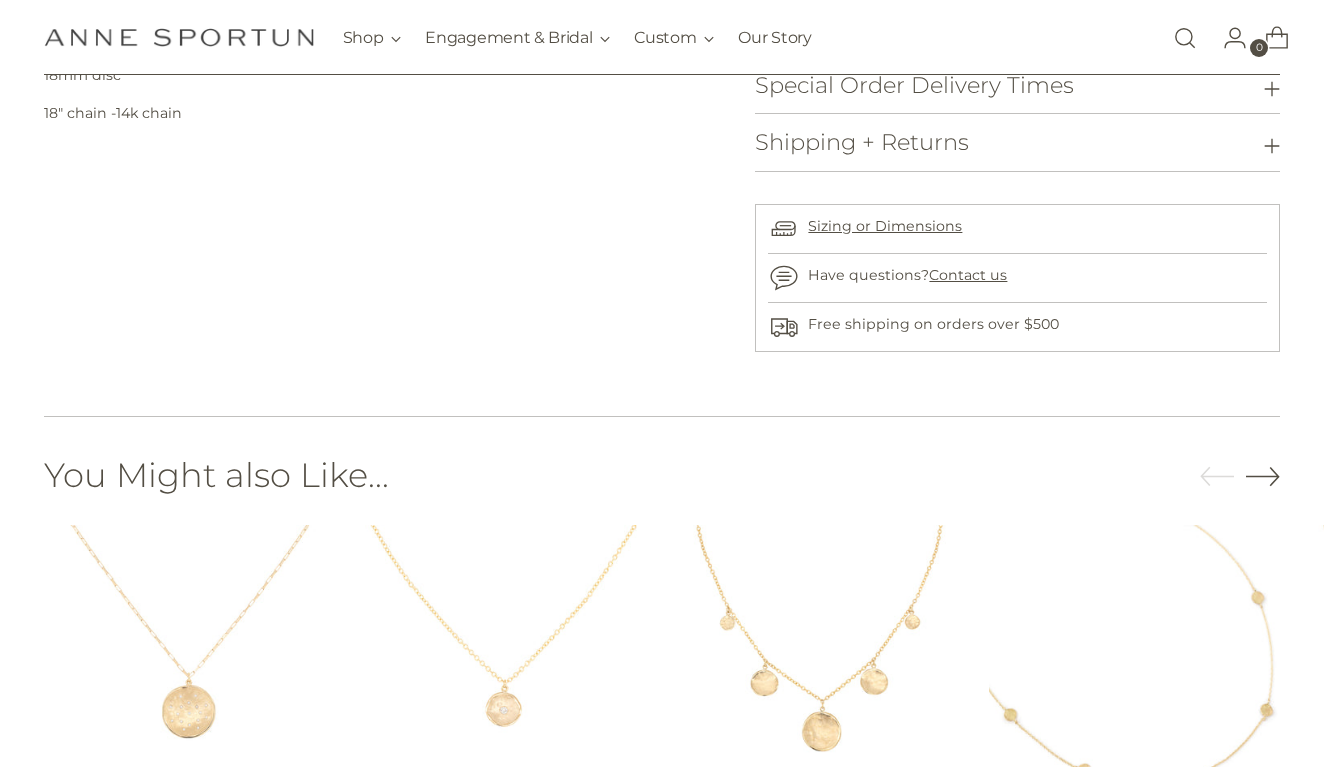 scroll, scrollTop: 774, scrollLeft: 0, axis: vertical 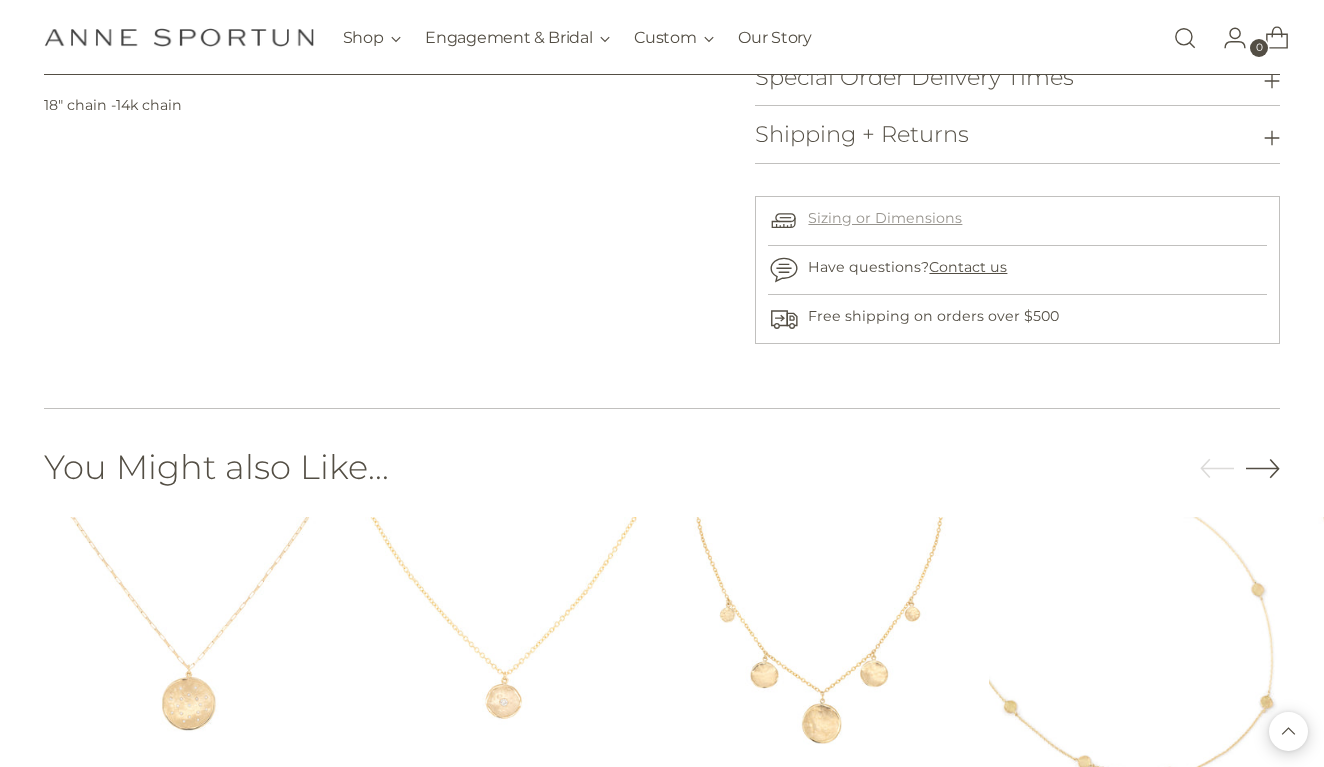 click on "Sizing or Dimensions" at bounding box center (885, 218) 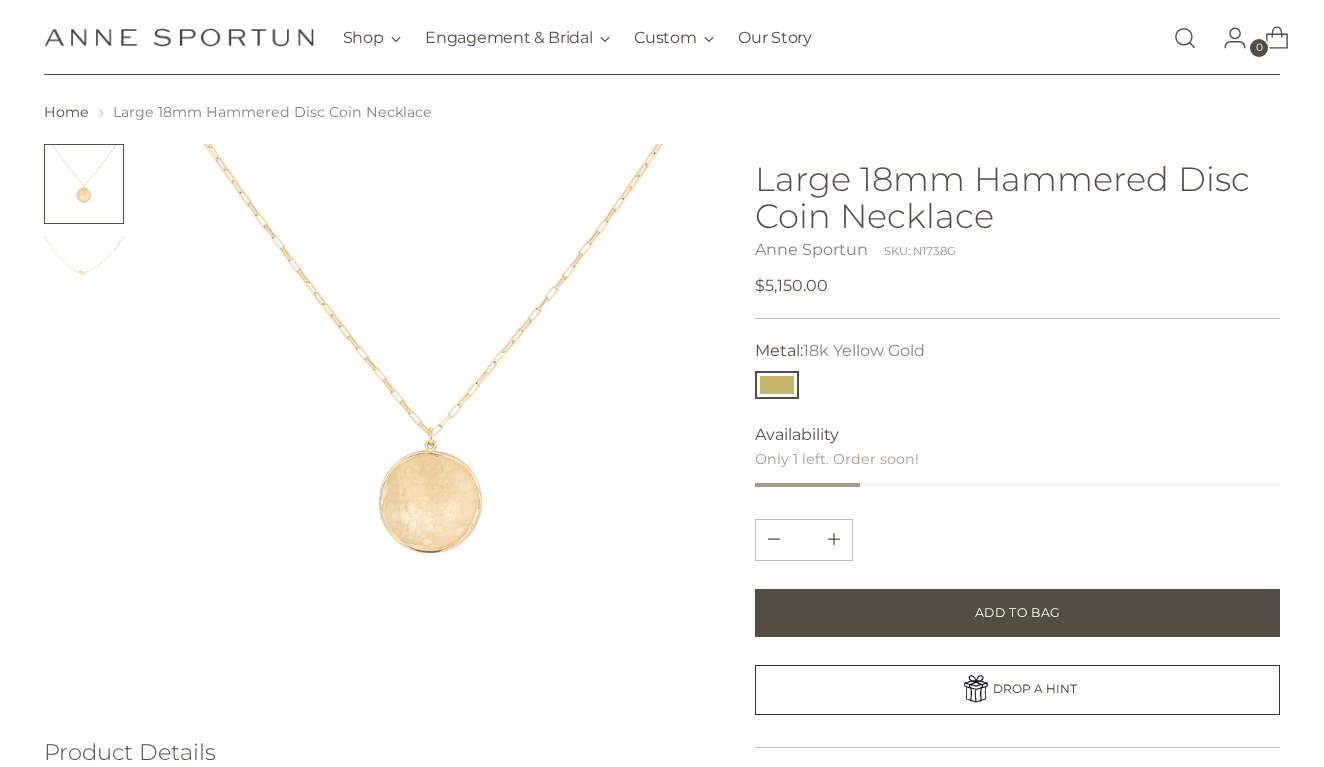 scroll, scrollTop: 58, scrollLeft: 0, axis: vertical 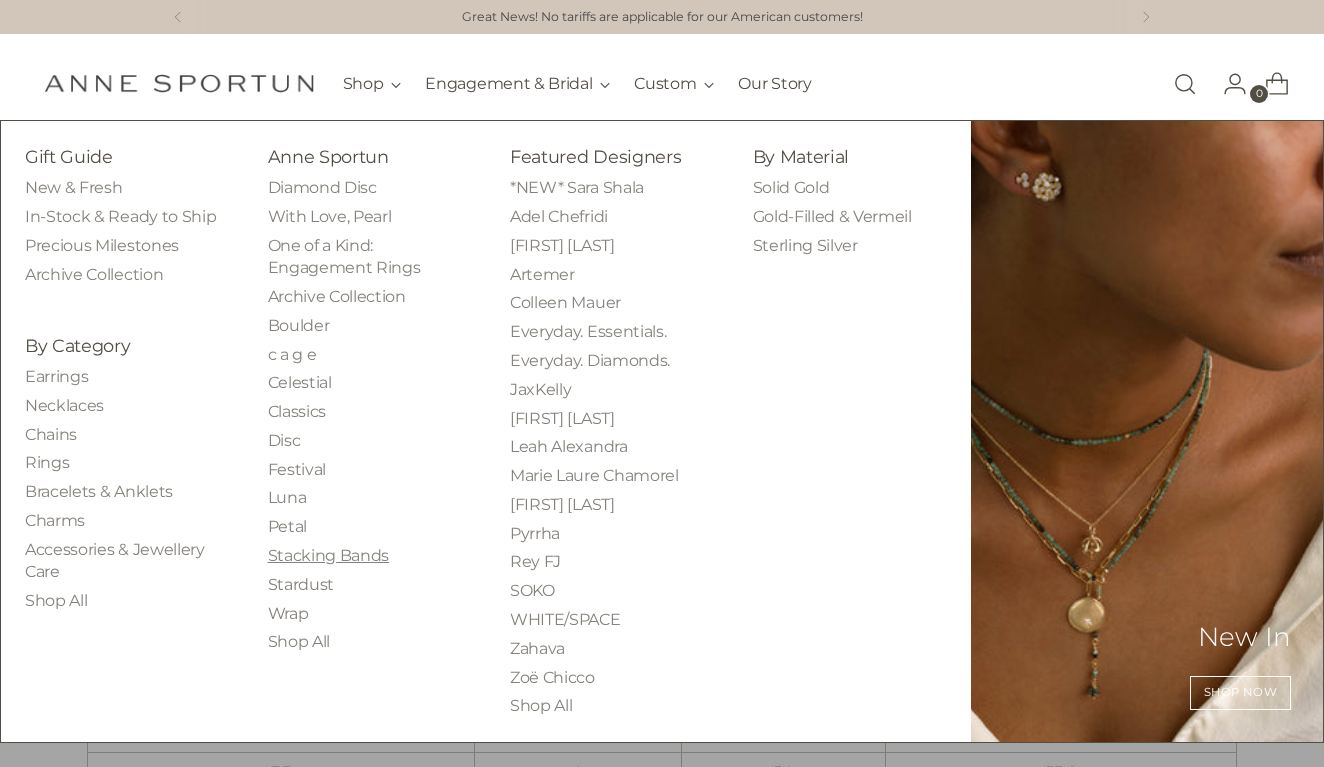 click on "Stacking Bands" at bounding box center [329, 555] 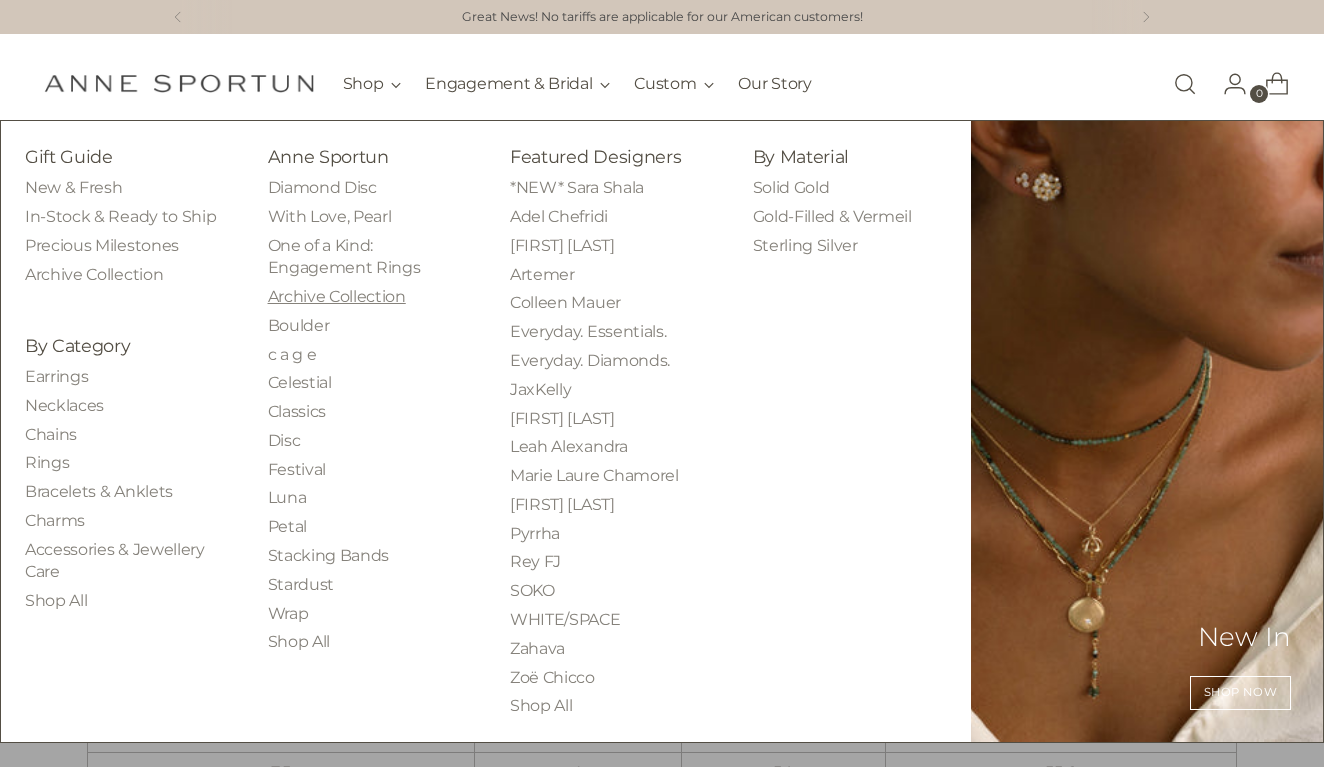 click on "Archive Collection" at bounding box center (337, 296) 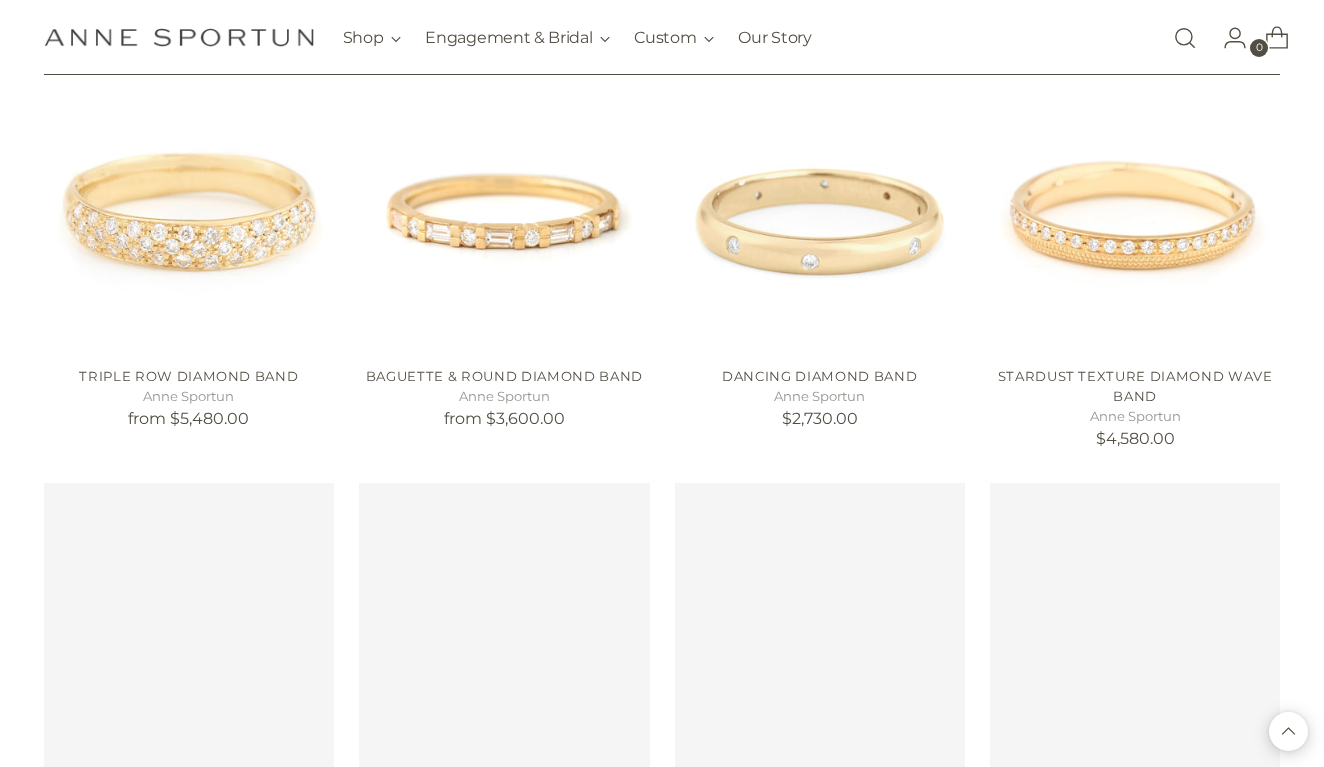 scroll, scrollTop: 1704, scrollLeft: 0, axis: vertical 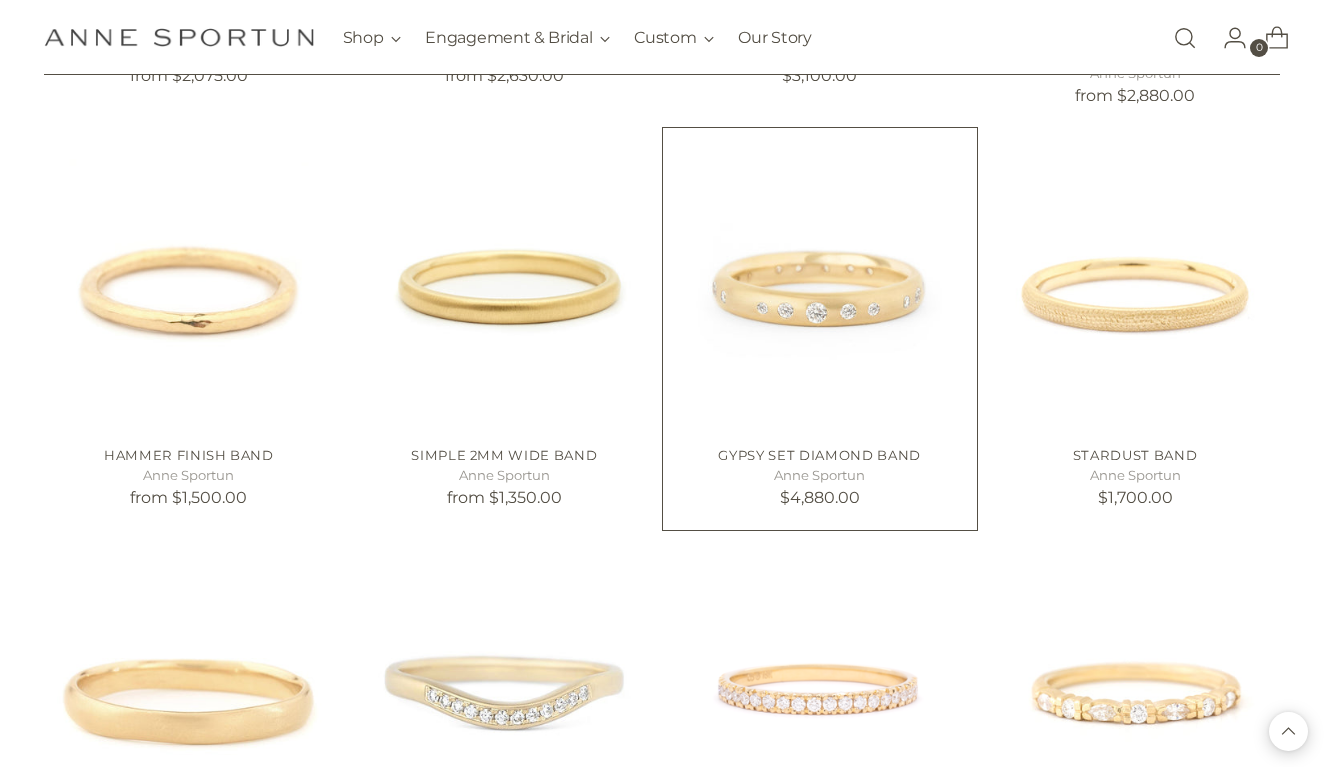 click at bounding box center (0, 0) 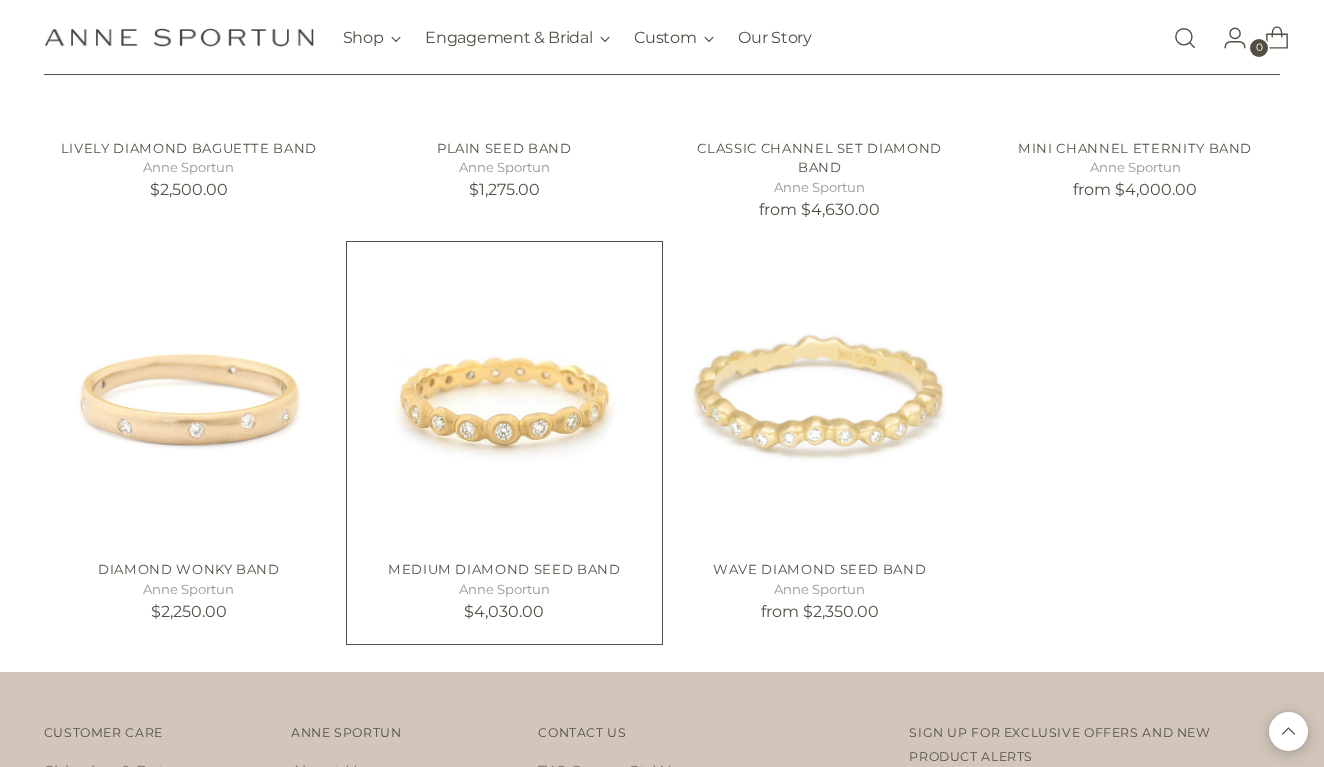 scroll, scrollTop: 4789, scrollLeft: 0, axis: vertical 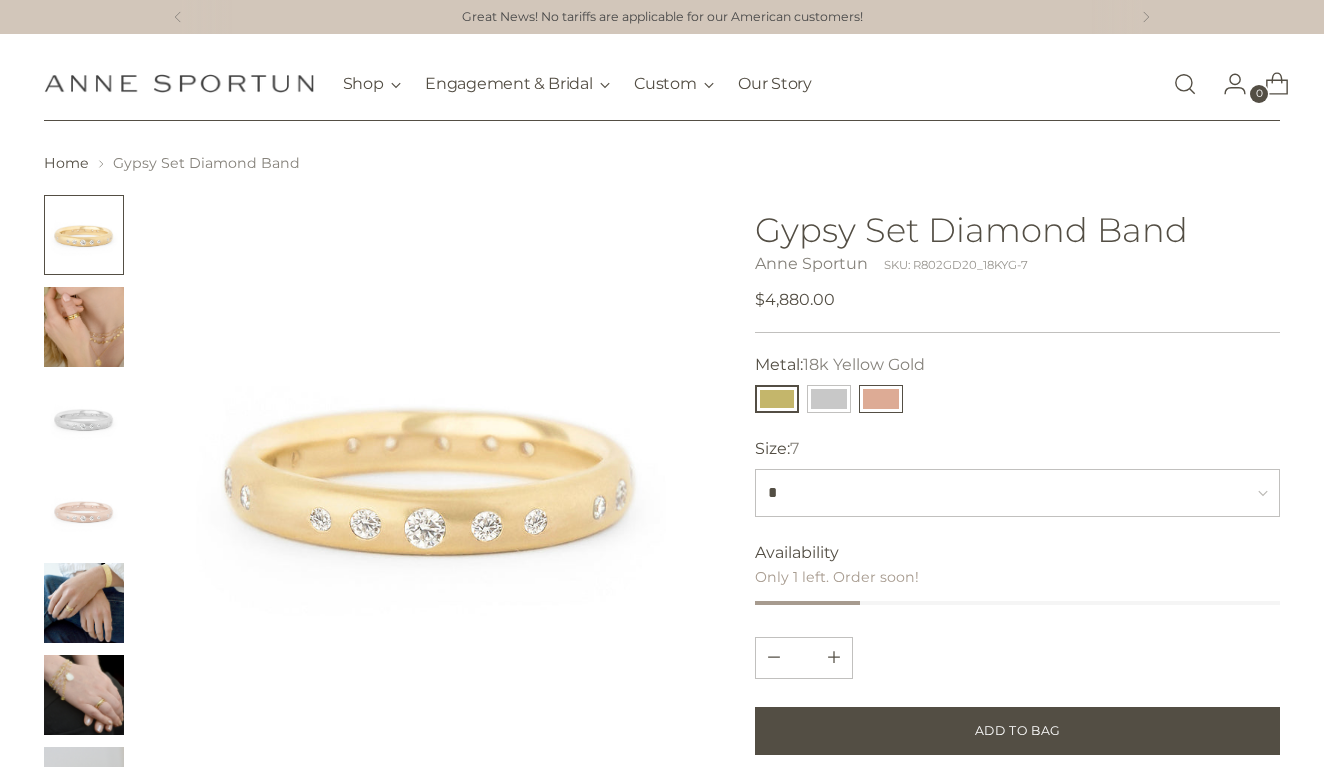 click at bounding box center [881, 399] 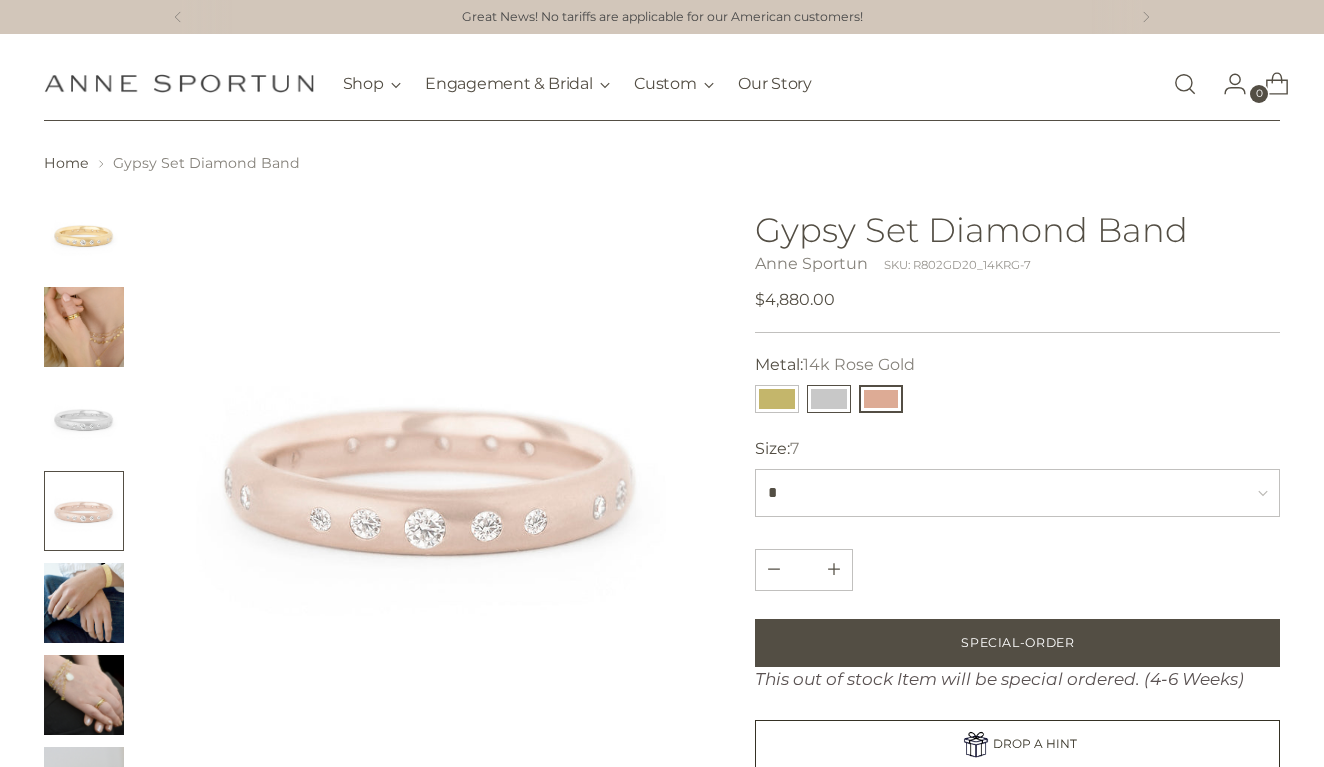click at bounding box center [829, 399] 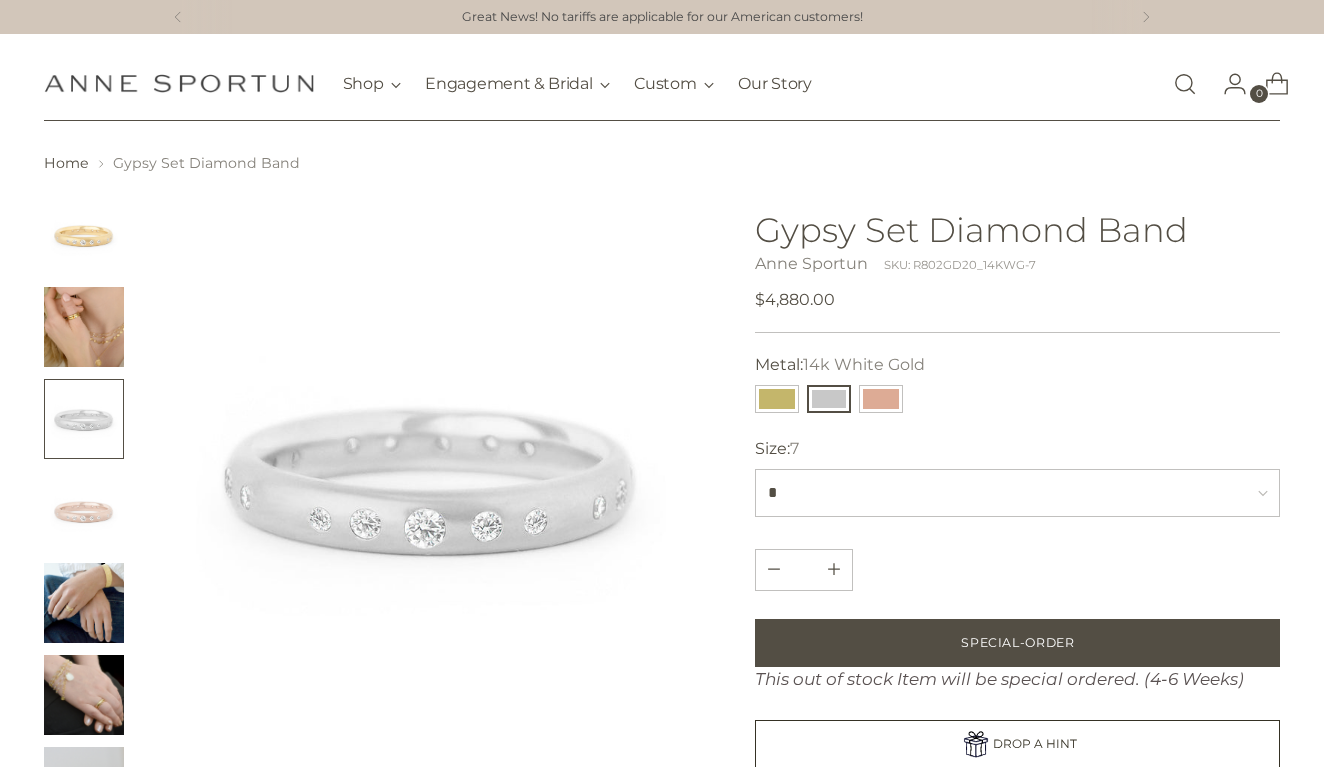 click on "**********" at bounding box center (1017, 399) 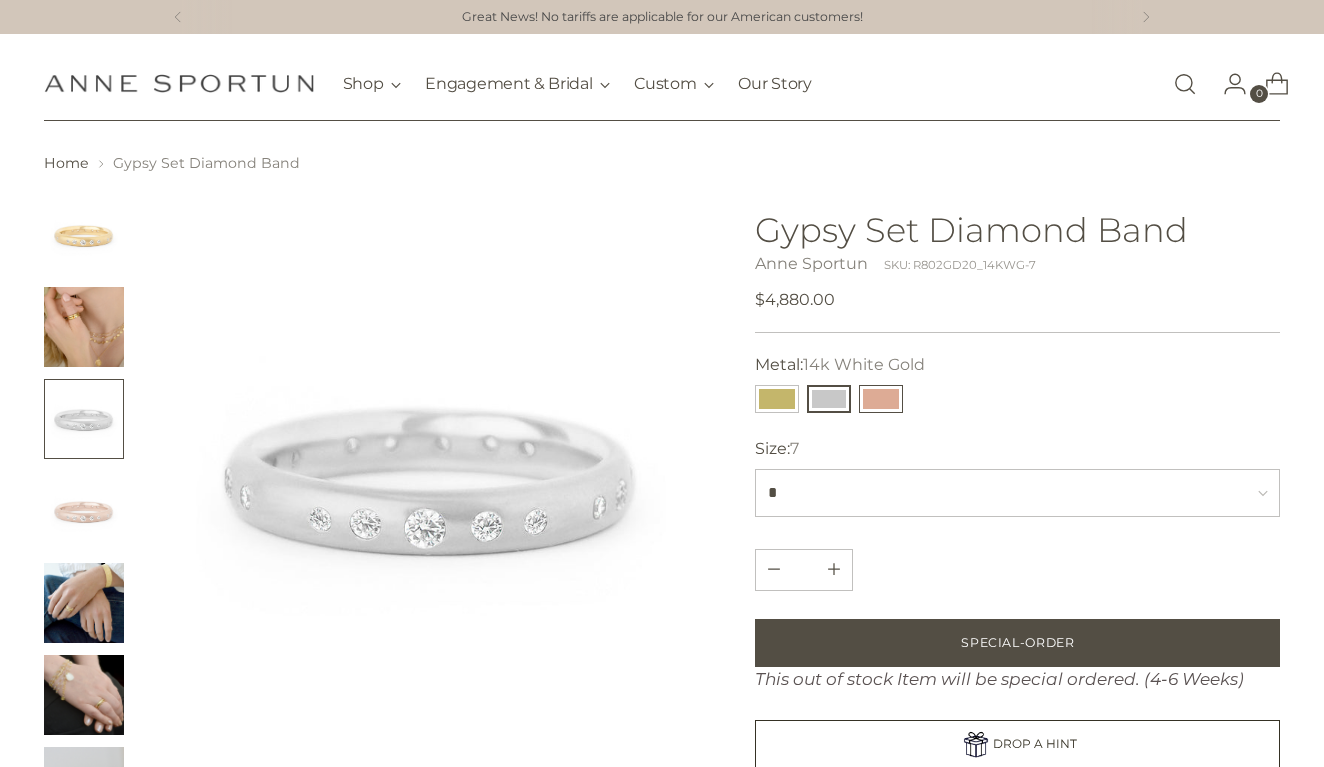 click at bounding box center (881, 399) 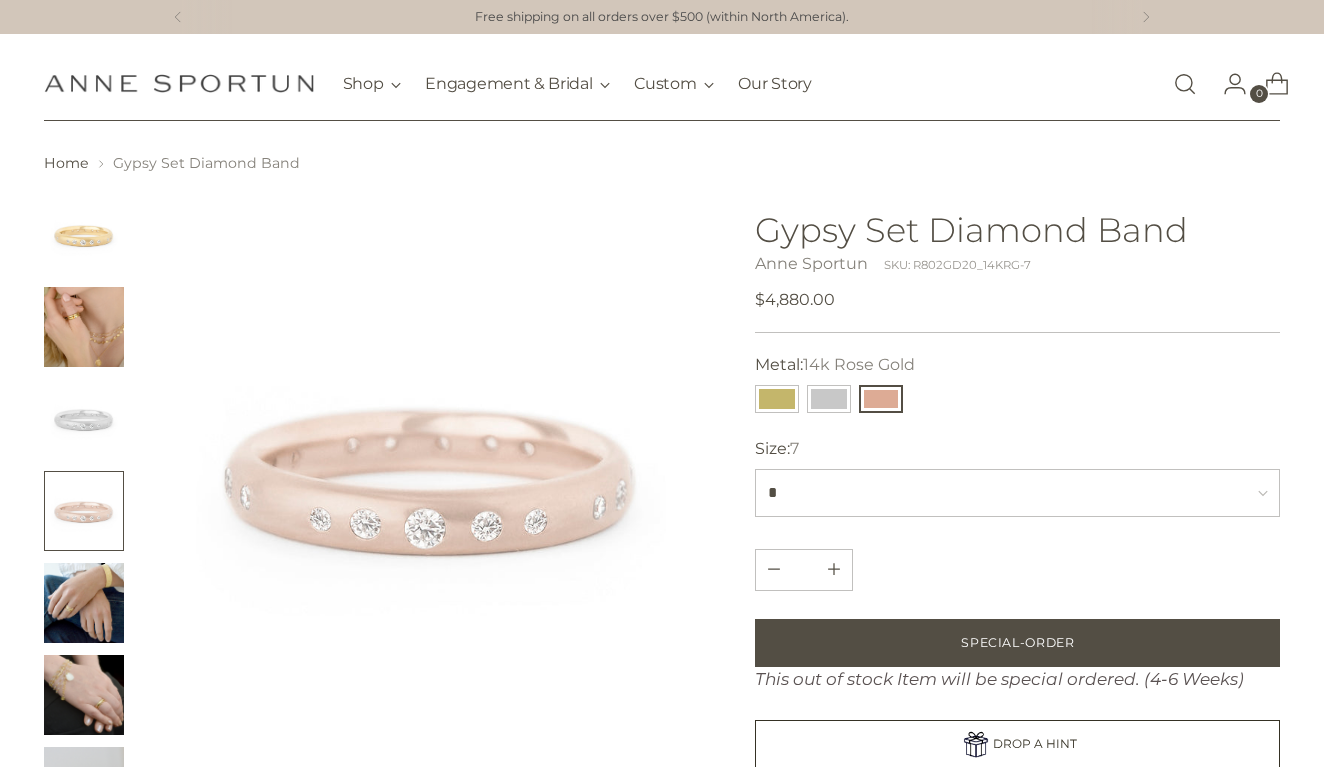 click at bounding box center (84, 603) 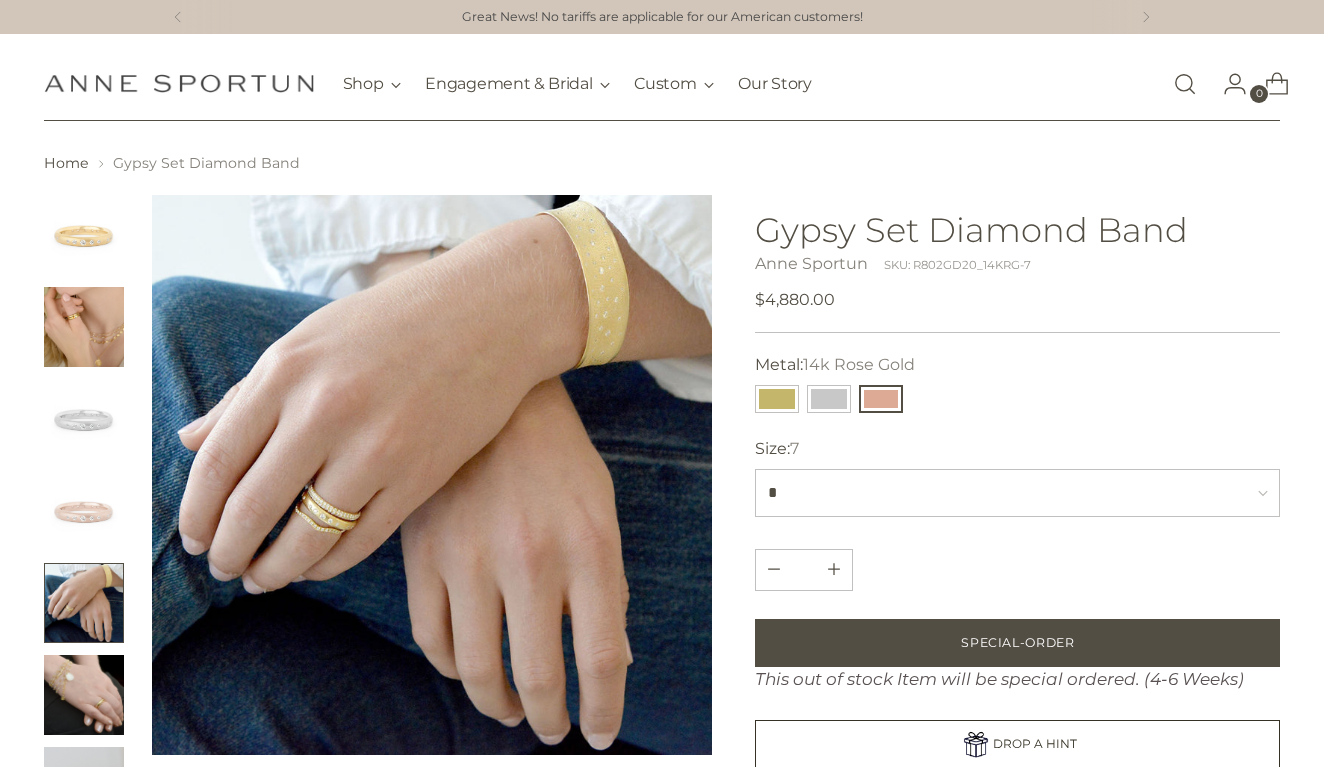 scroll, scrollTop: 0, scrollLeft: 0, axis: both 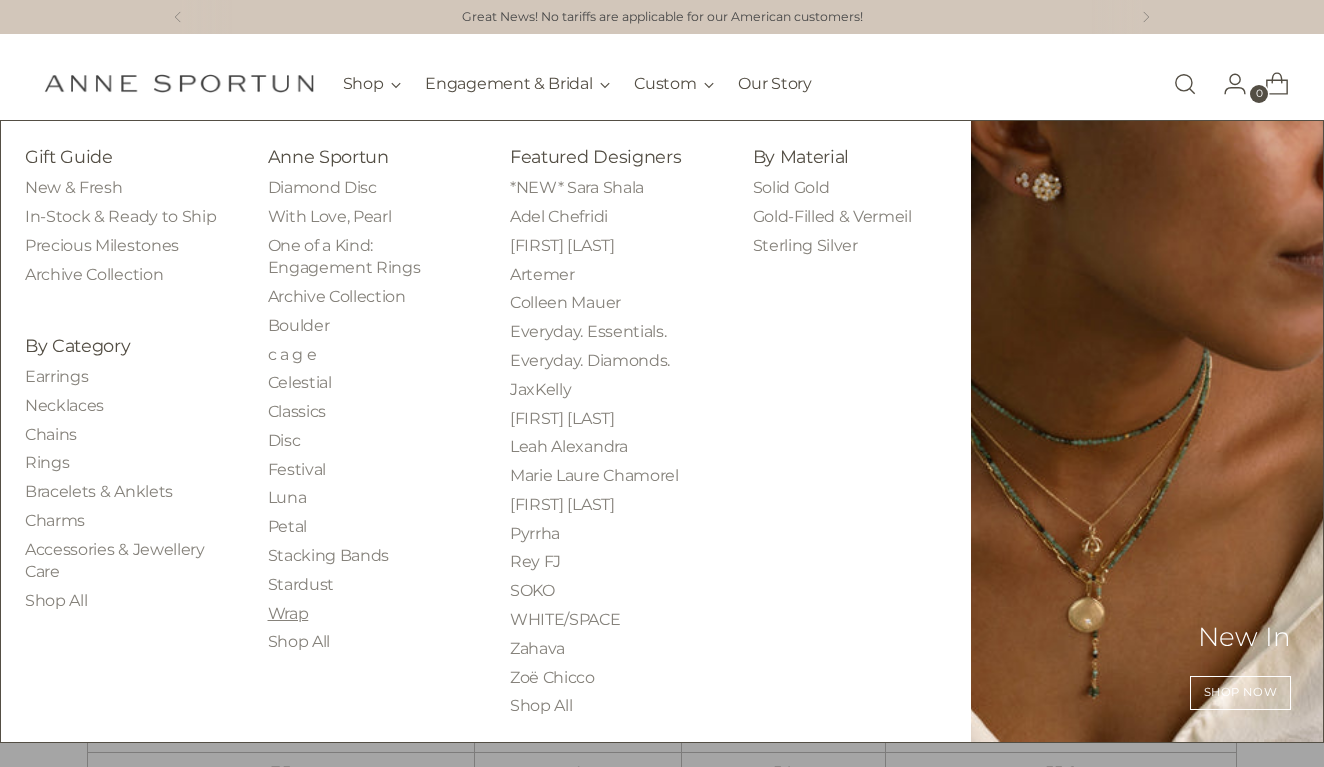 click on "Wrap" at bounding box center (288, 613) 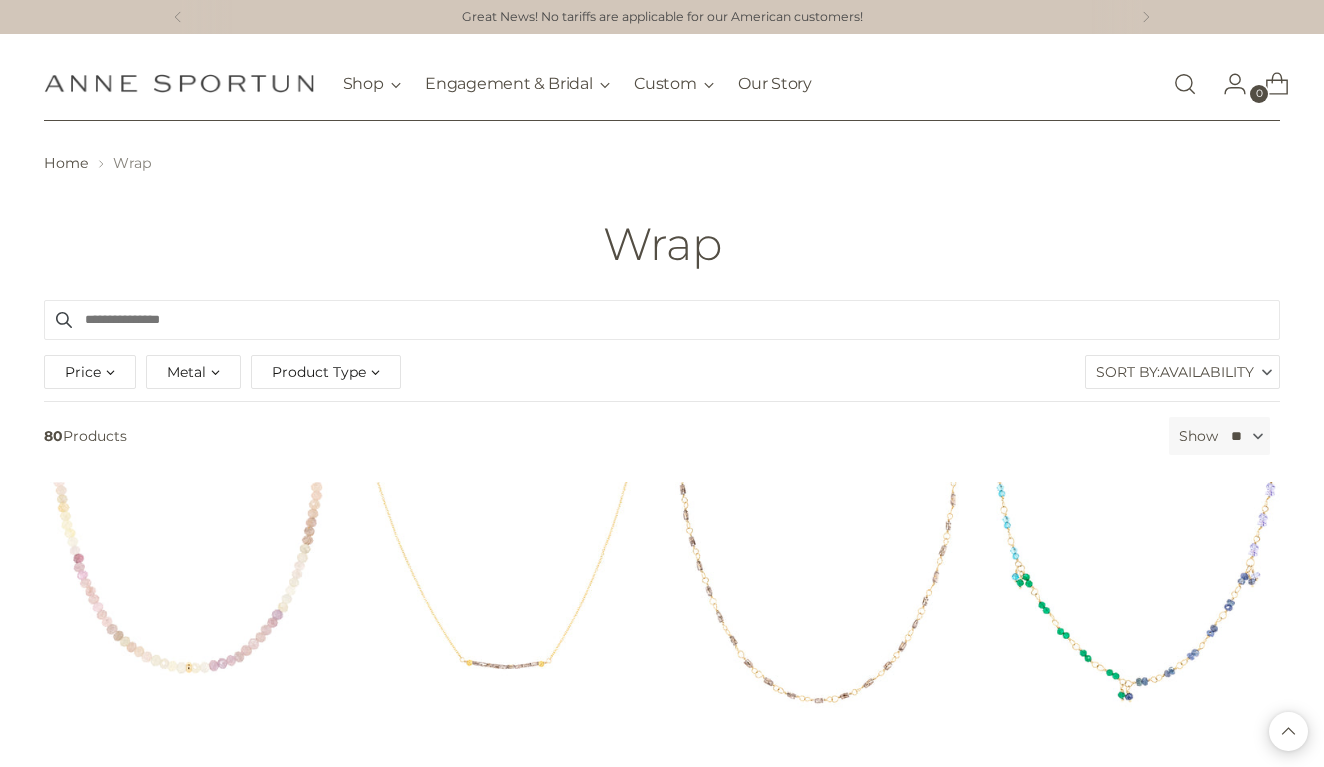 scroll, scrollTop: 0, scrollLeft: 0, axis: both 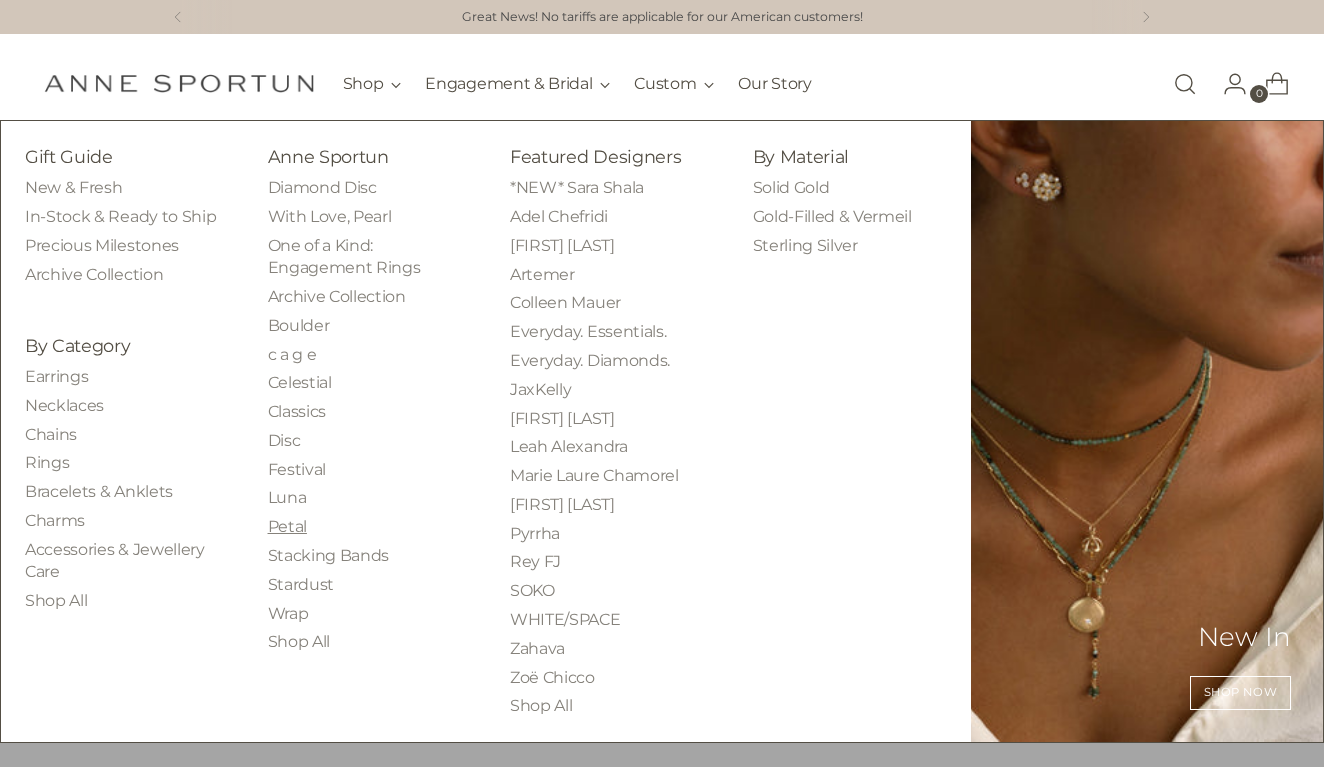 click on "Petal" at bounding box center [287, 526] 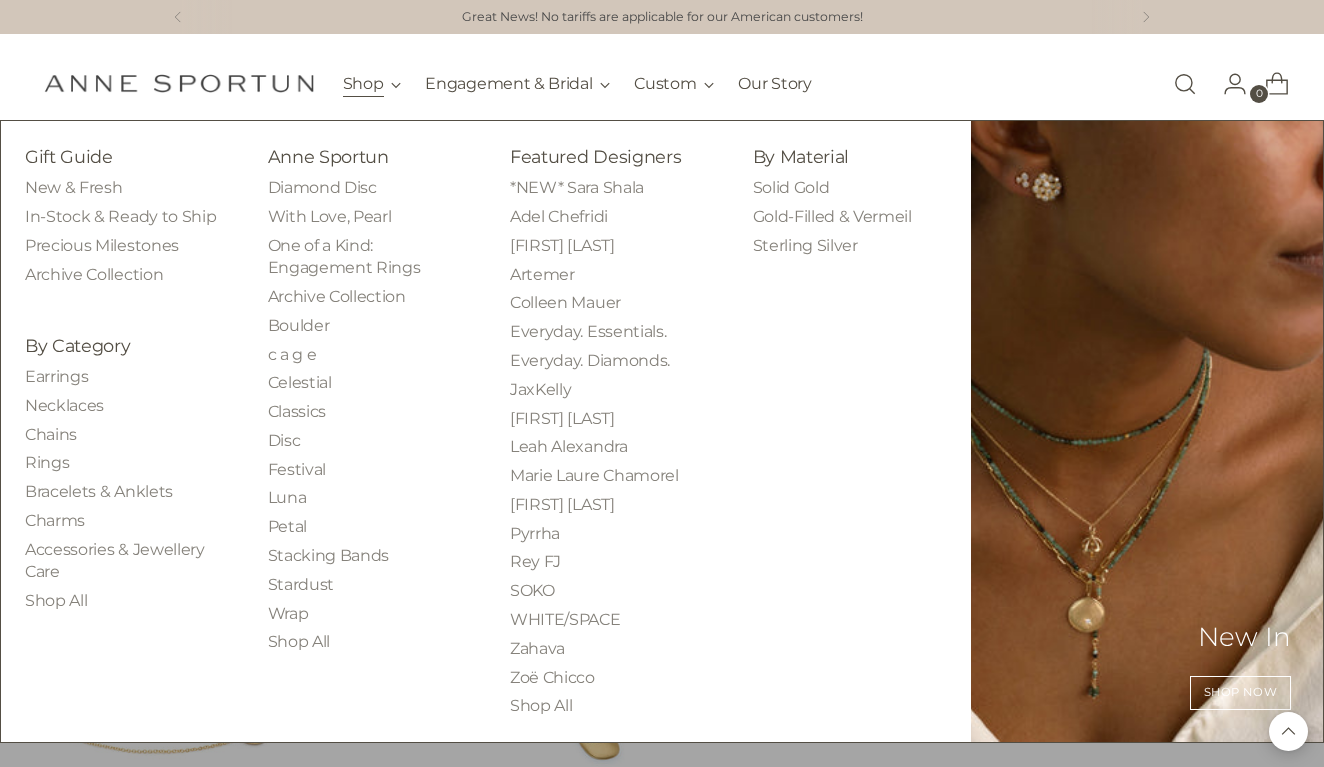 scroll, scrollTop: 0, scrollLeft: 0, axis: both 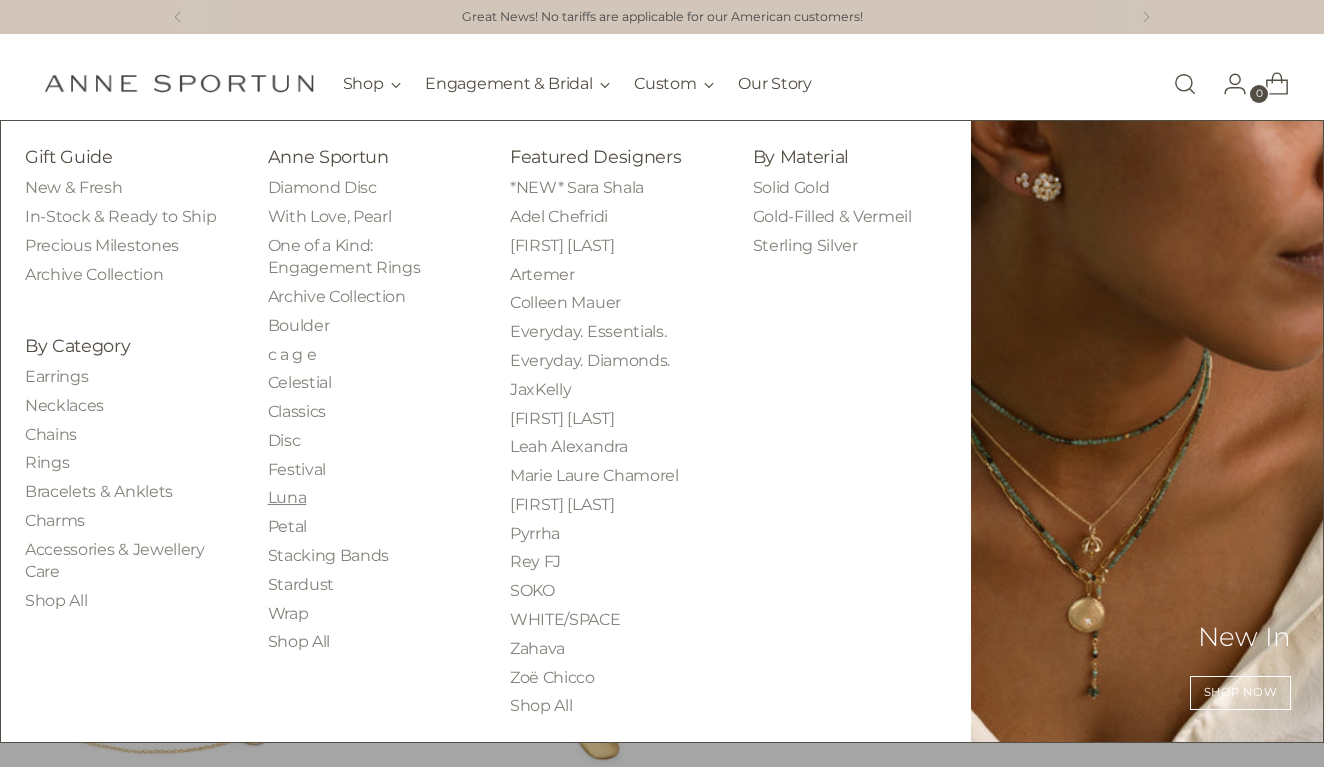 click on "Luna" at bounding box center (287, 497) 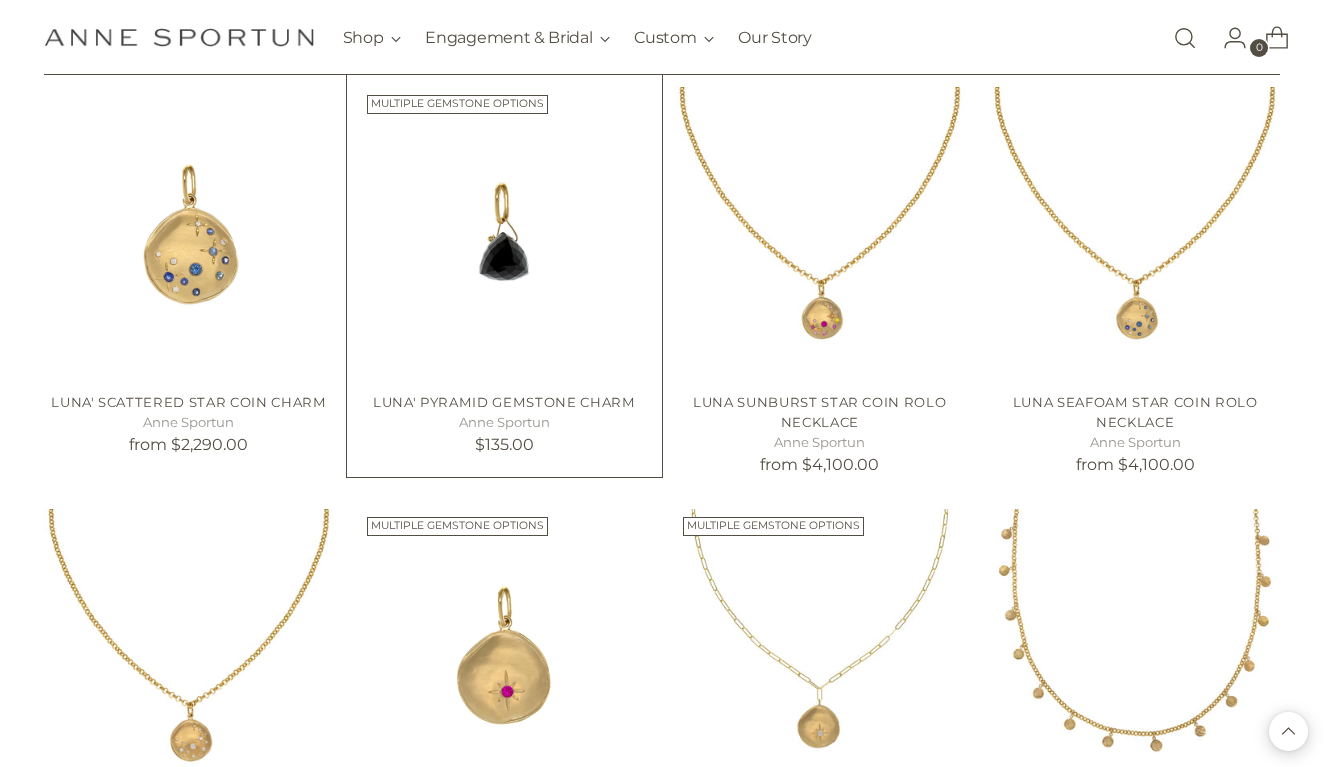 scroll, scrollTop: 1703, scrollLeft: 0, axis: vertical 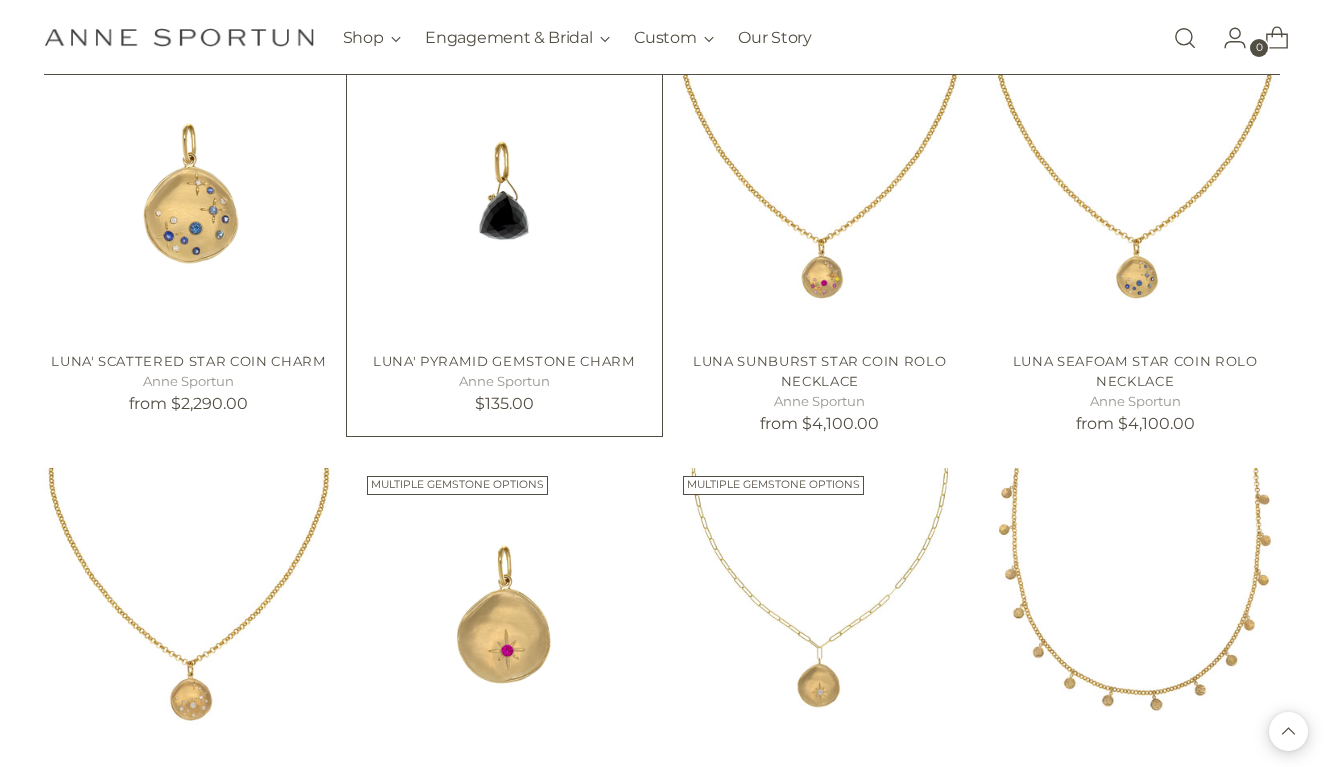 click at bounding box center [0, 0] 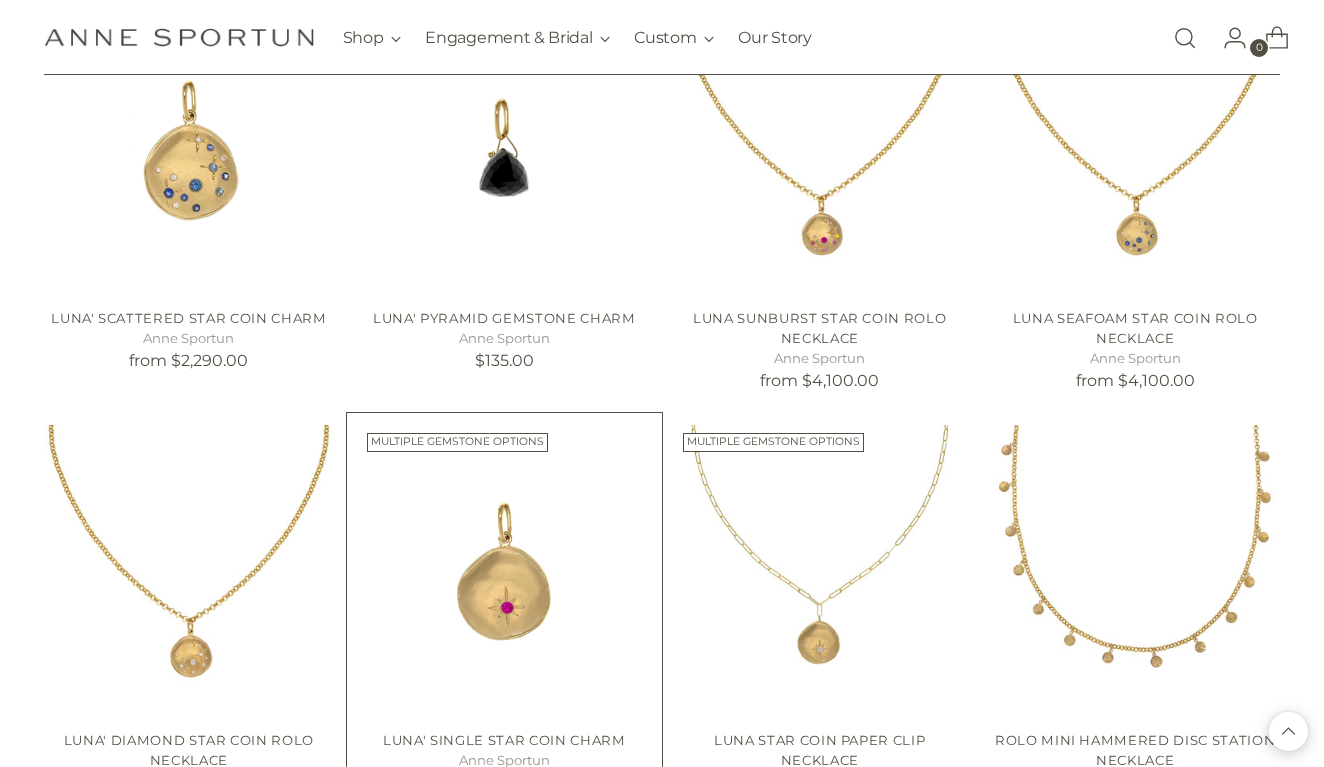 scroll, scrollTop: 1745, scrollLeft: 0, axis: vertical 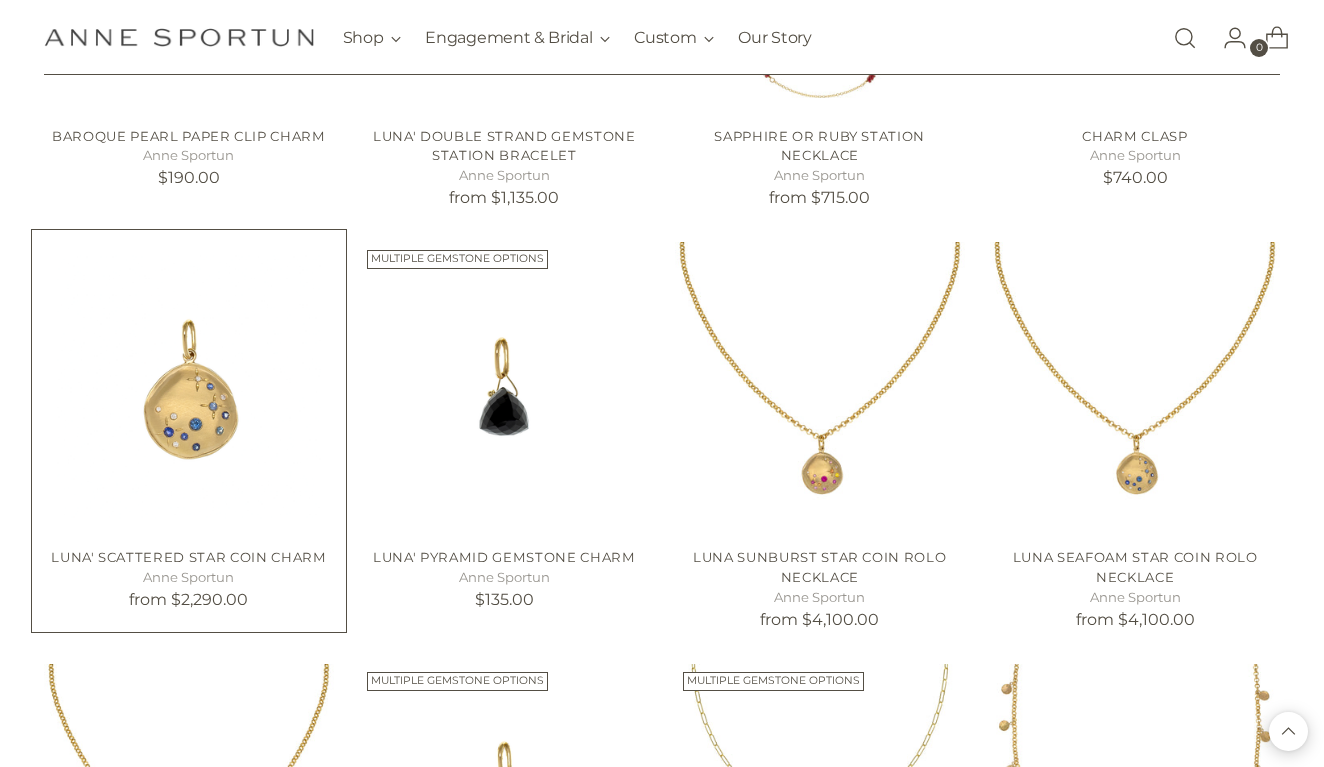 click at bounding box center [0, 0] 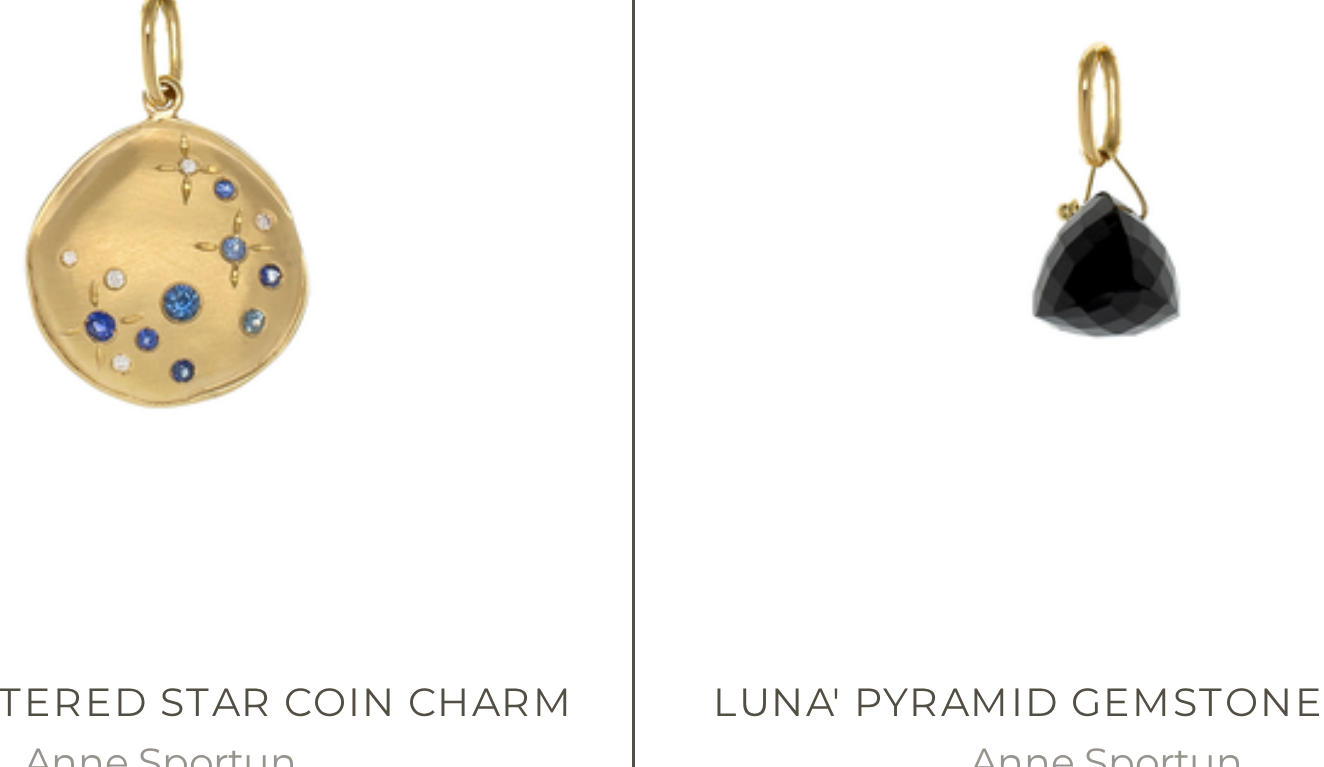 scroll, scrollTop: 1505, scrollLeft: 0, axis: vertical 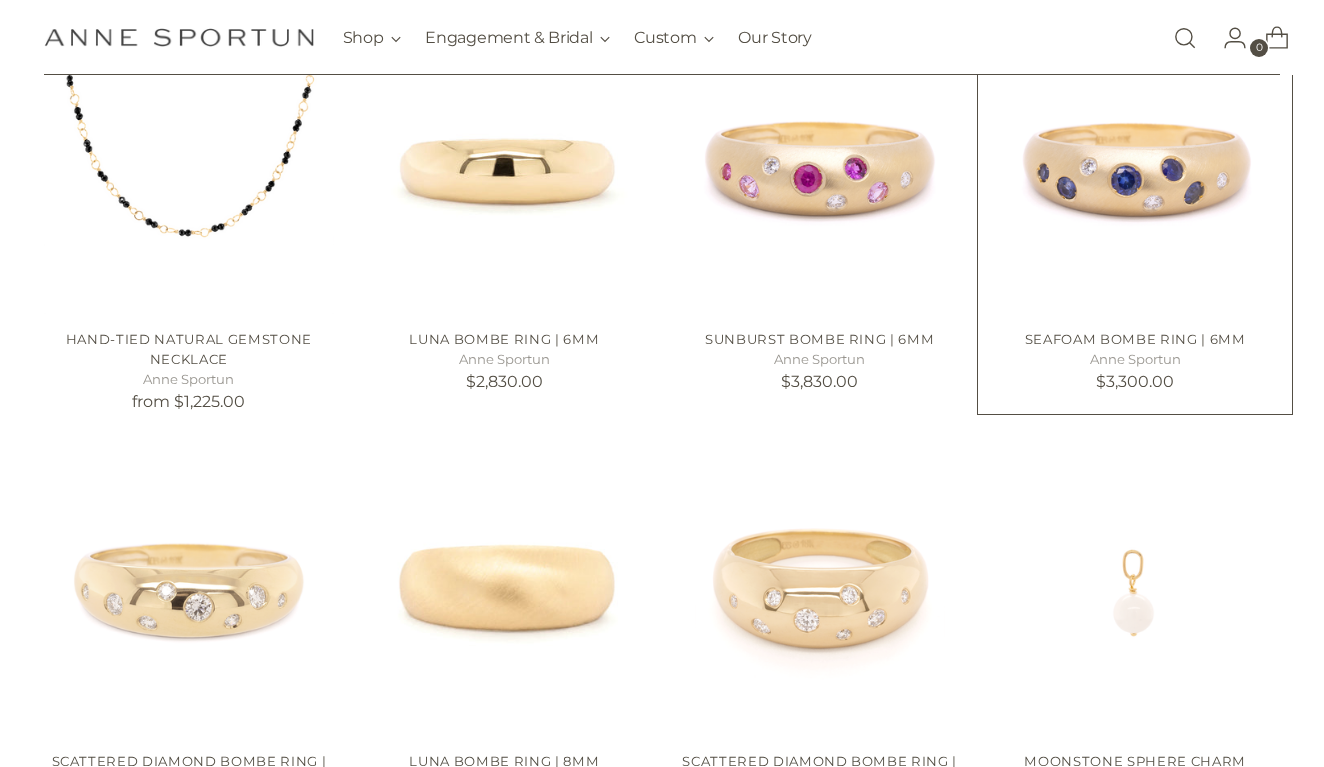 click at bounding box center (0, 0) 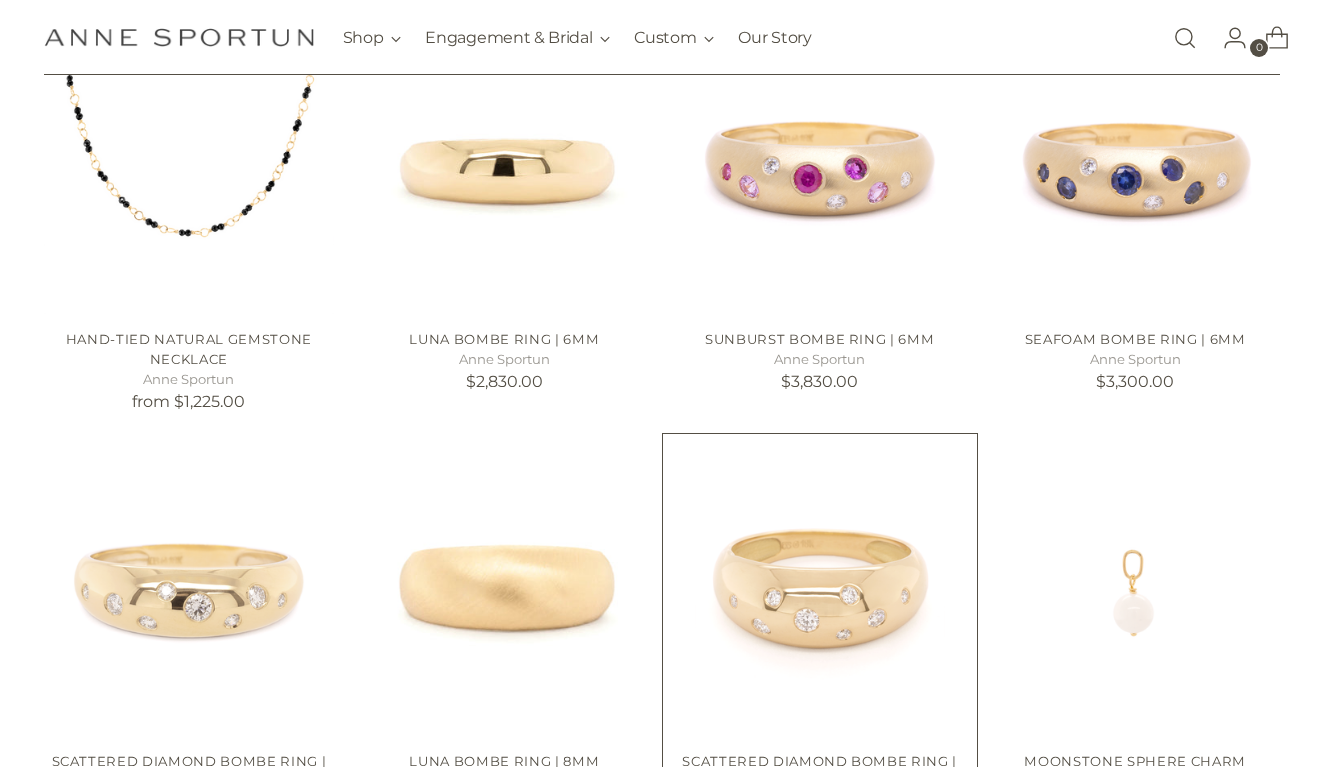 click at bounding box center (0, 0) 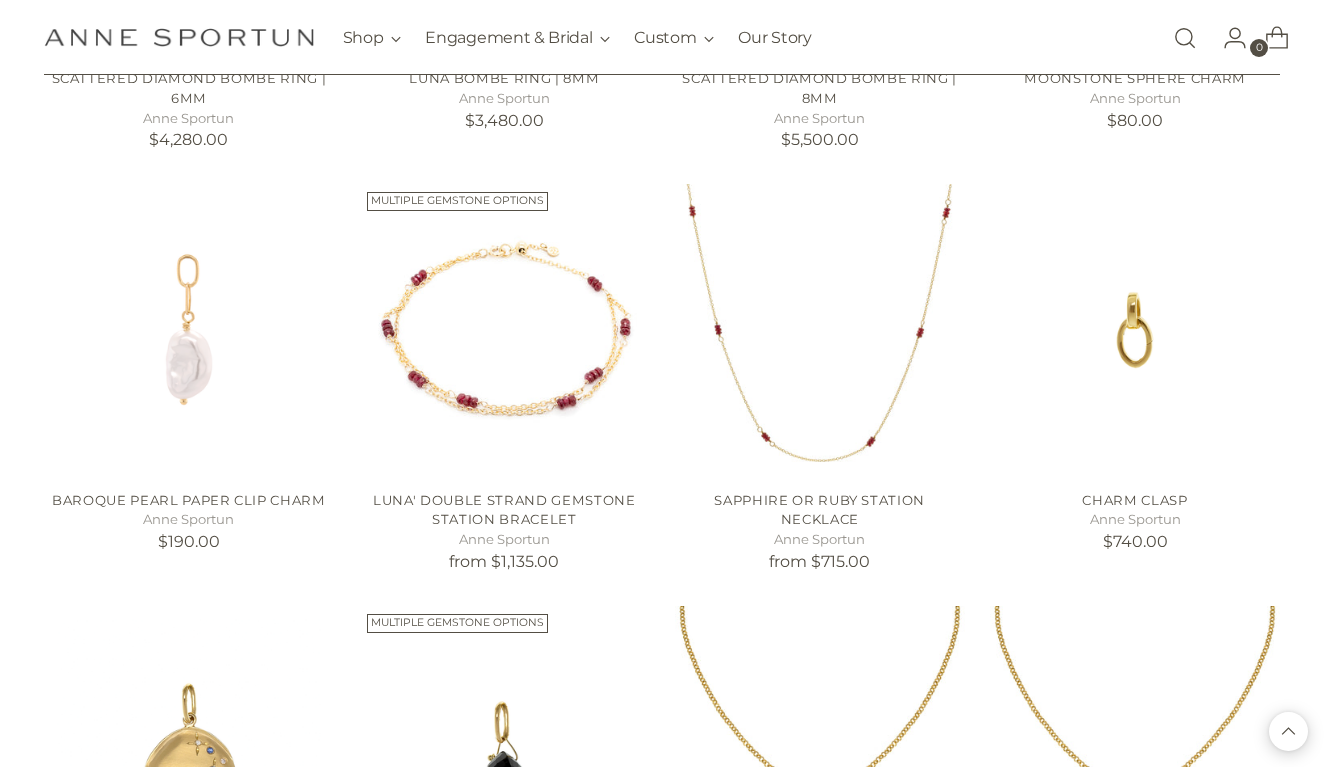 scroll, scrollTop: 1139, scrollLeft: 0, axis: vertical 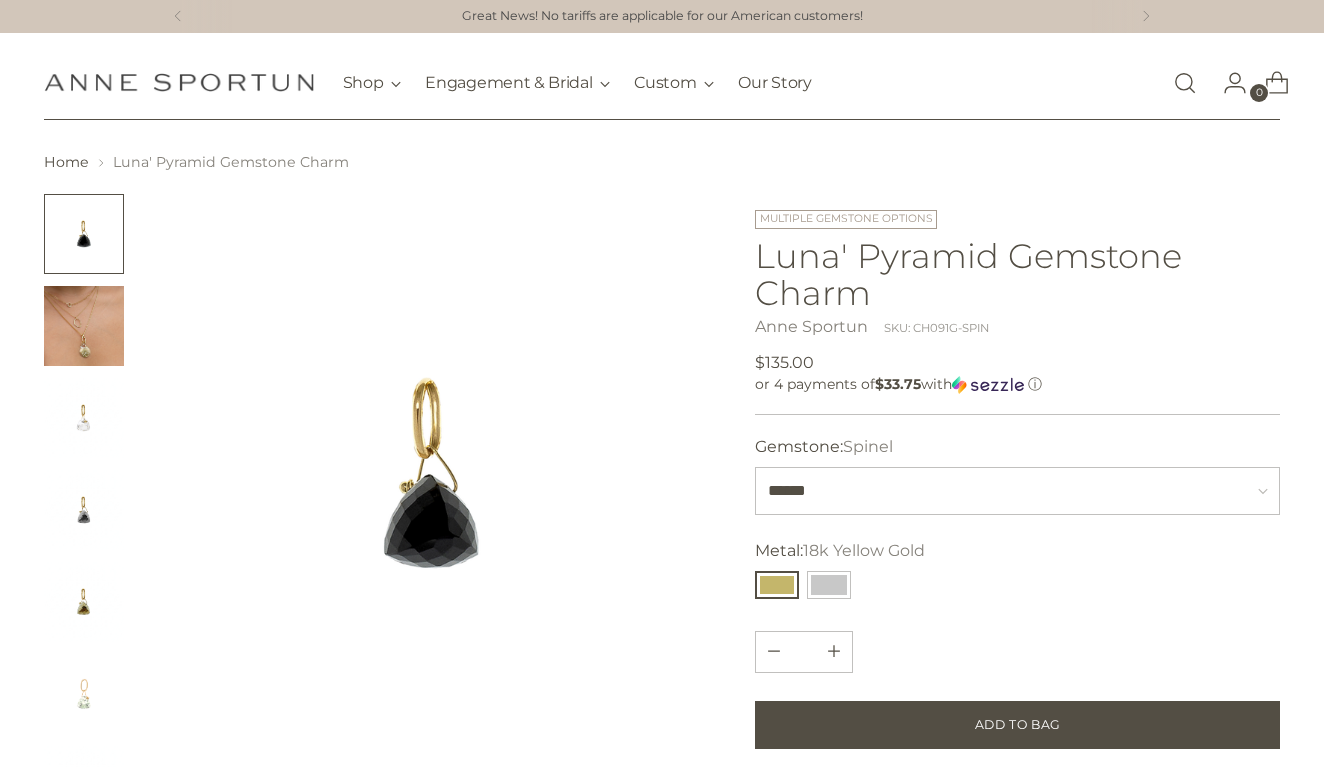 click at bounding box center [84, 326] 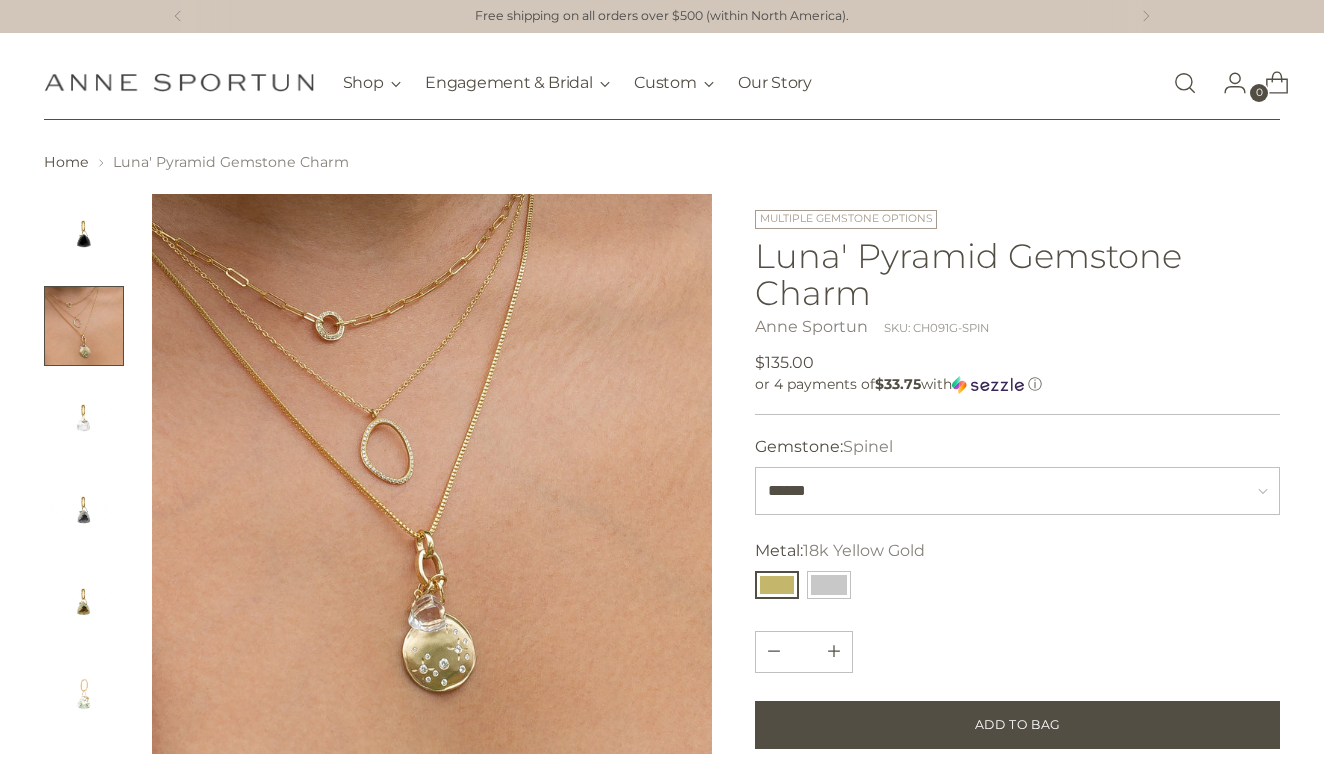 click at bounding box center [84, 510] 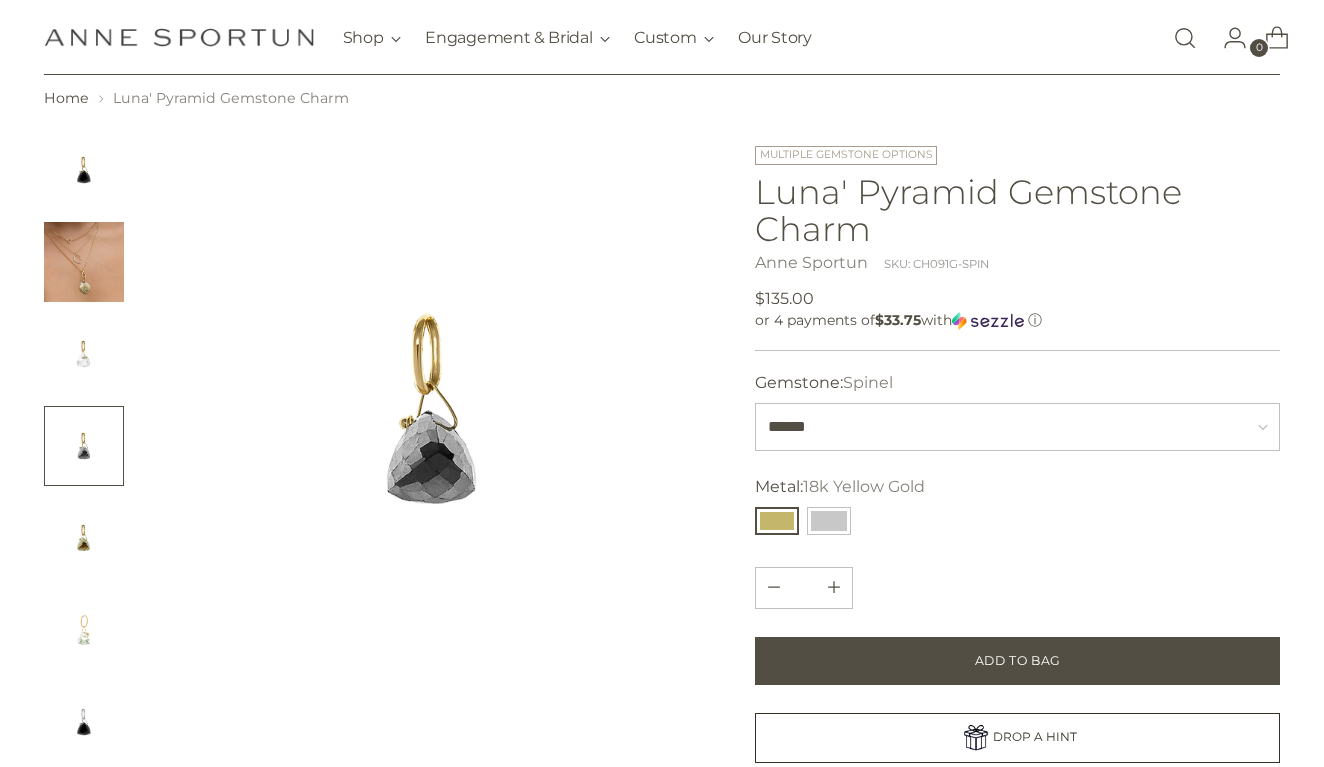 scroll, scrollTop: 23, scrollLeft: 0, axis: vertical 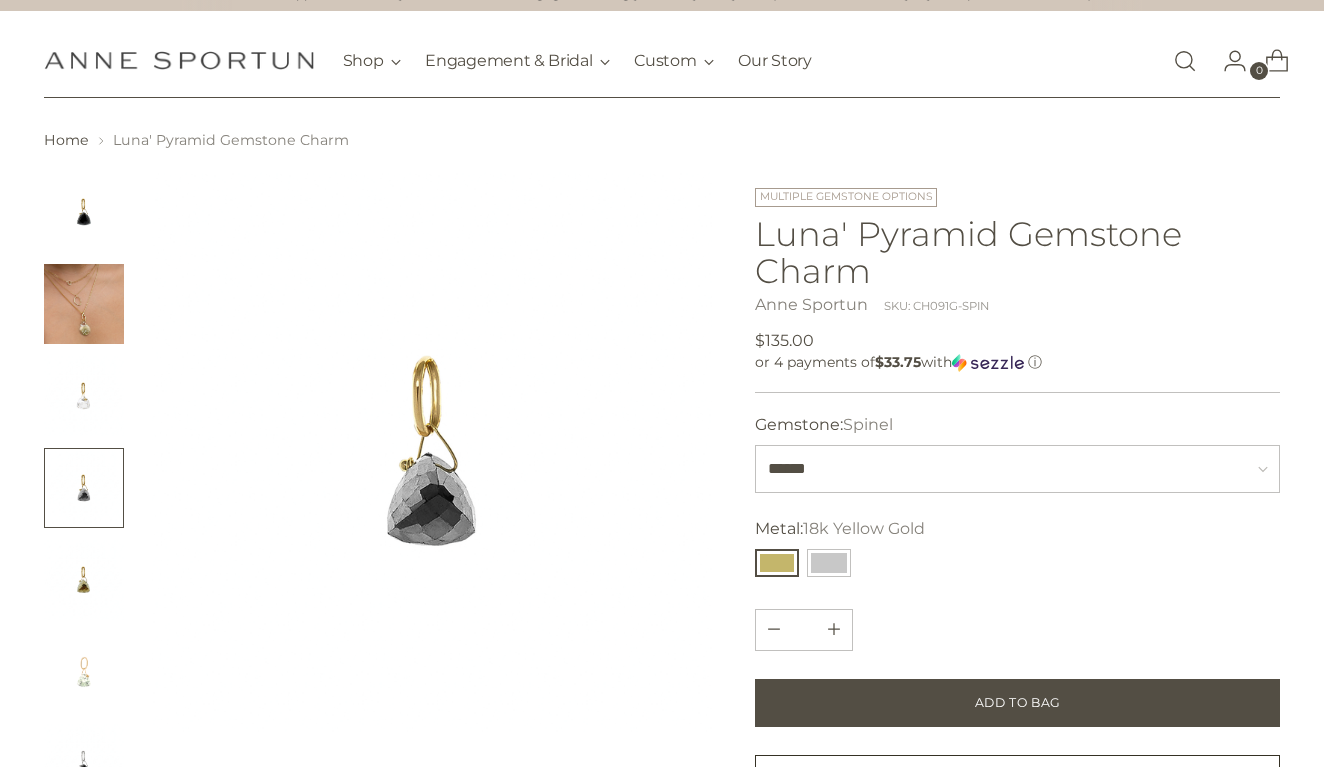 click at bounding box center [84, 580] 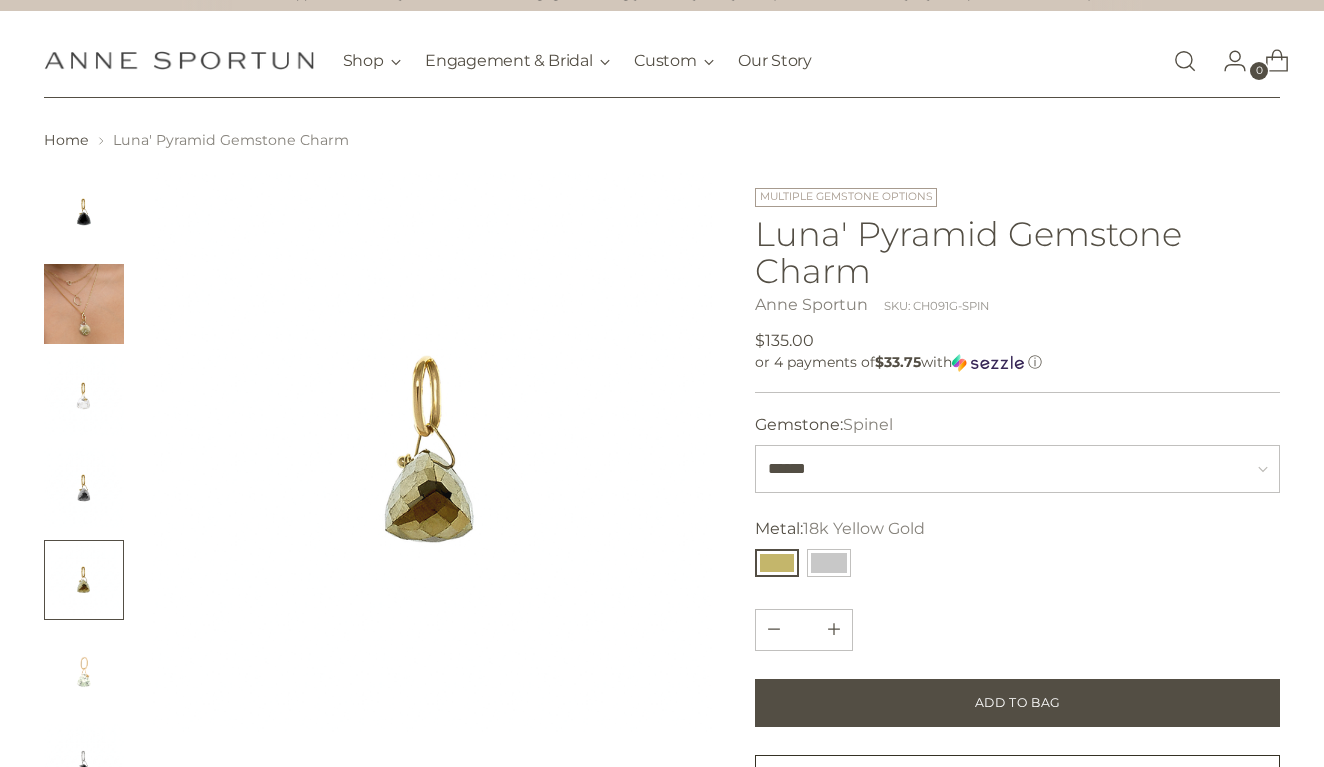 click at bounding box center [84, 672] 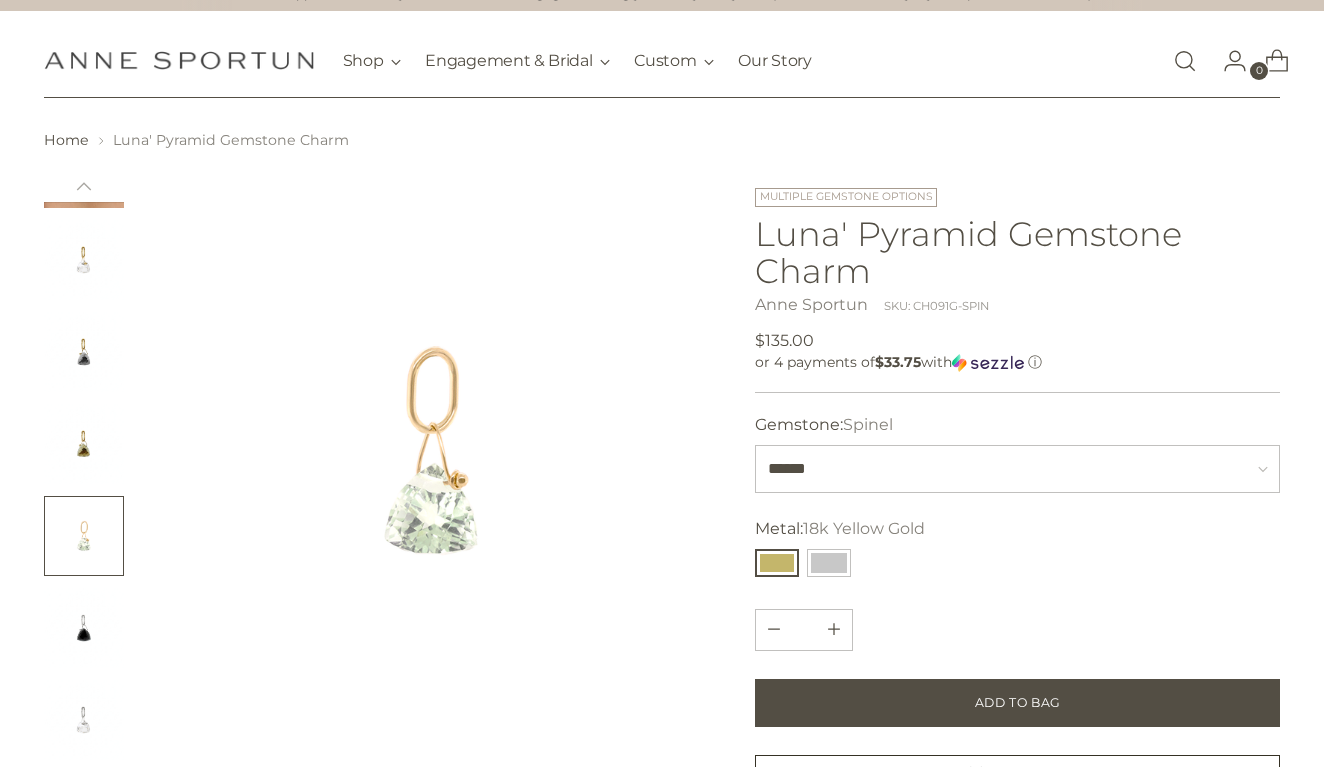 scroll, scrollTop: 153, scrollLeft: 0, axis: vertical 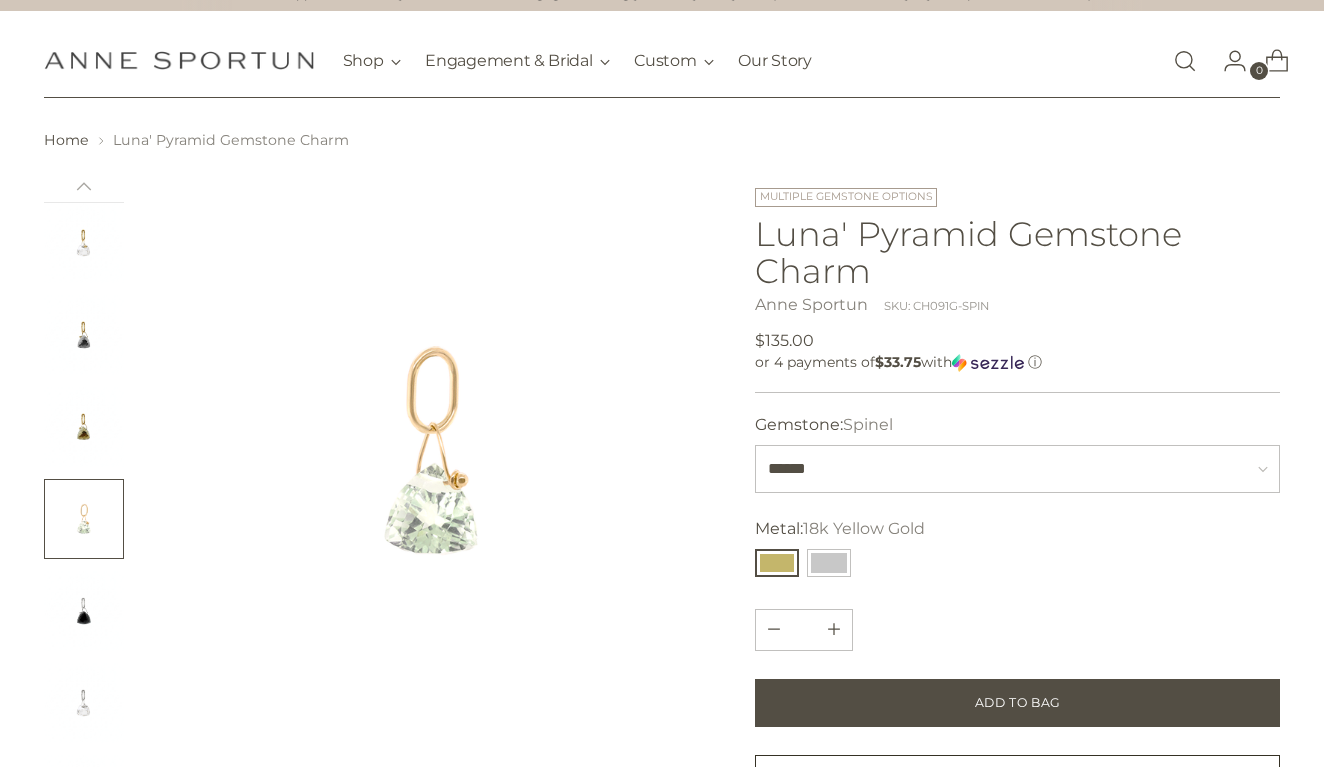 click at bounding box center (84, 611) 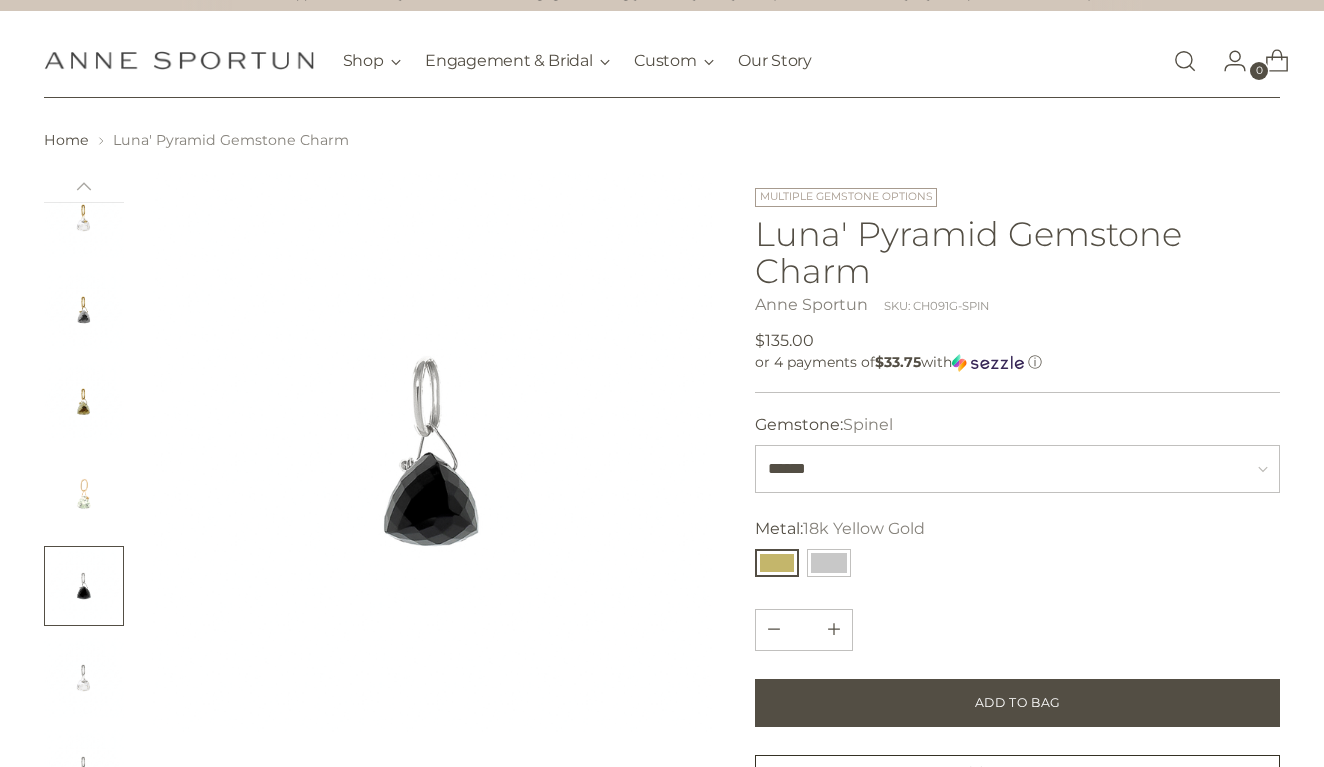 scroll, scrollTop: 178, scrollLeft: 0, axis: vertical 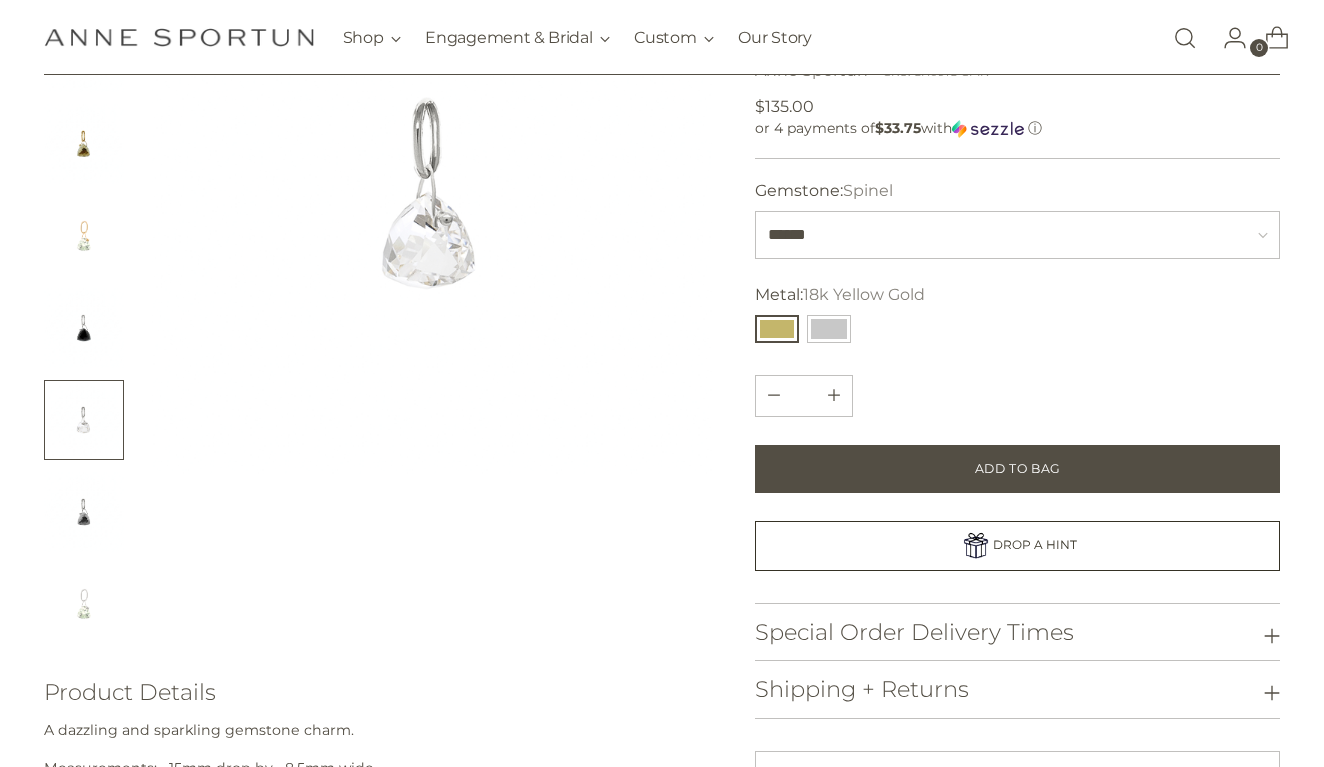 click at bounding box center [84, 512] 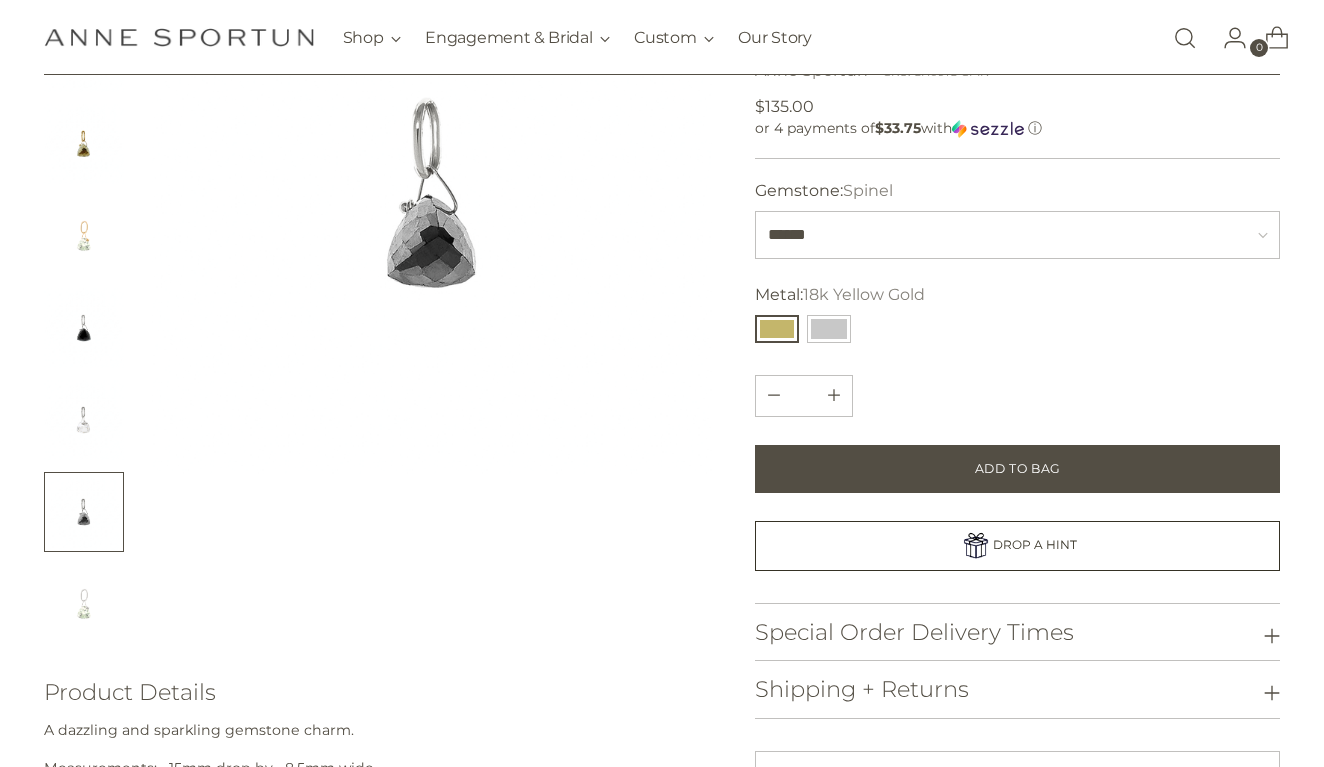 click at bounding box center (84, 604) 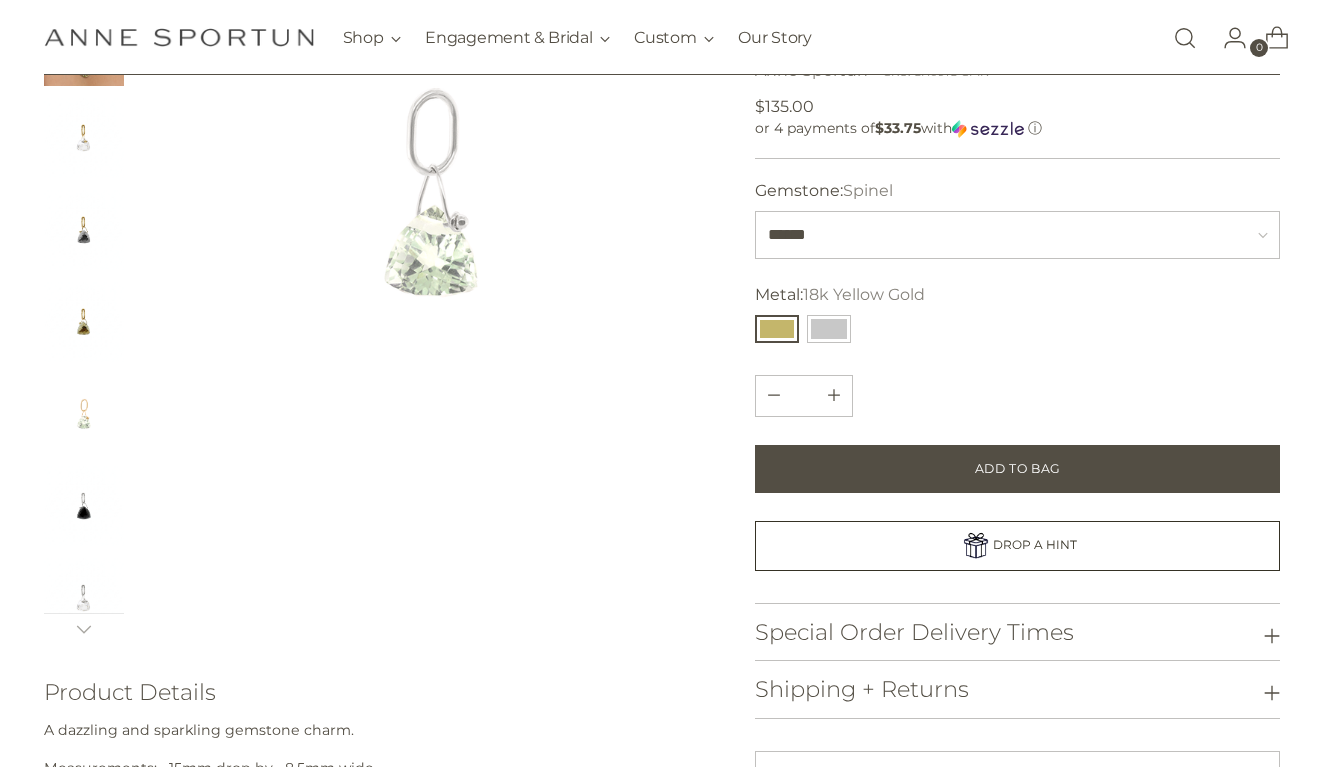 scroll, scrollTop: 0, scrollLeft: 0, axis: both 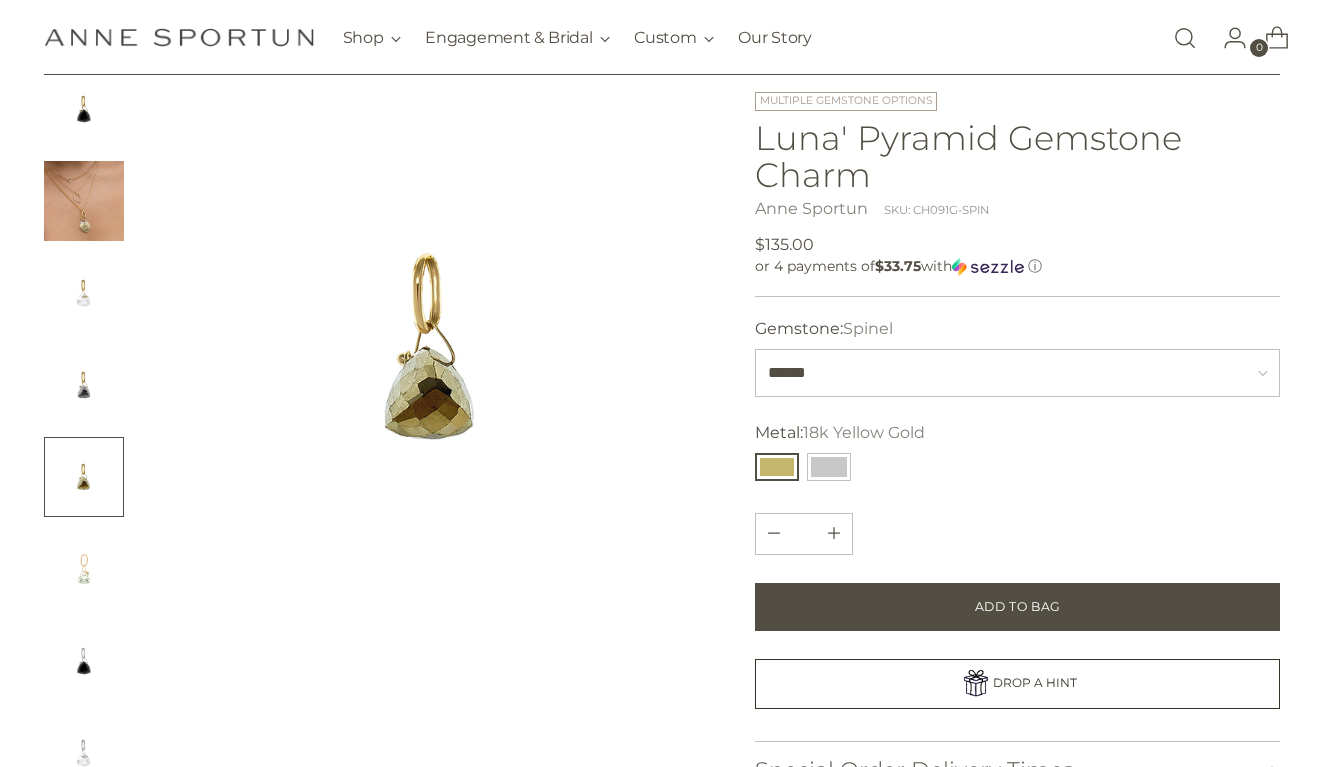 click at bounding box center (84, 293) 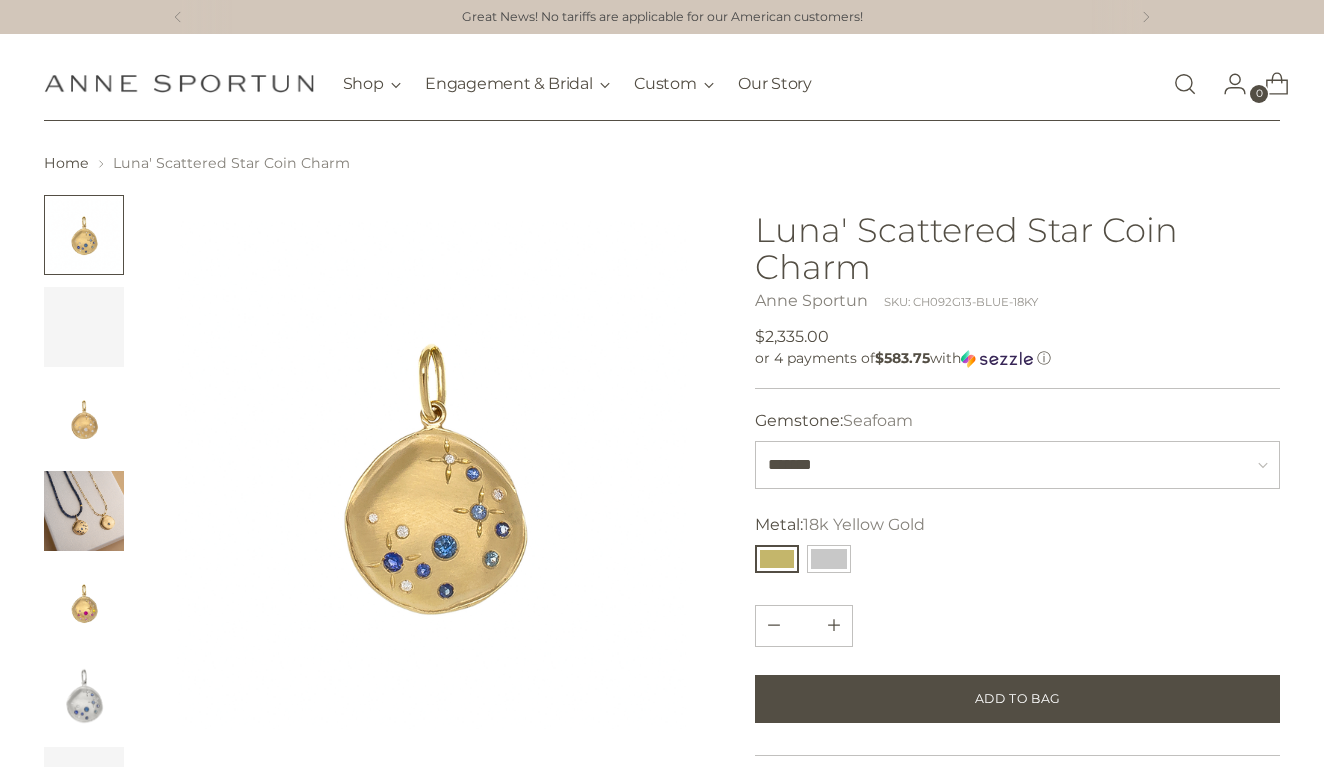 scroll, scrollTop: 0, scrollLeft: 0, axis: both 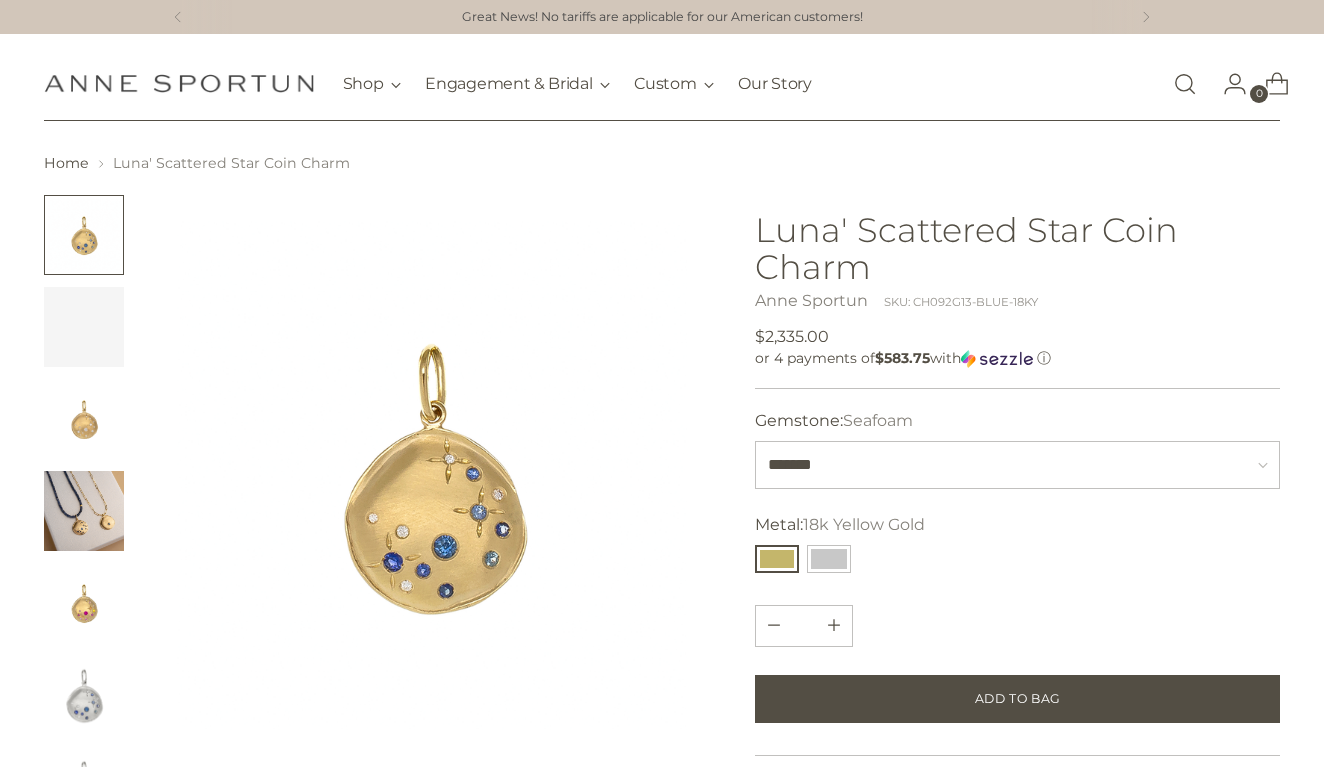 click at bounding box center (84, 419) 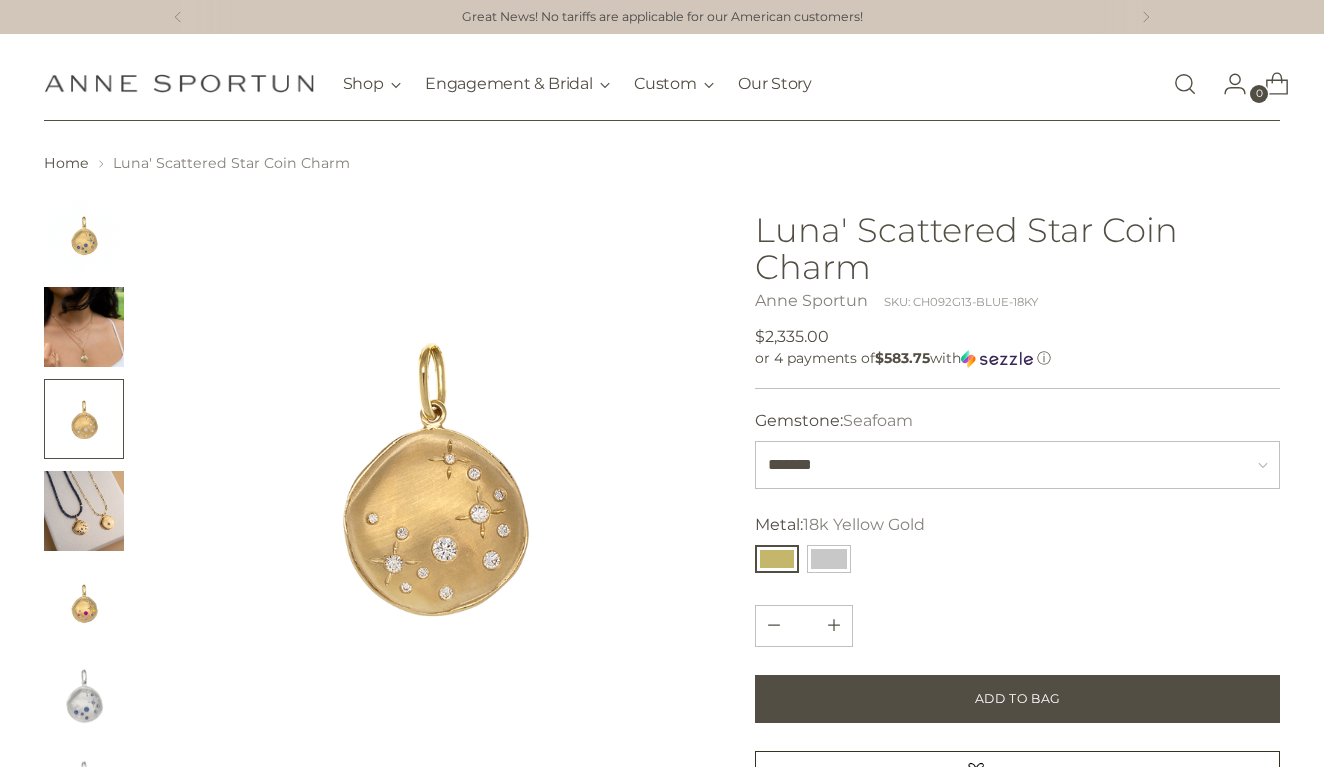 click at bounding box center [84, 603] 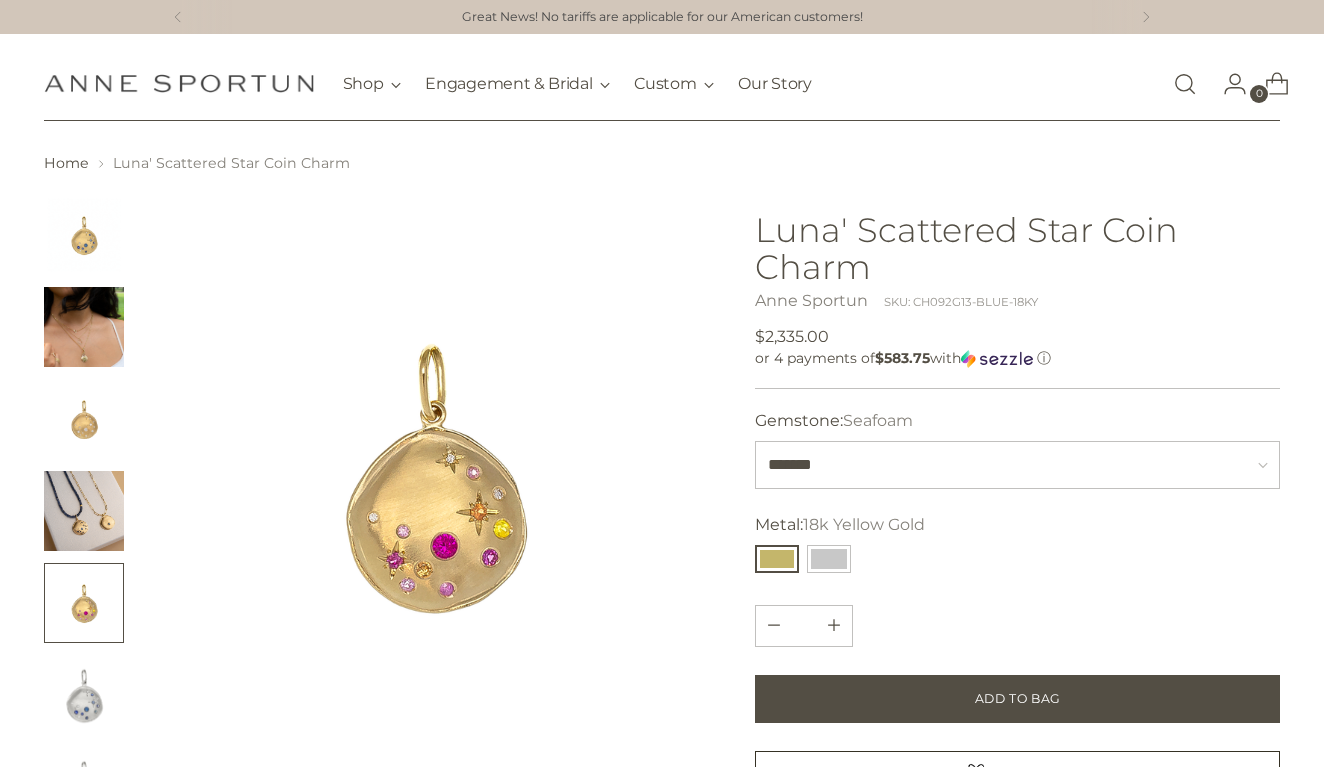 click at bounding box center [84, 695] 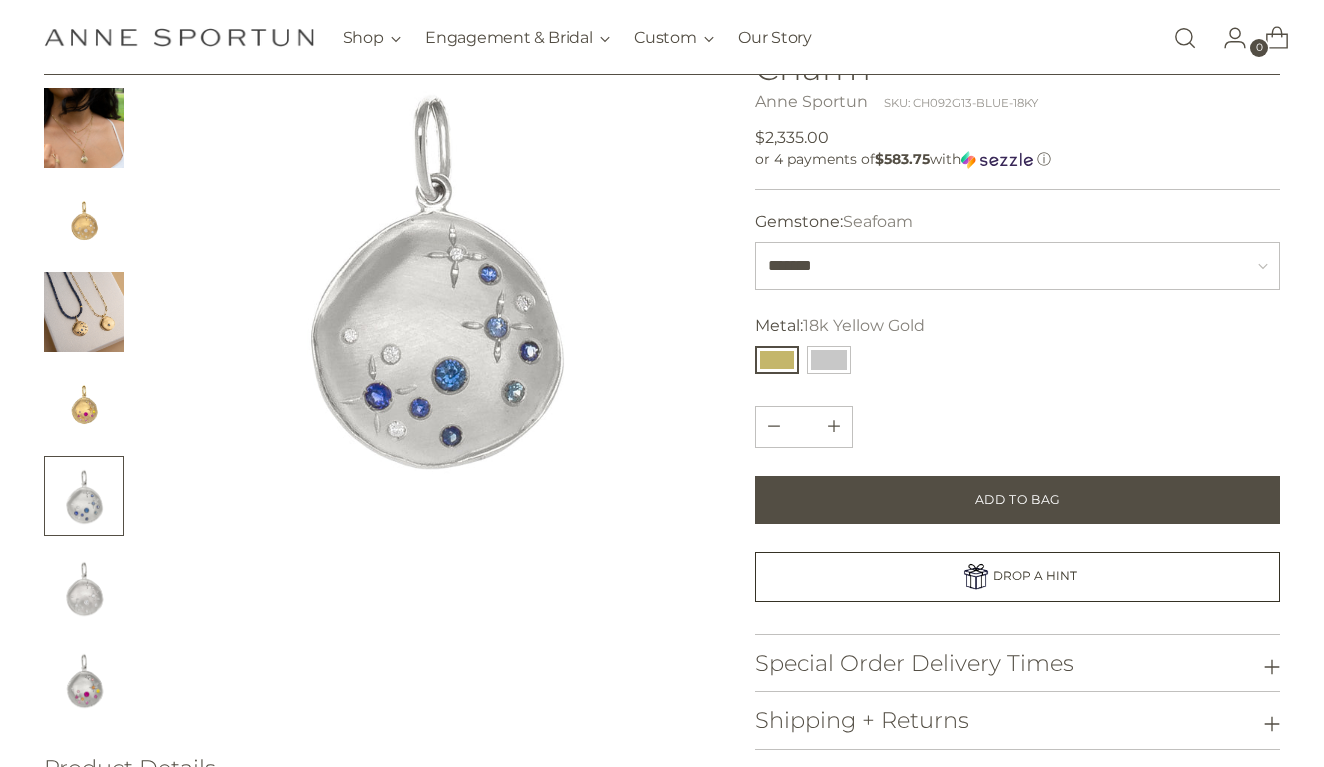 scroll, scrollTop: 209, scrollLeft: 0, axis: vertical 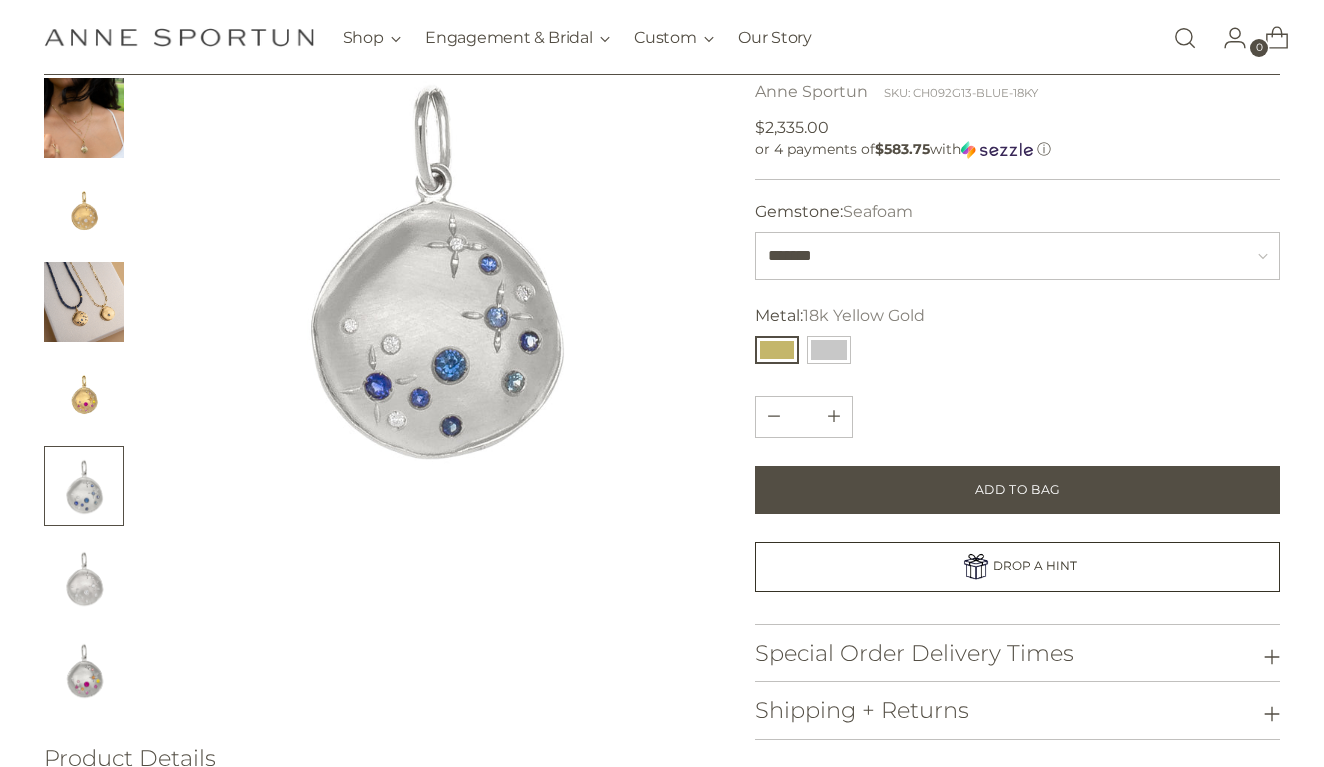 click at bounding box center (84, 578) 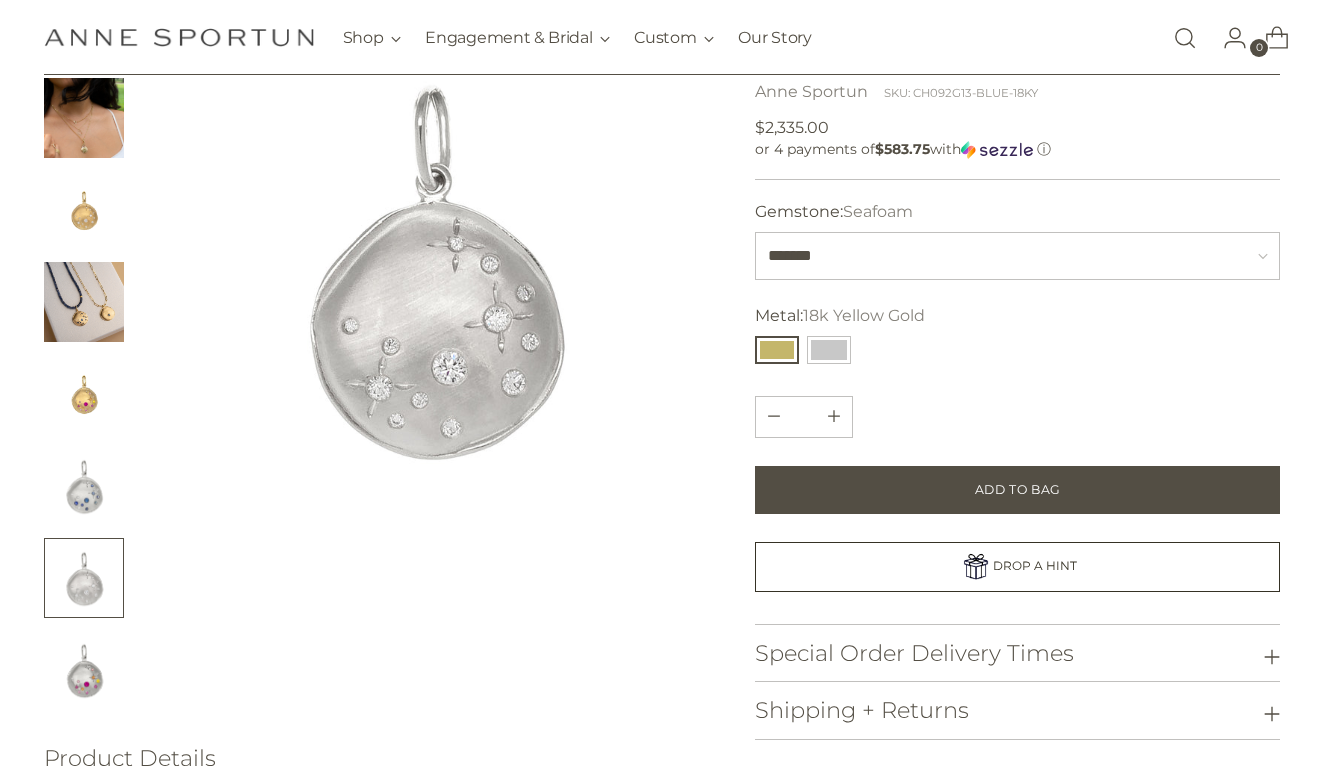 click at bounding box center [84, 670] 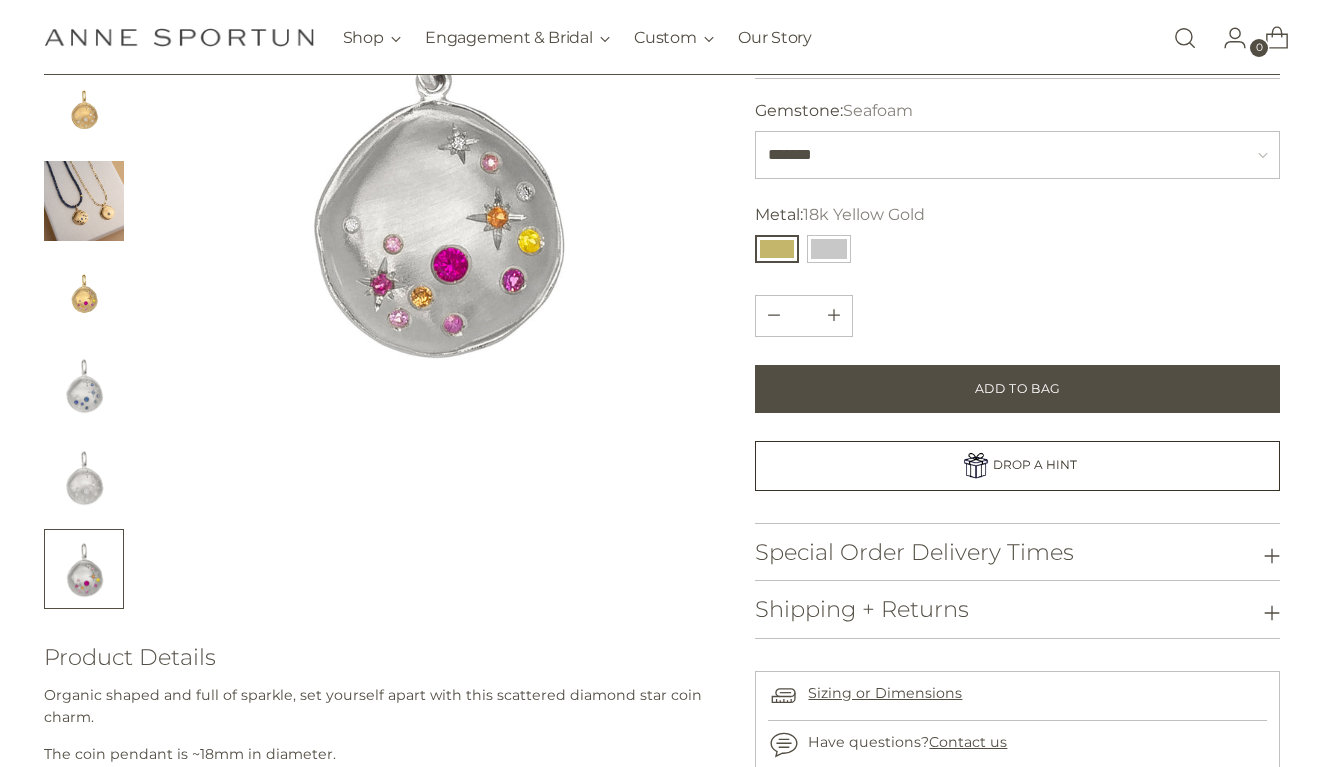 scroll, scrollTop: 318, scrollLeft: 0, axis: vertical 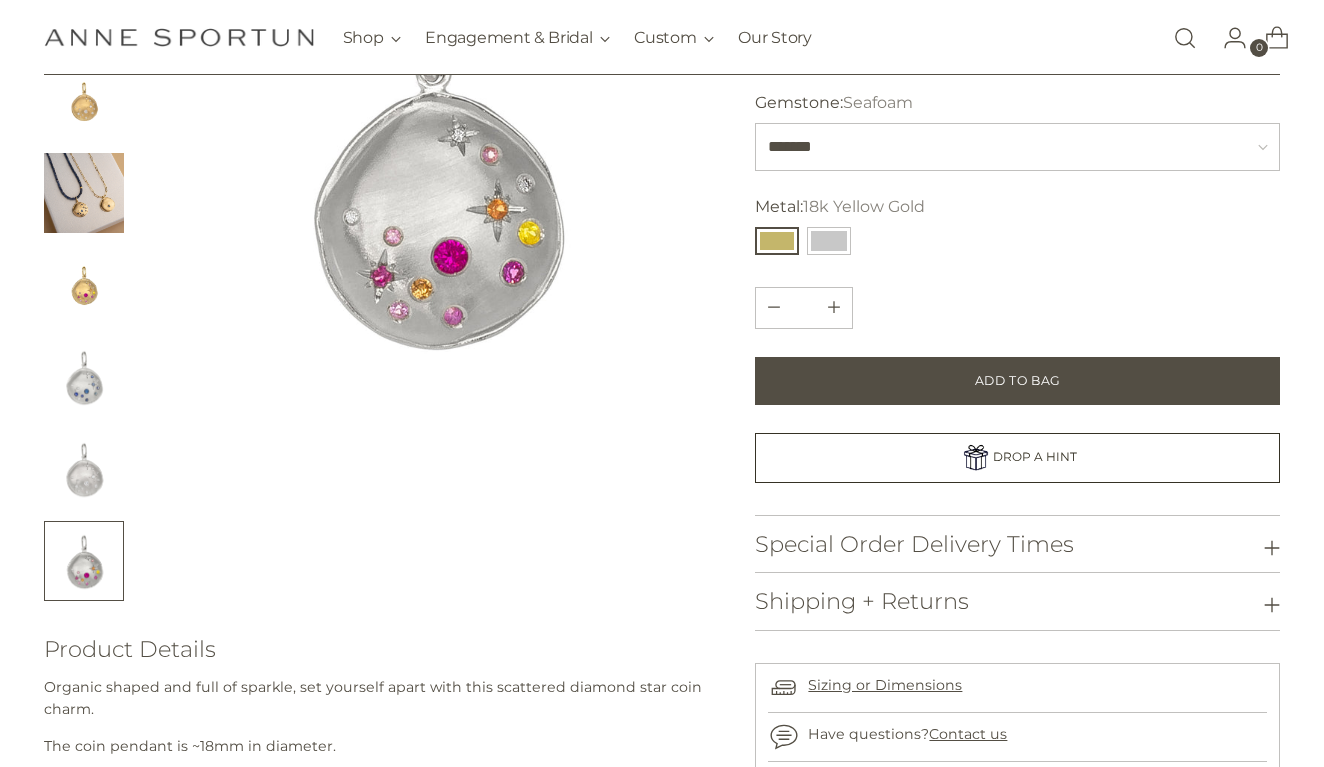 click at bounding box center [84, 193] 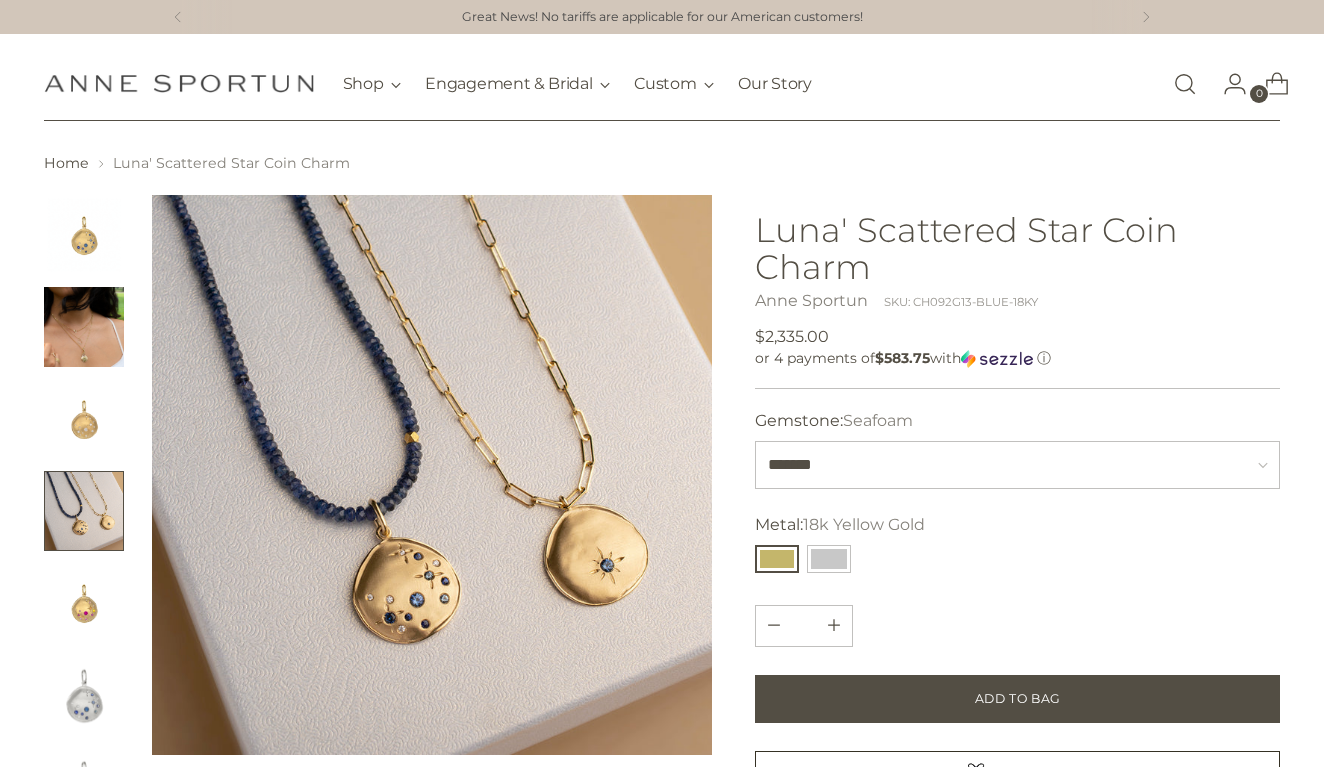 scroll, scrollTop: 0, scrollLeft: 0, axis: both 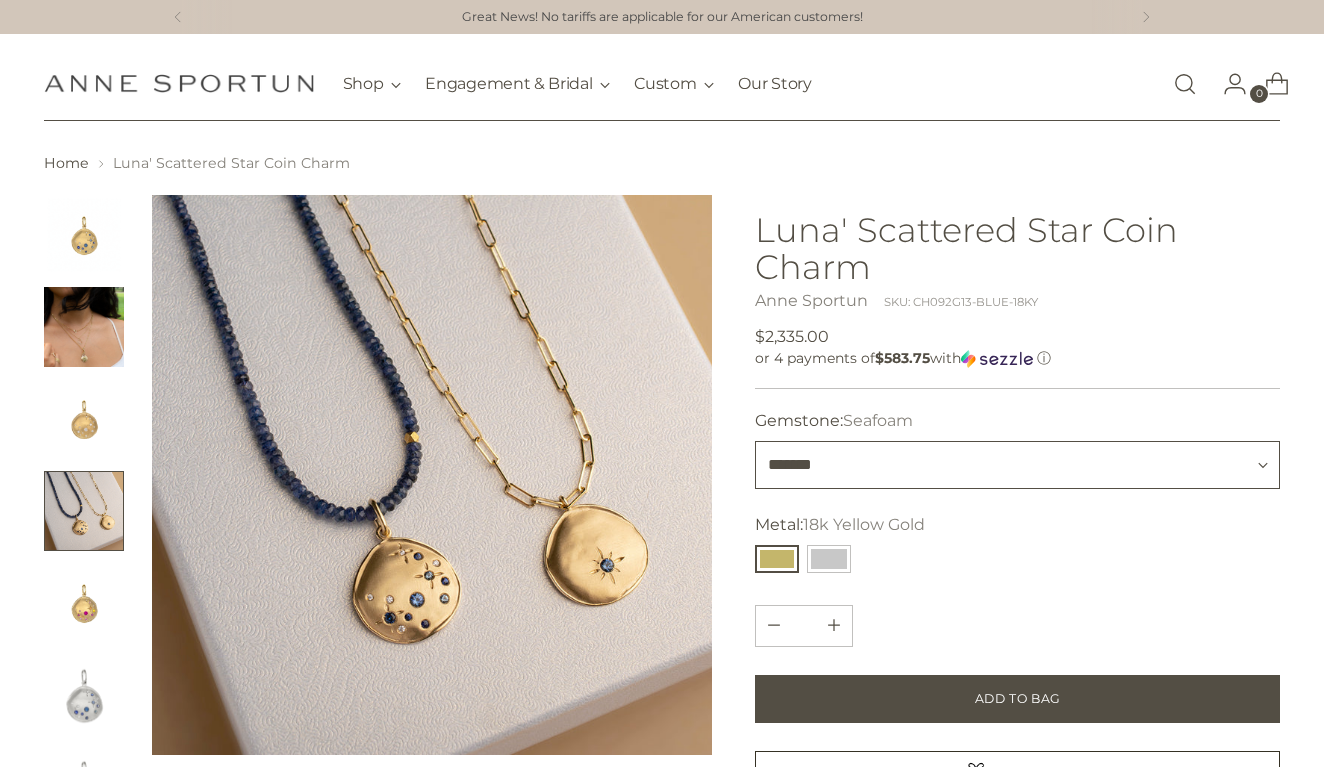 select on "*******" 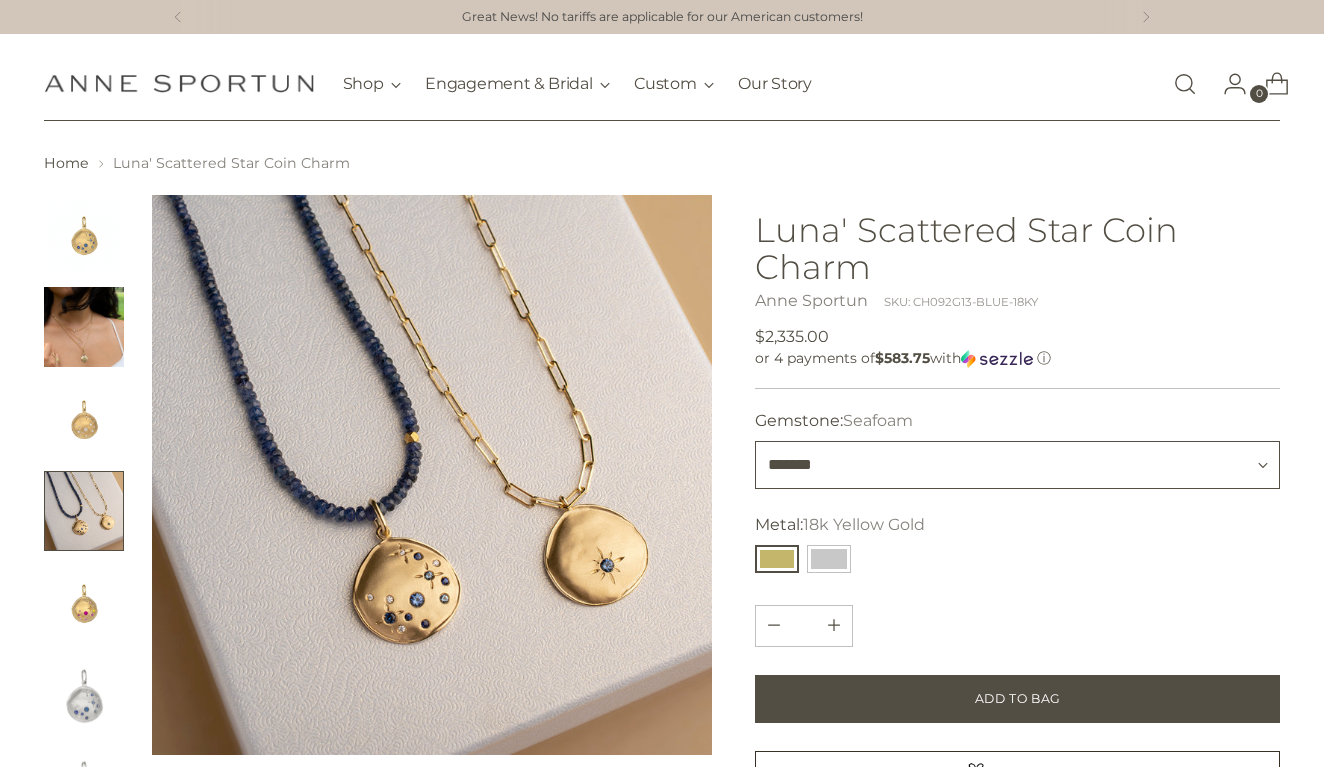 type 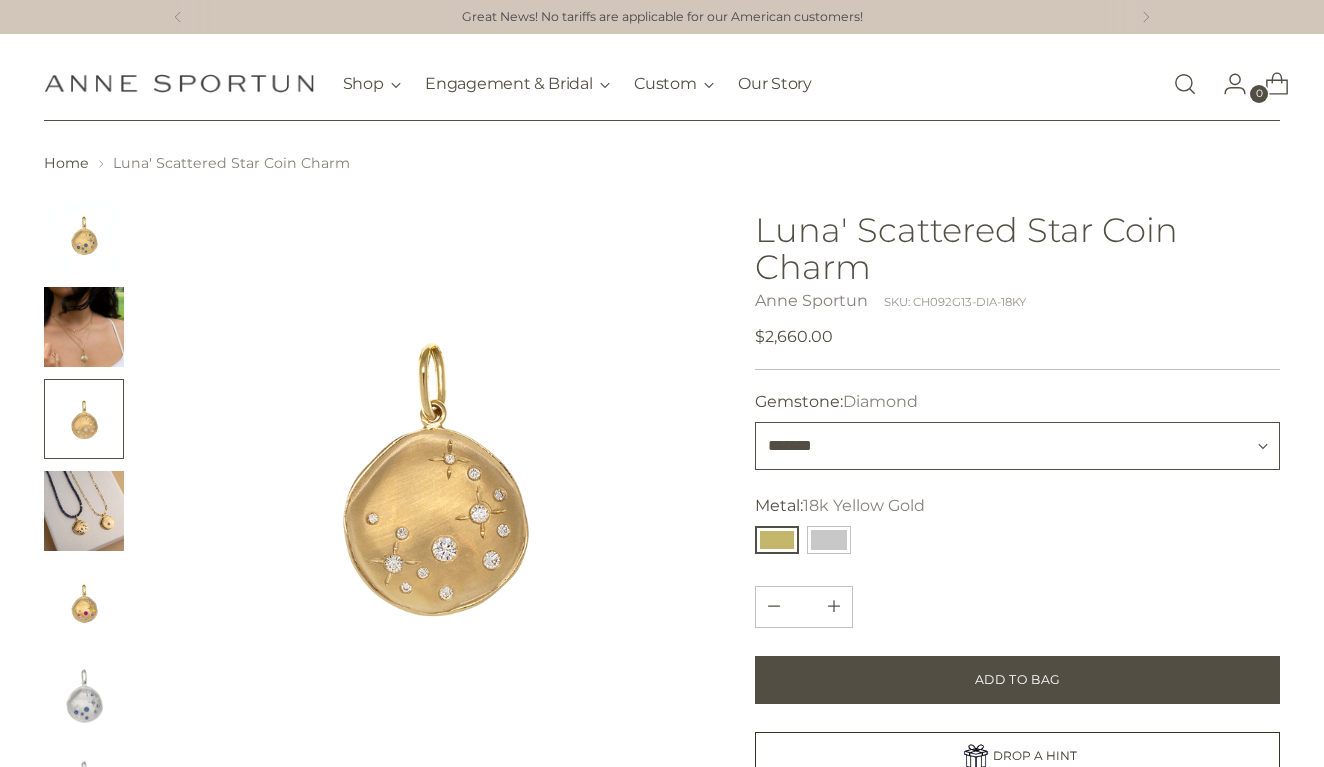 select on "********" 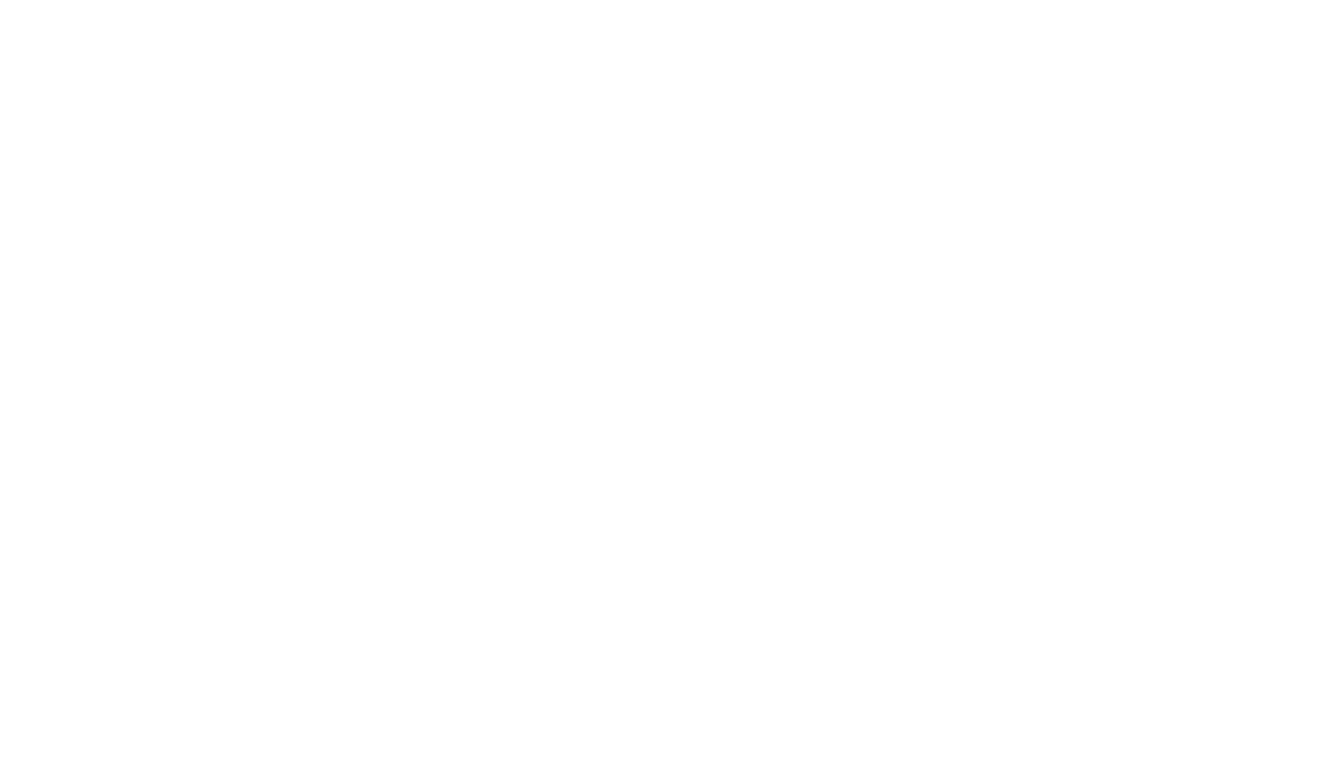 scroll, scrollTop: 0, scrollLeft: 0, axis: both 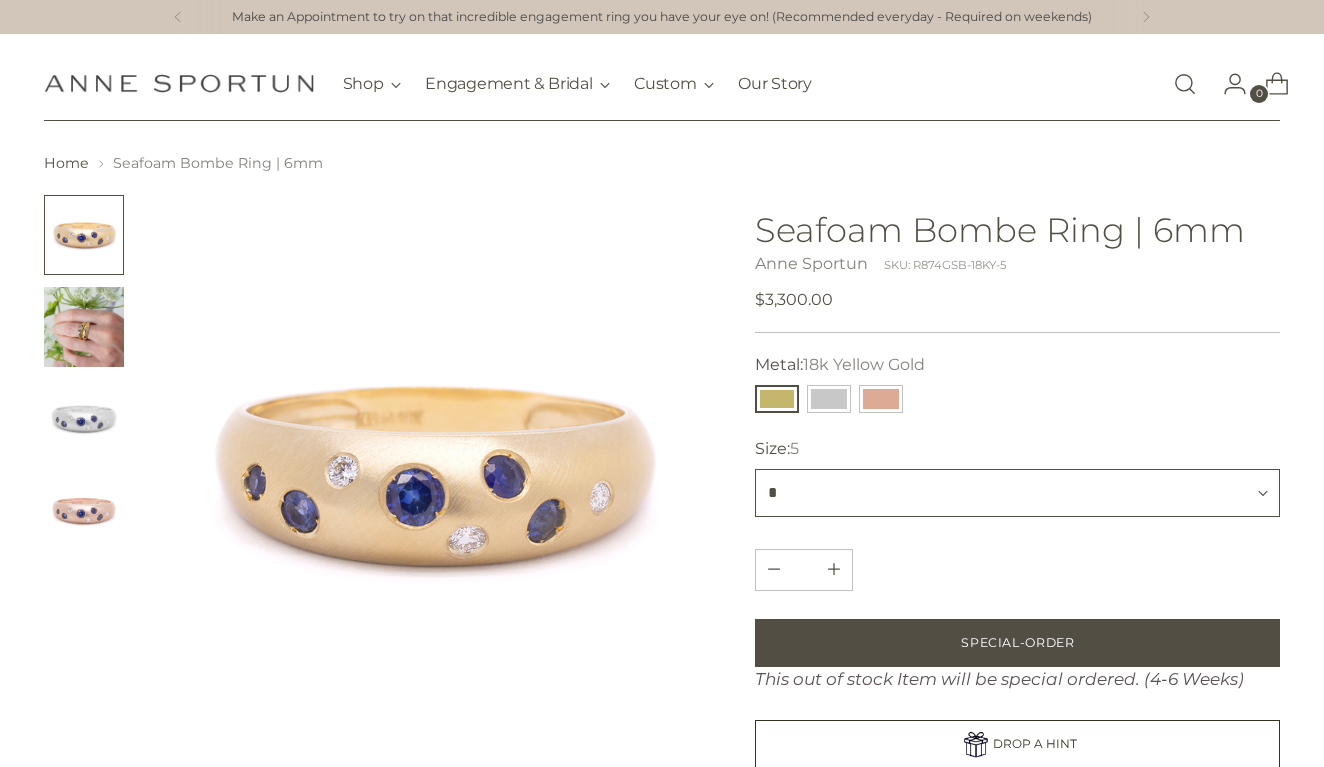 select on "*" 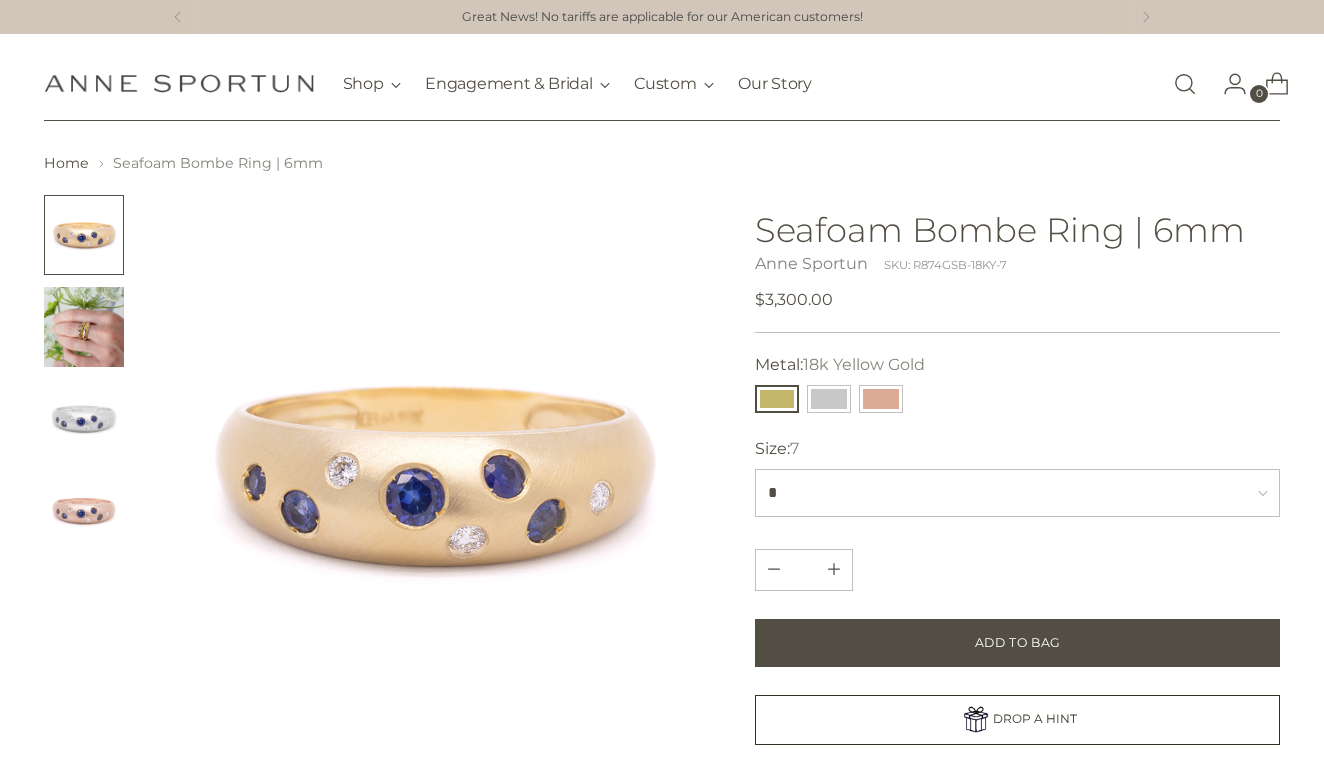 click at bounding box center (84, 511) 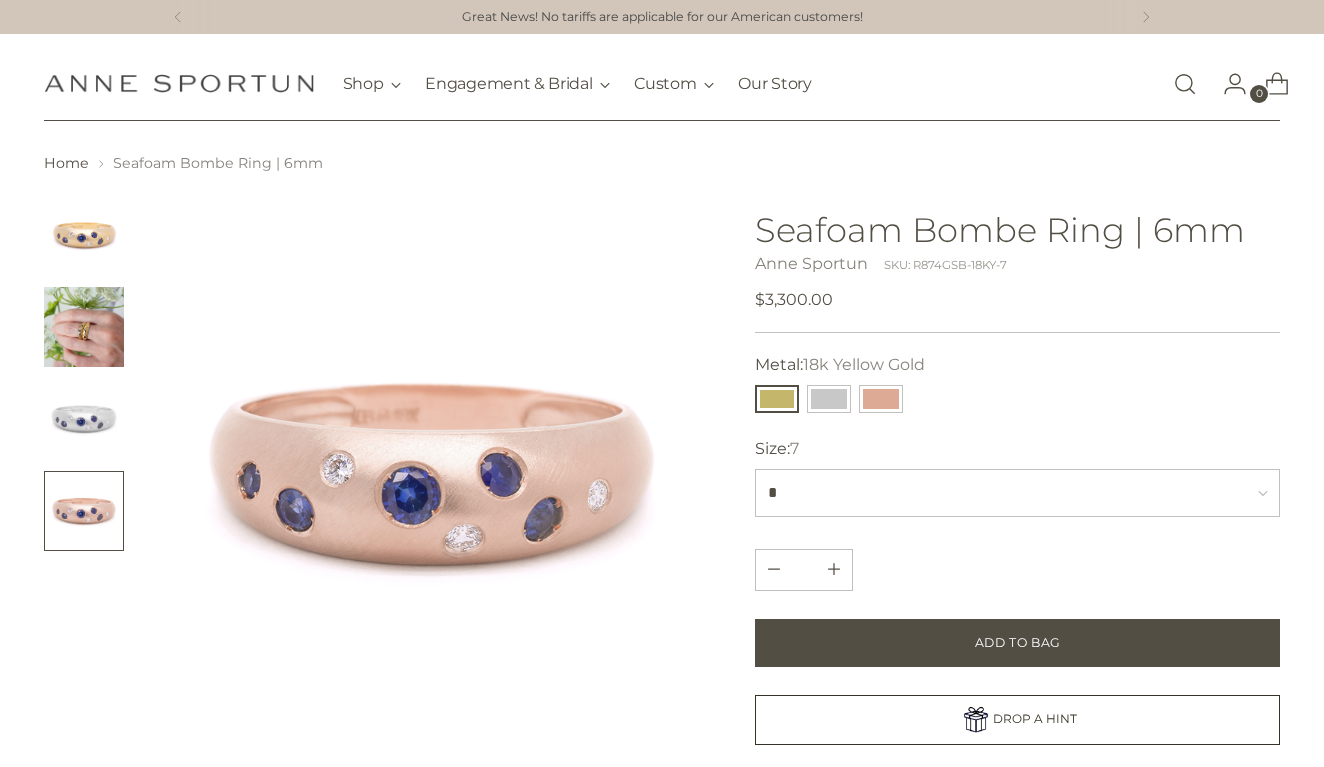 click at bounding box center (84, 419) 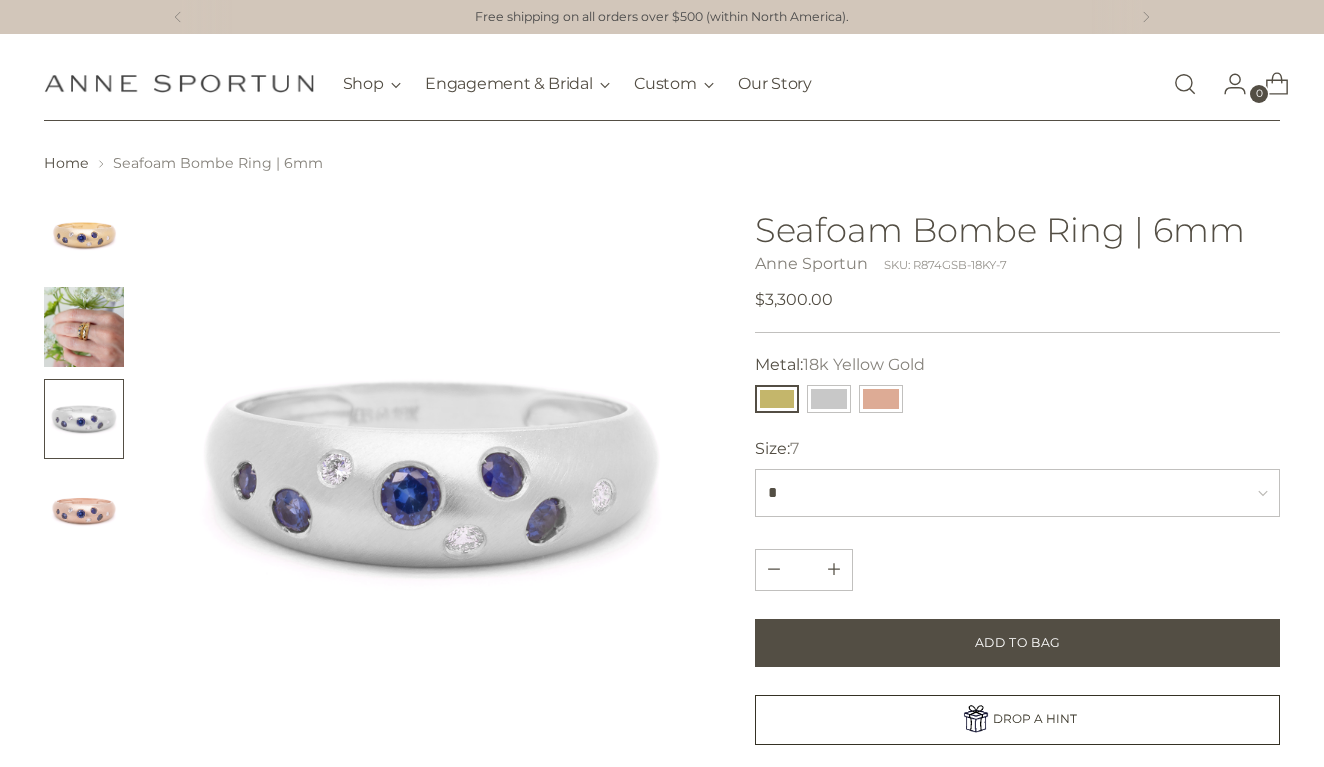 click at bounding box center (84, 235) 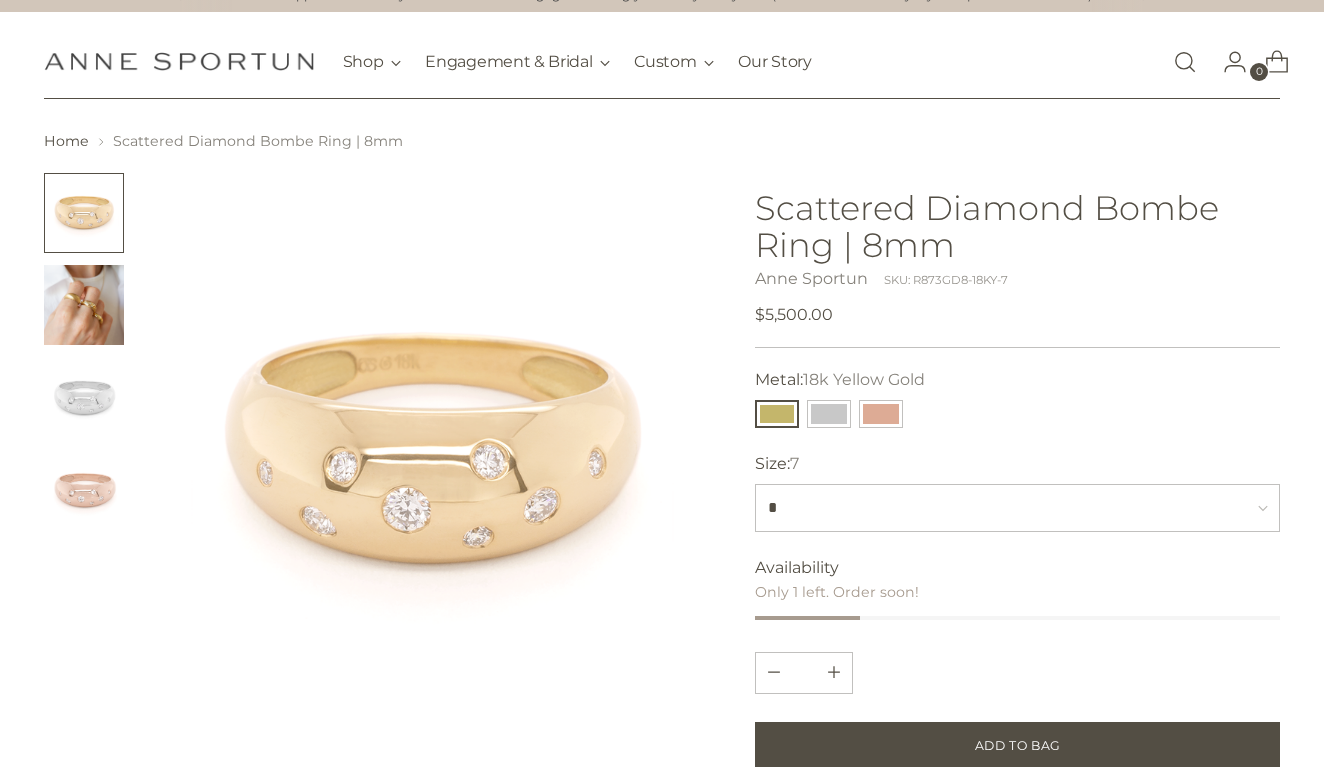 scroll, scrollTop: 35, scrollLeft: 0, axis: vertical 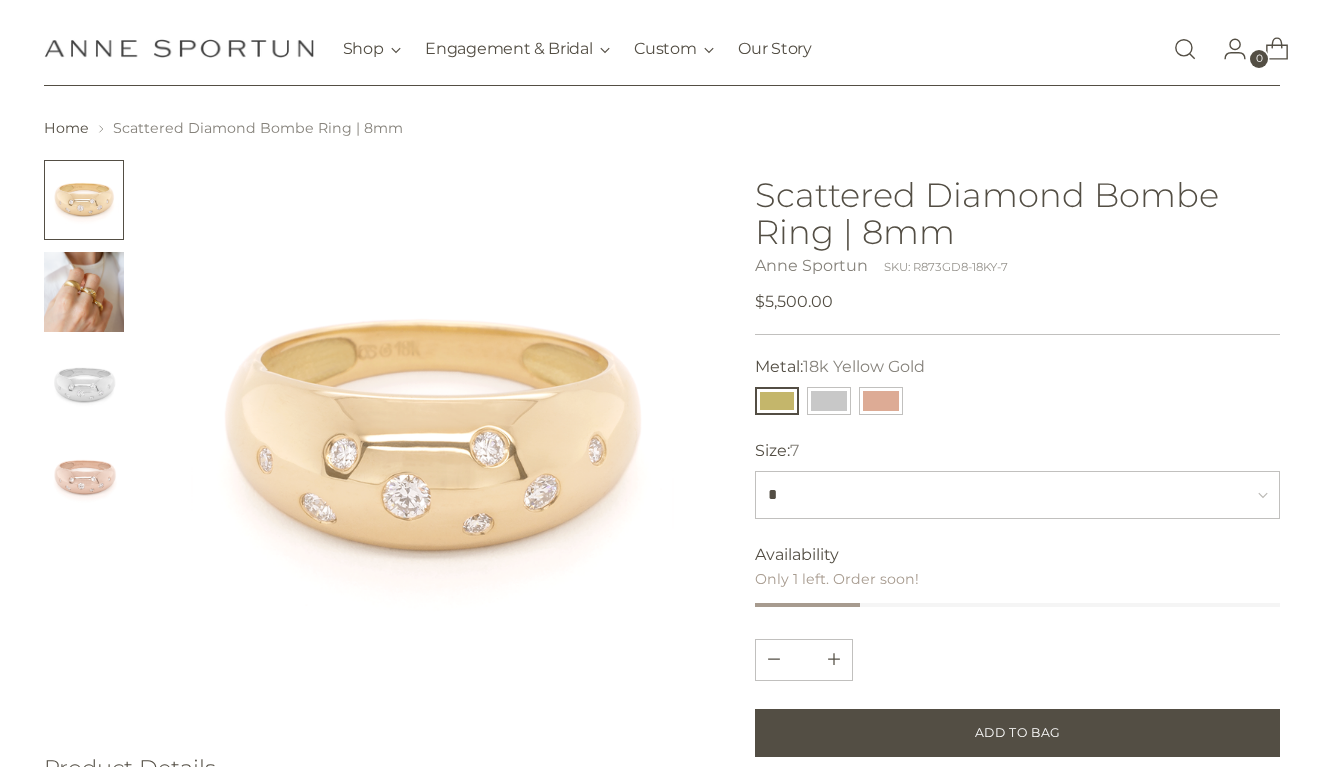 click at bounding box center [84, 292] 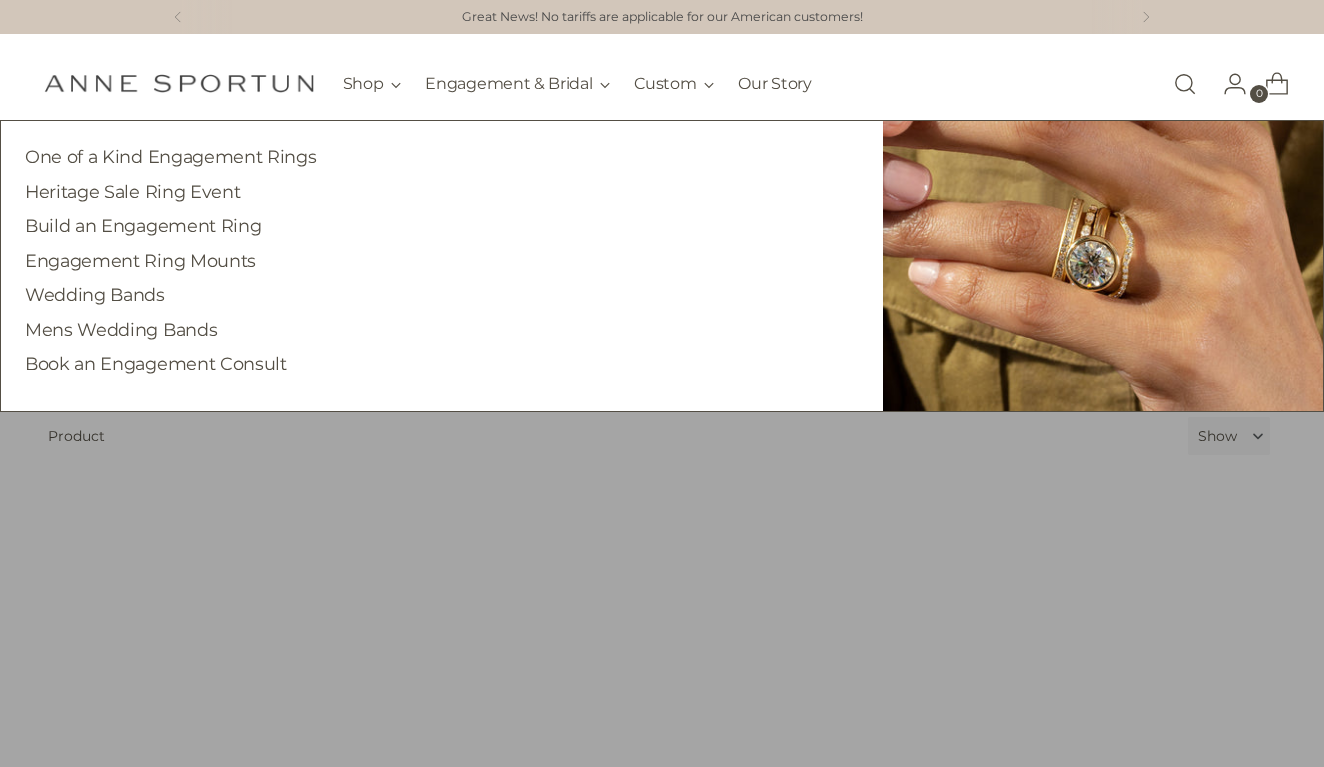 scroll, scrollTop: 0, scrollLeft: 0, axis: both 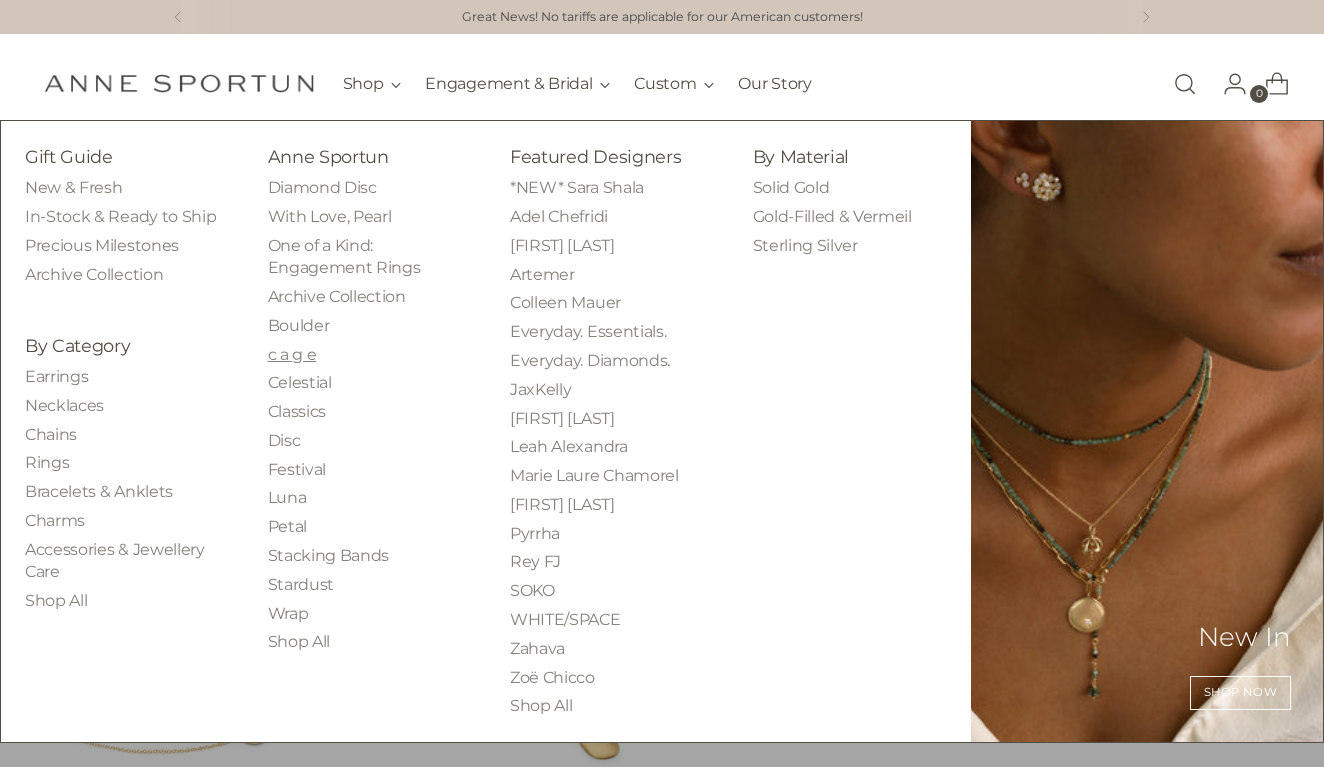 click on "c a g e" at bounding box center [292, 354] 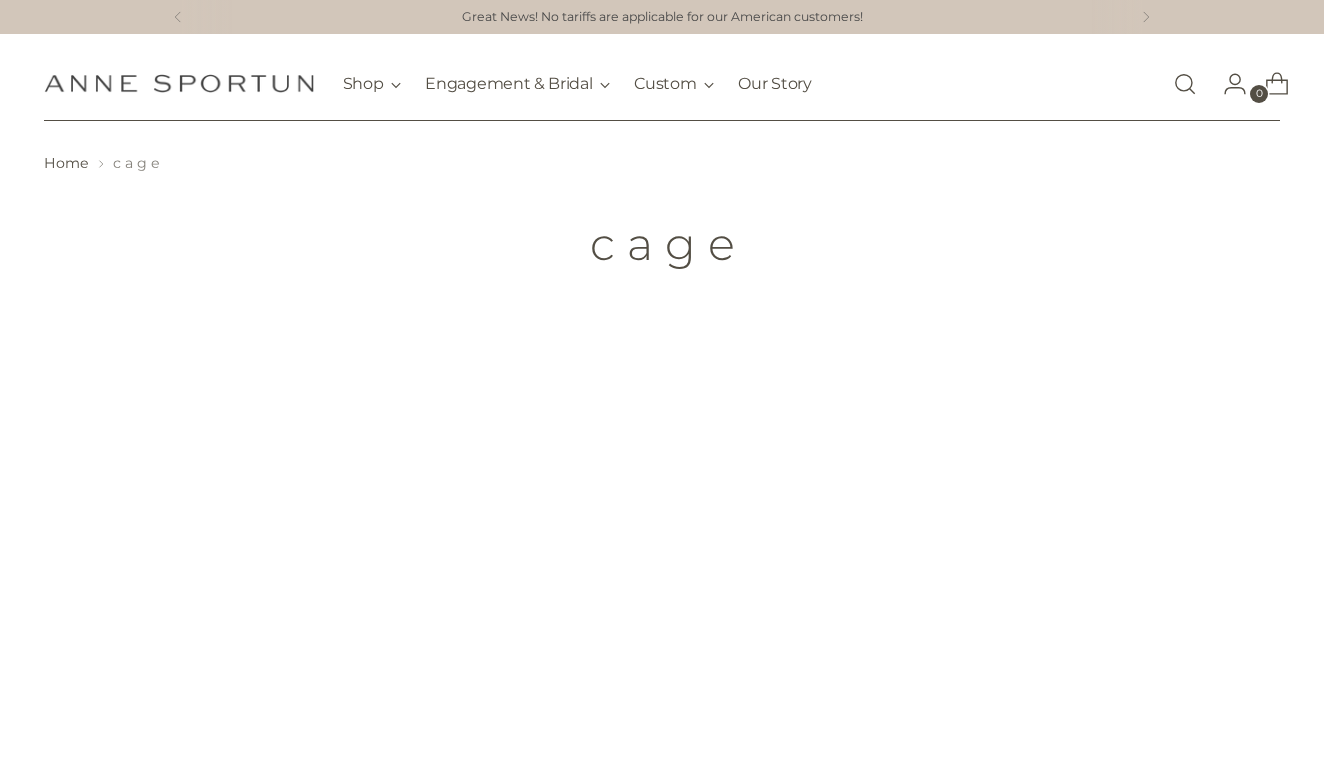 scroll, scrollTop: 0, scrollLeft: 0, axis: both 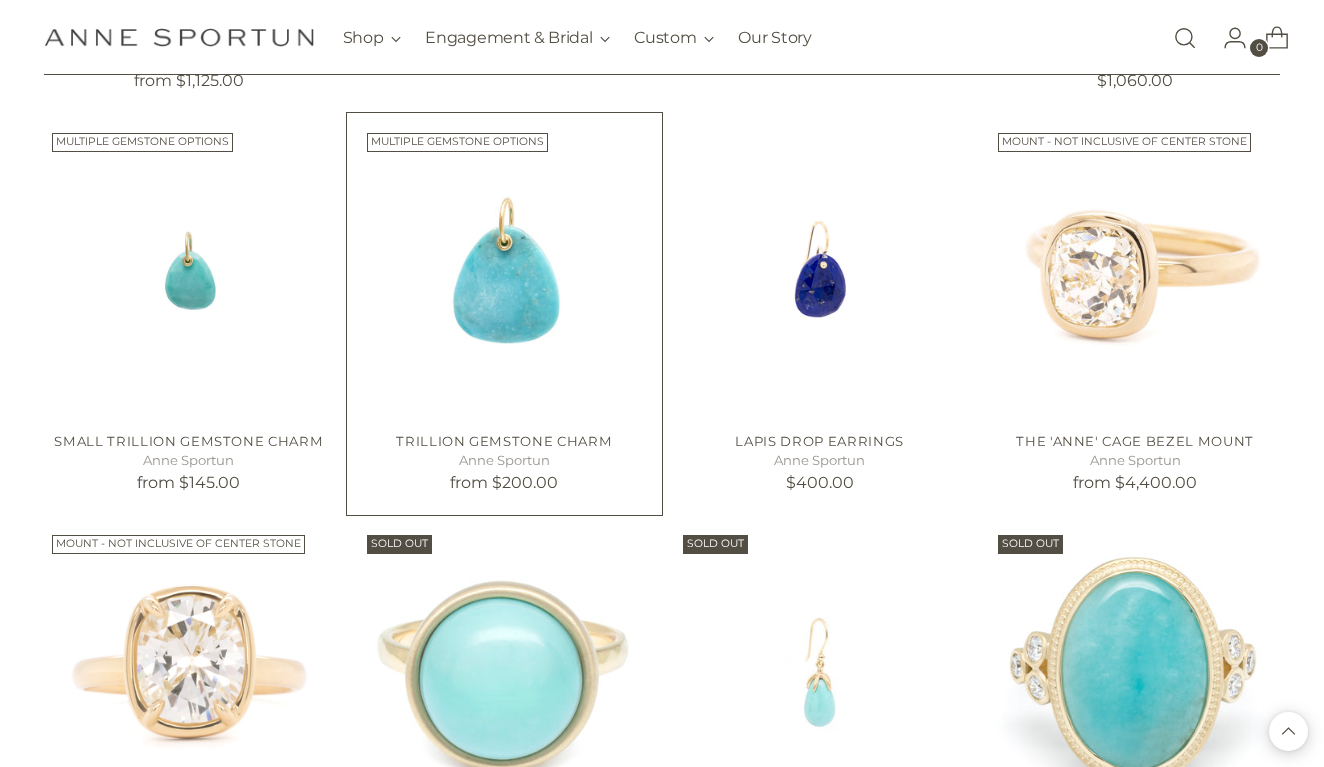 click at bounding box center (0, 0) 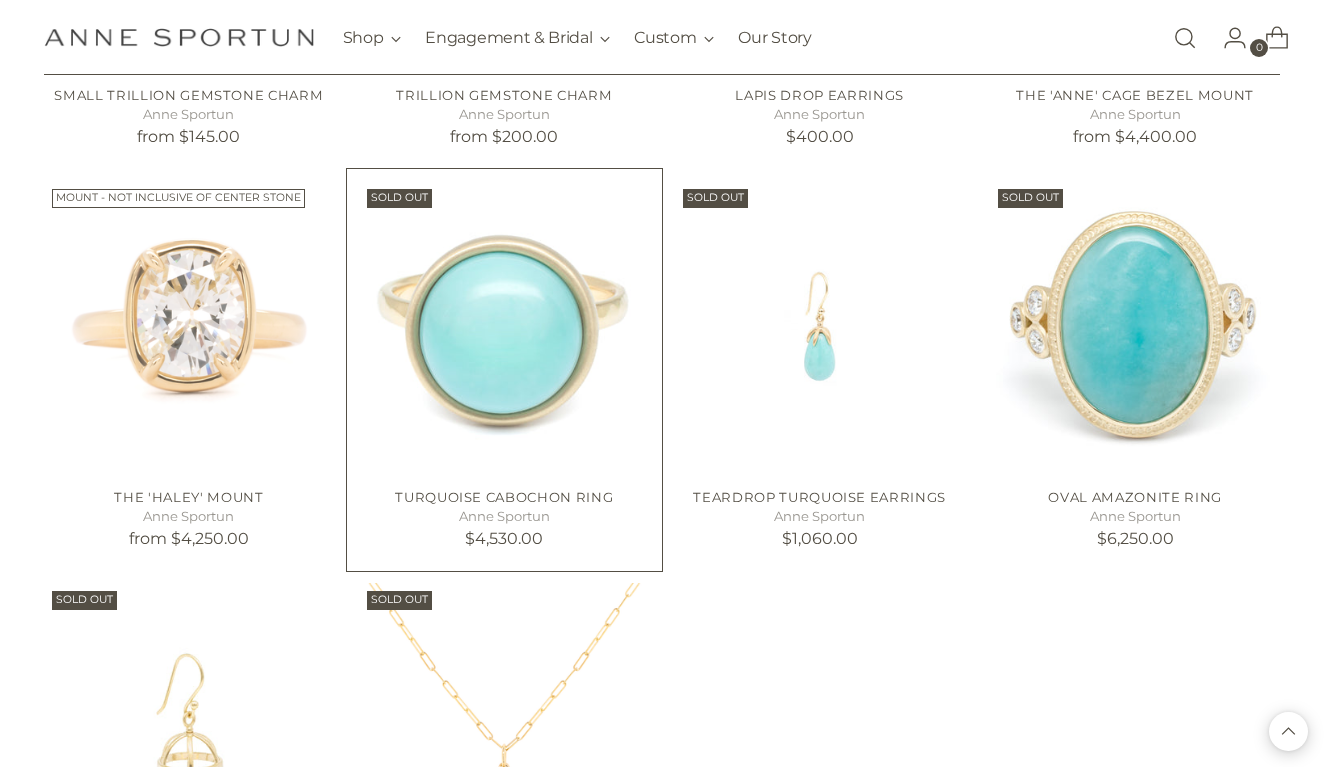 scroll, scrollTop: 3195, scrollLeft: 0, axis: vertical 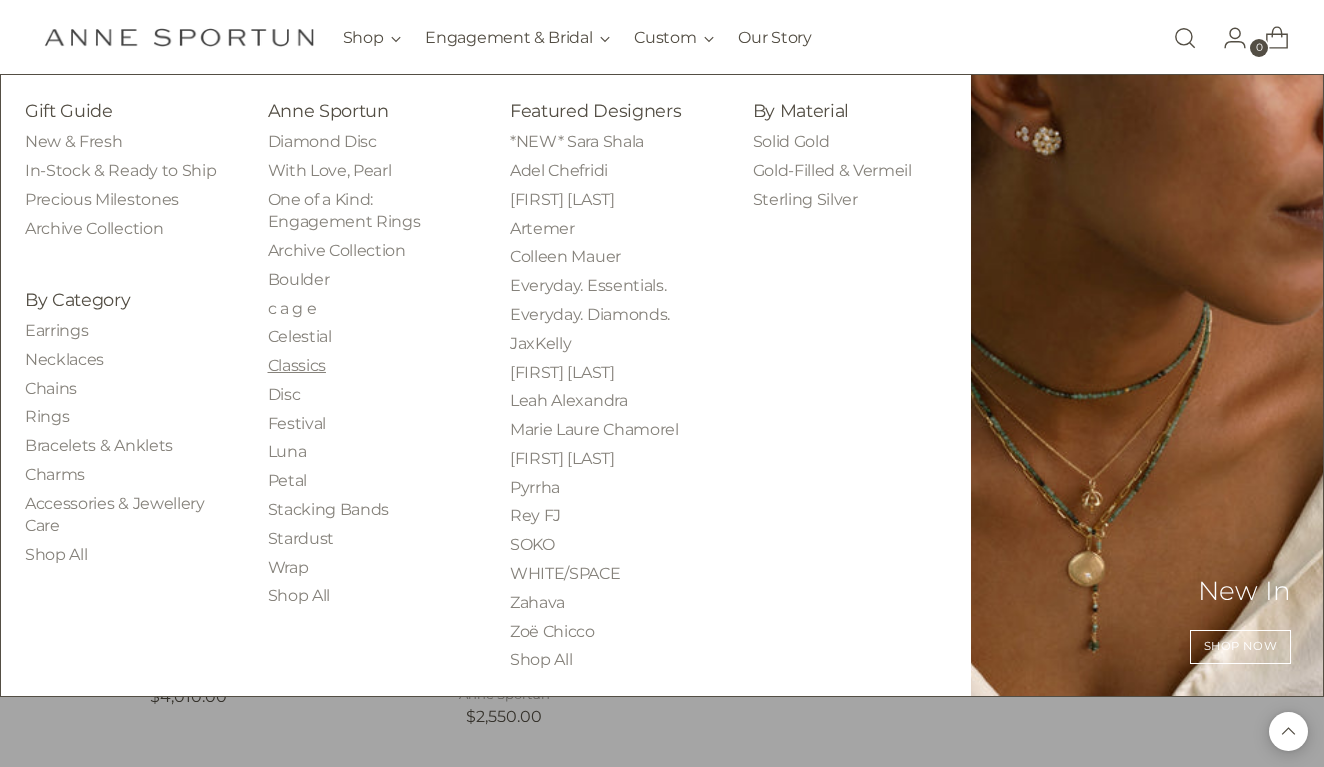 click on "Classics" at bounding box center (297, 365) 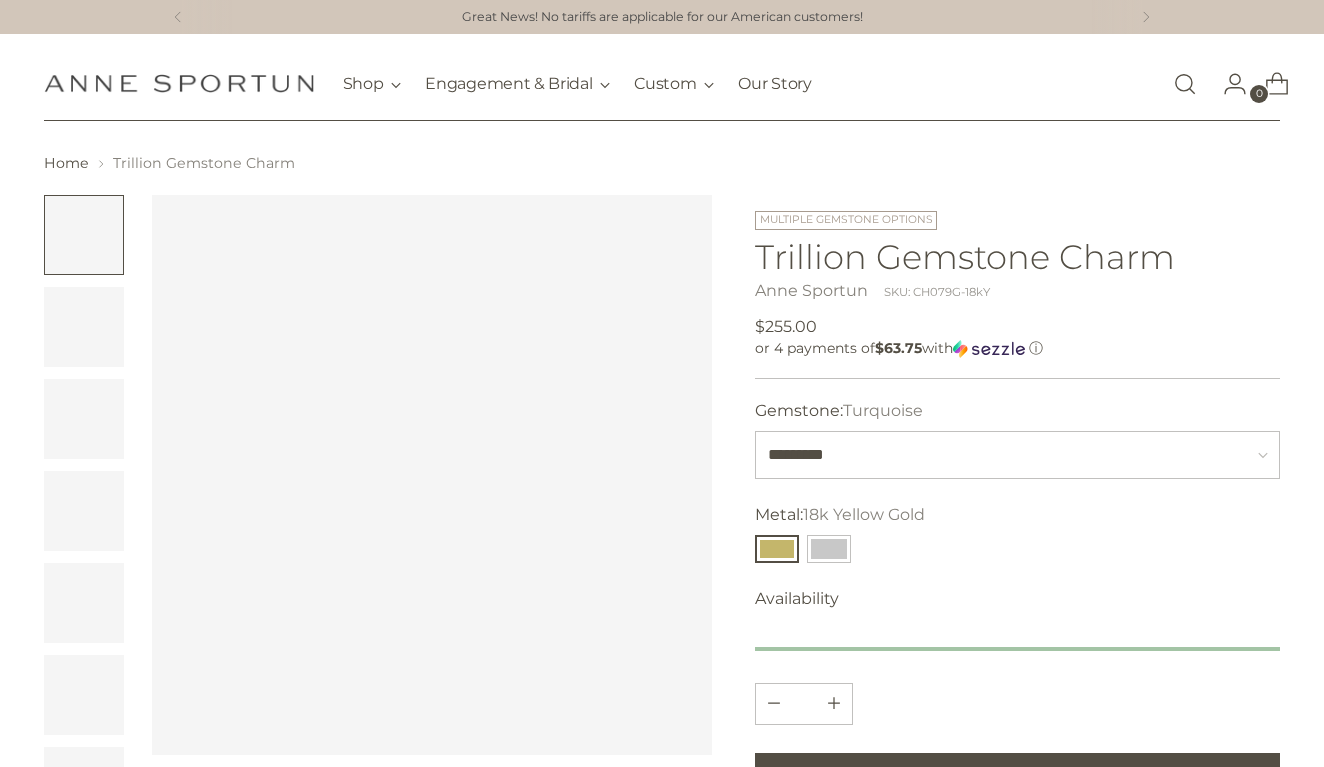 scroll, scrollTop: 0, scrollLeft: 0, axis: both 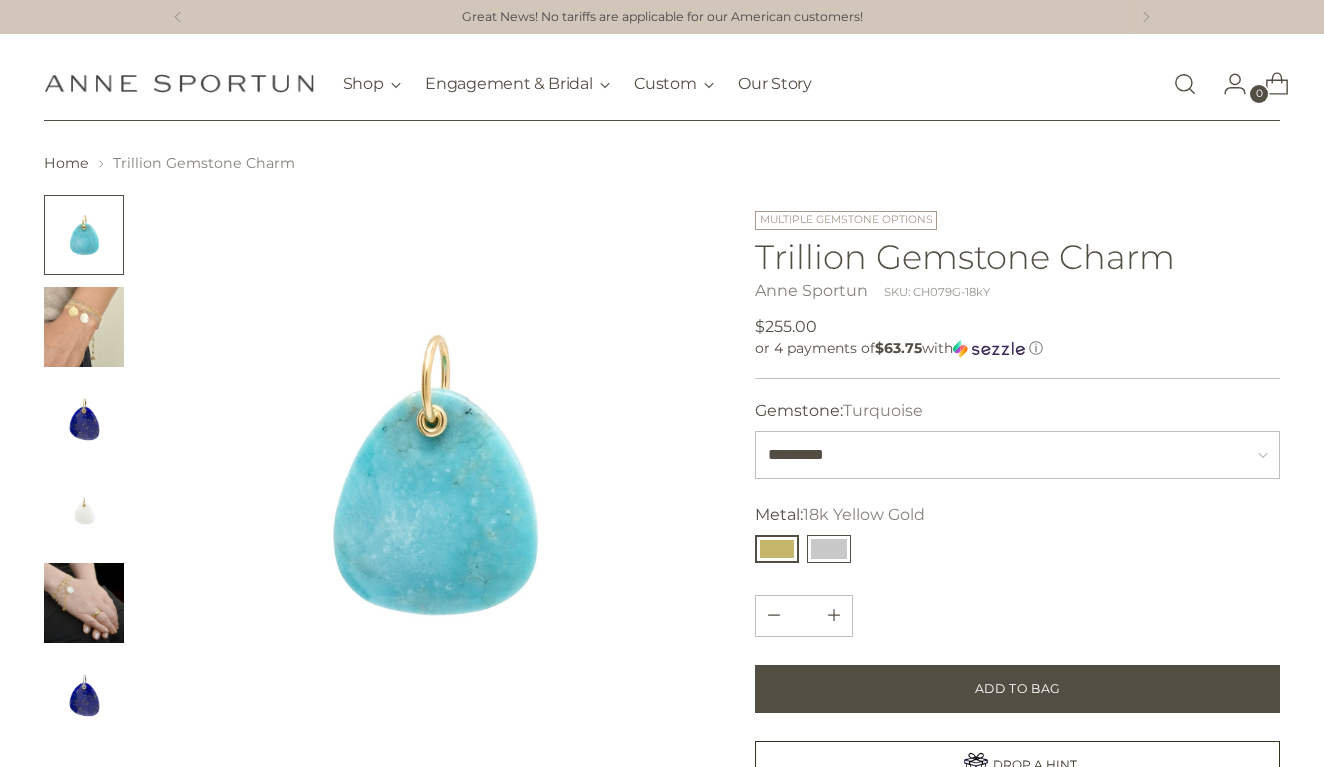 click at bounding box center (829, 549) 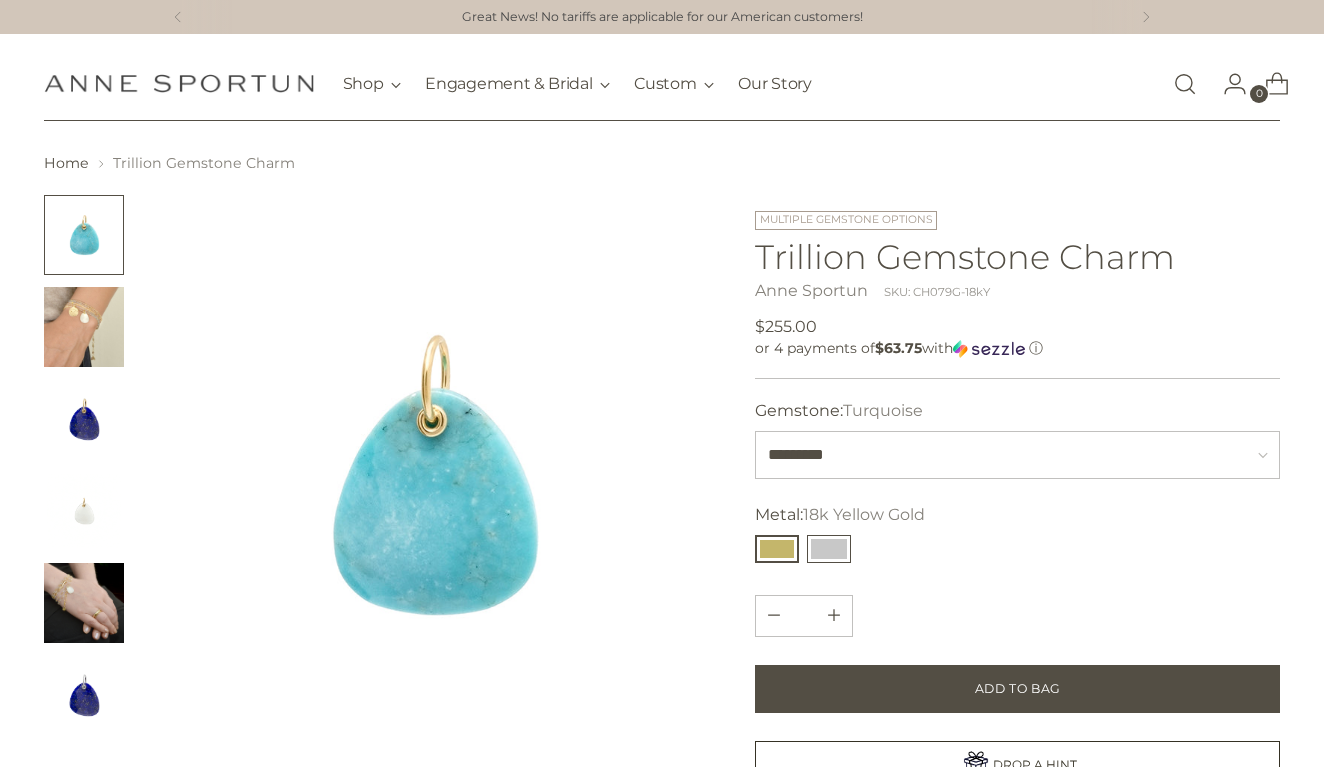 type 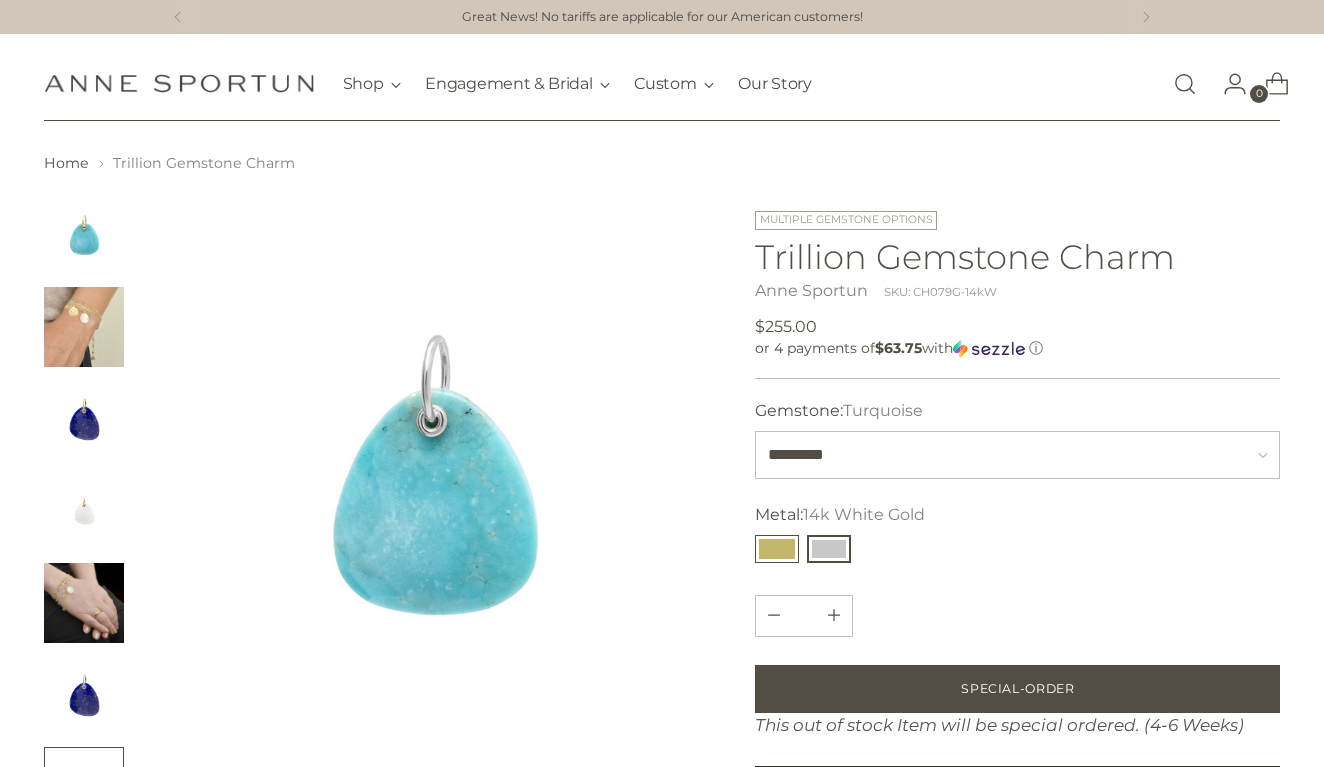 click at bounding box center [777, 549] 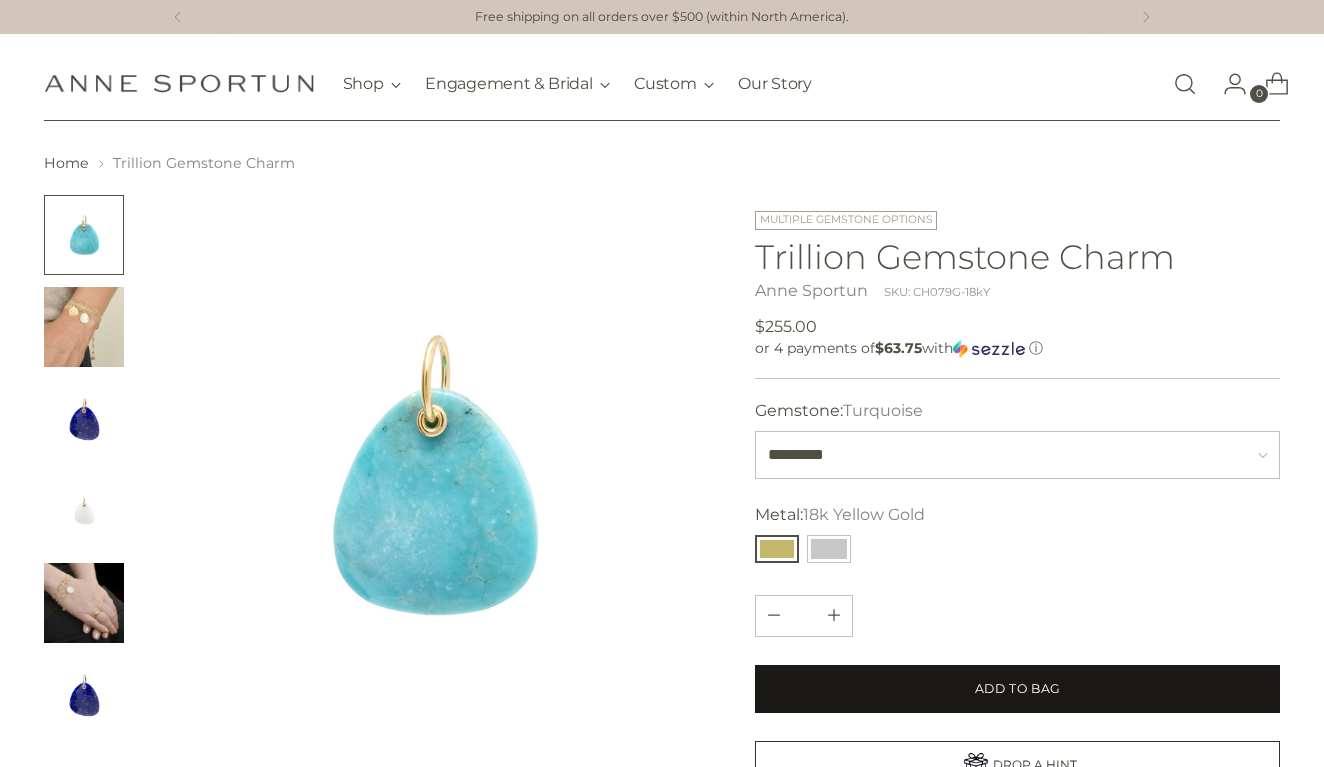 click on "Add to Bag" at bounding box center [1017, 689] 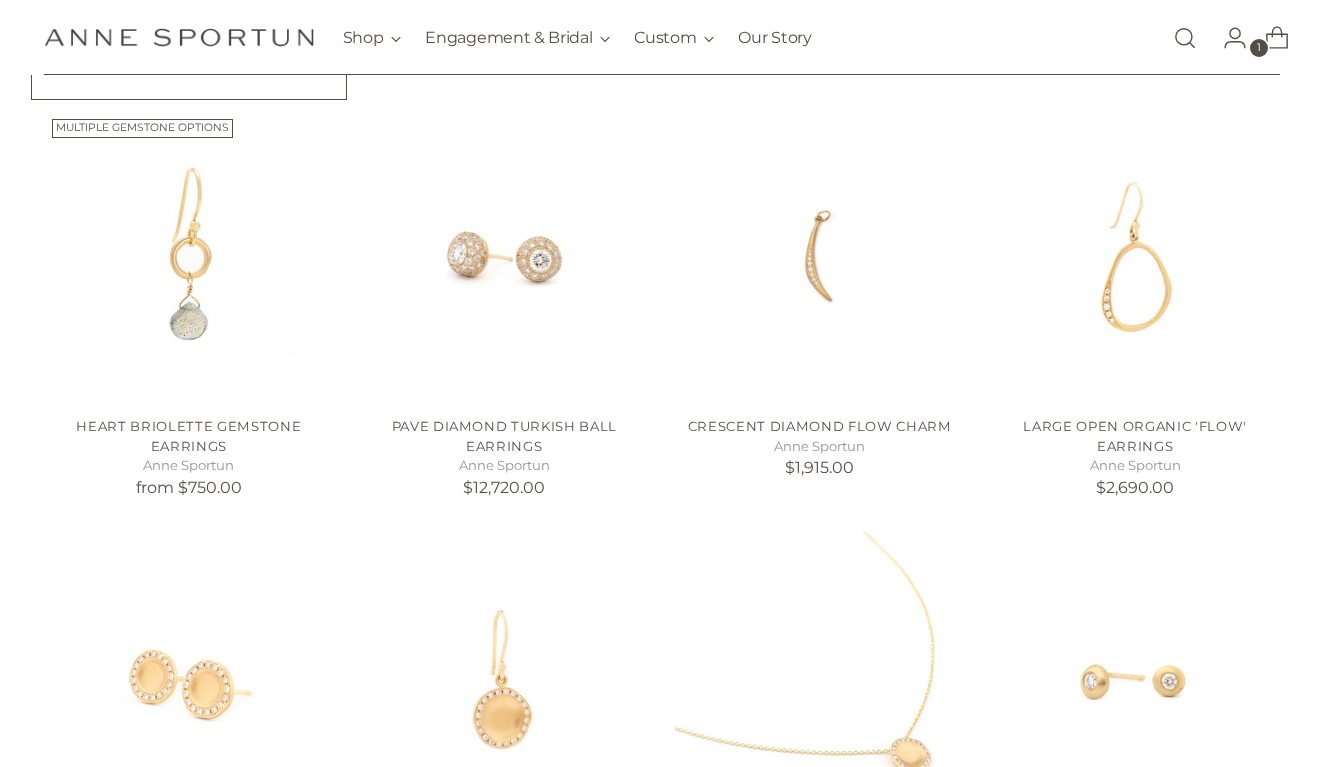 scroll, scrollTop: 1244, scrollLeft: 0, axis: vertical 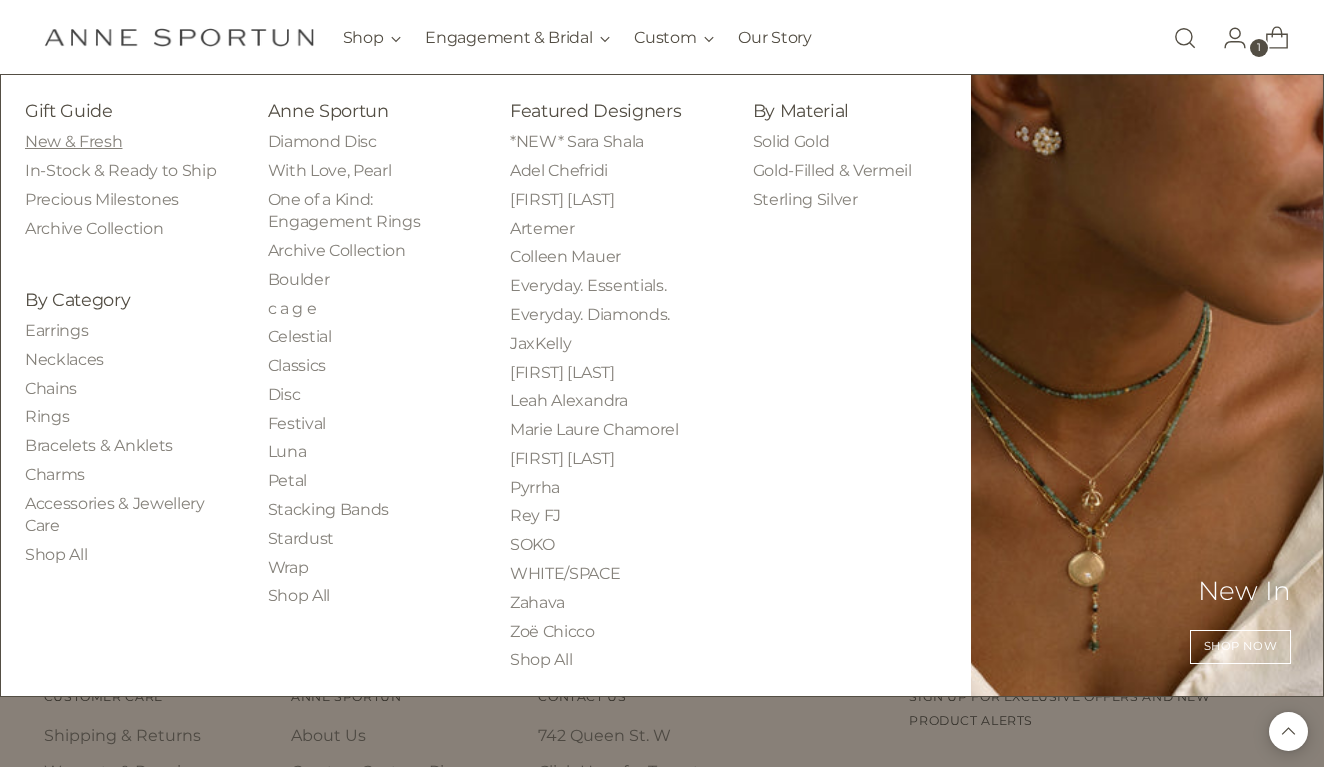 click on "New & Fresh" at bounding box center [73, 141] 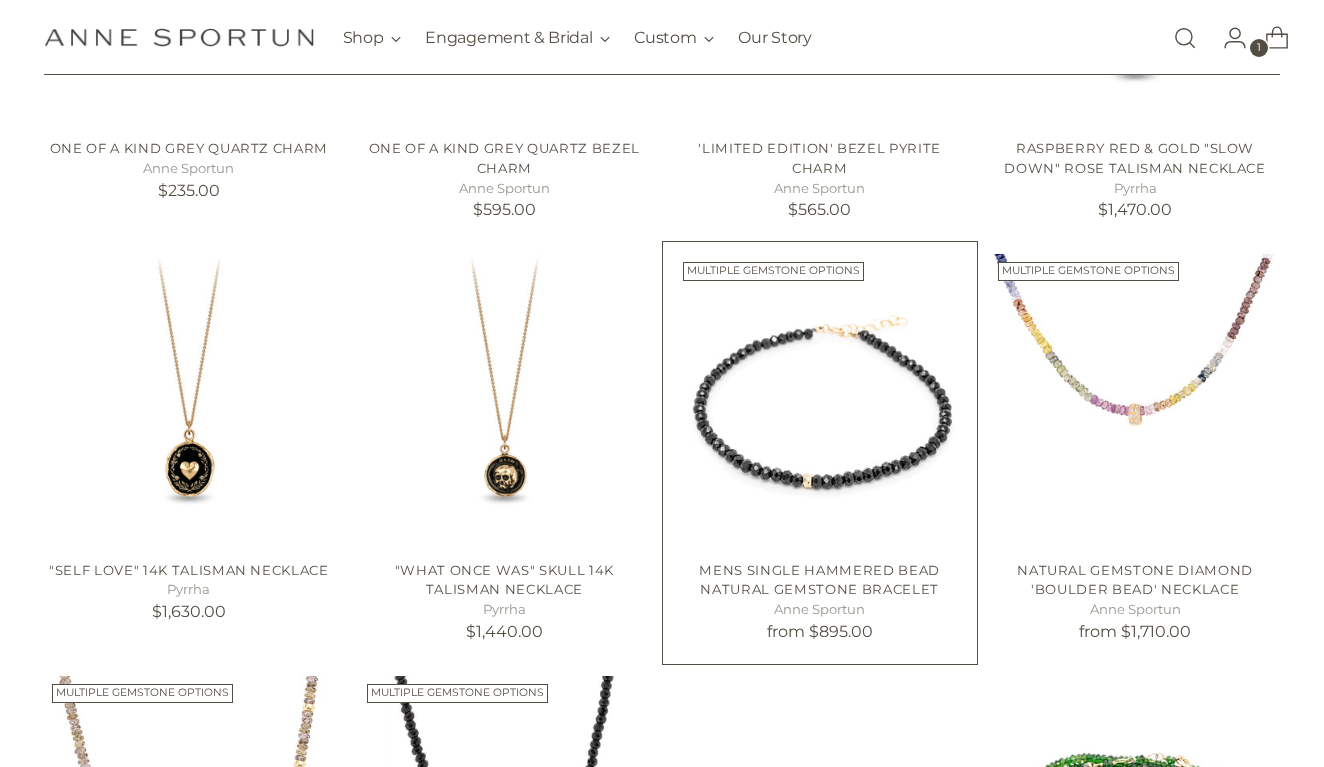 scroll, scrollTop: 1275, scrollLeft: 0, axis: vertical 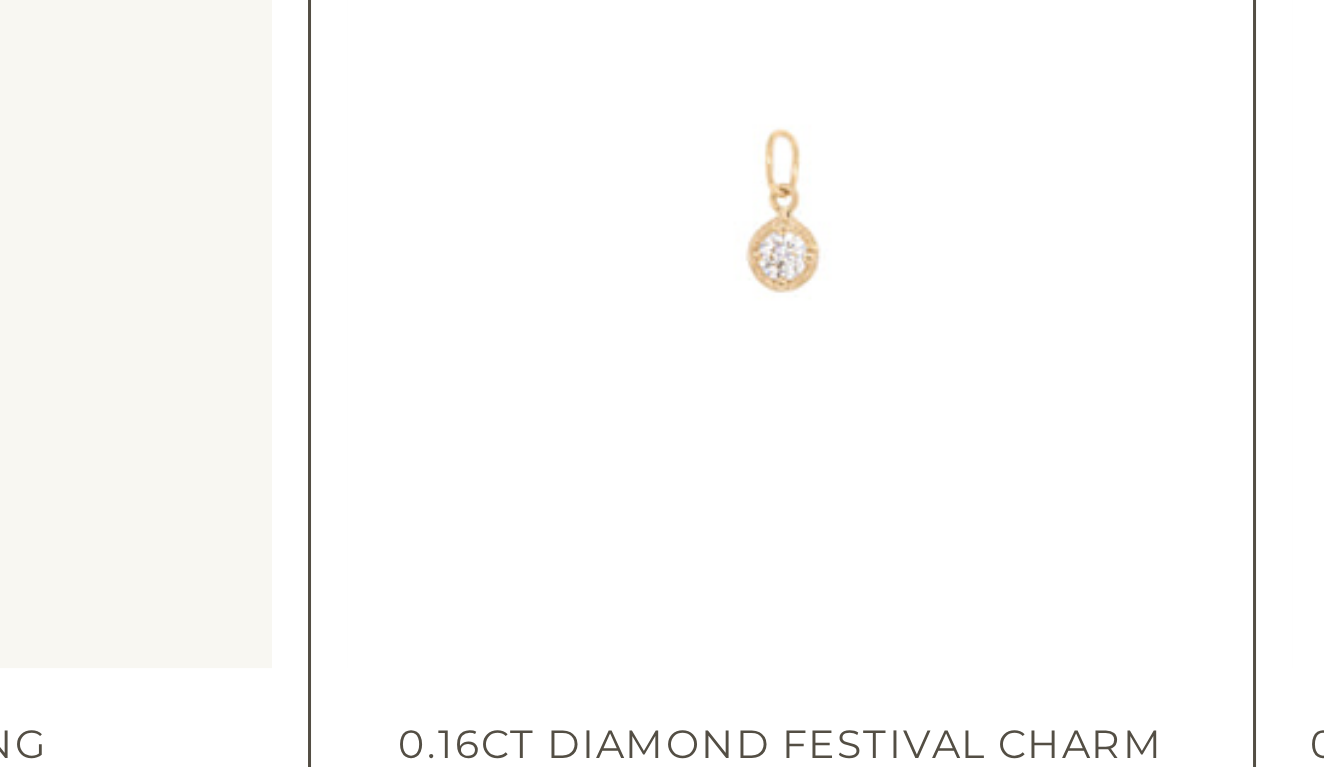 click at bounding box center [0, 0] 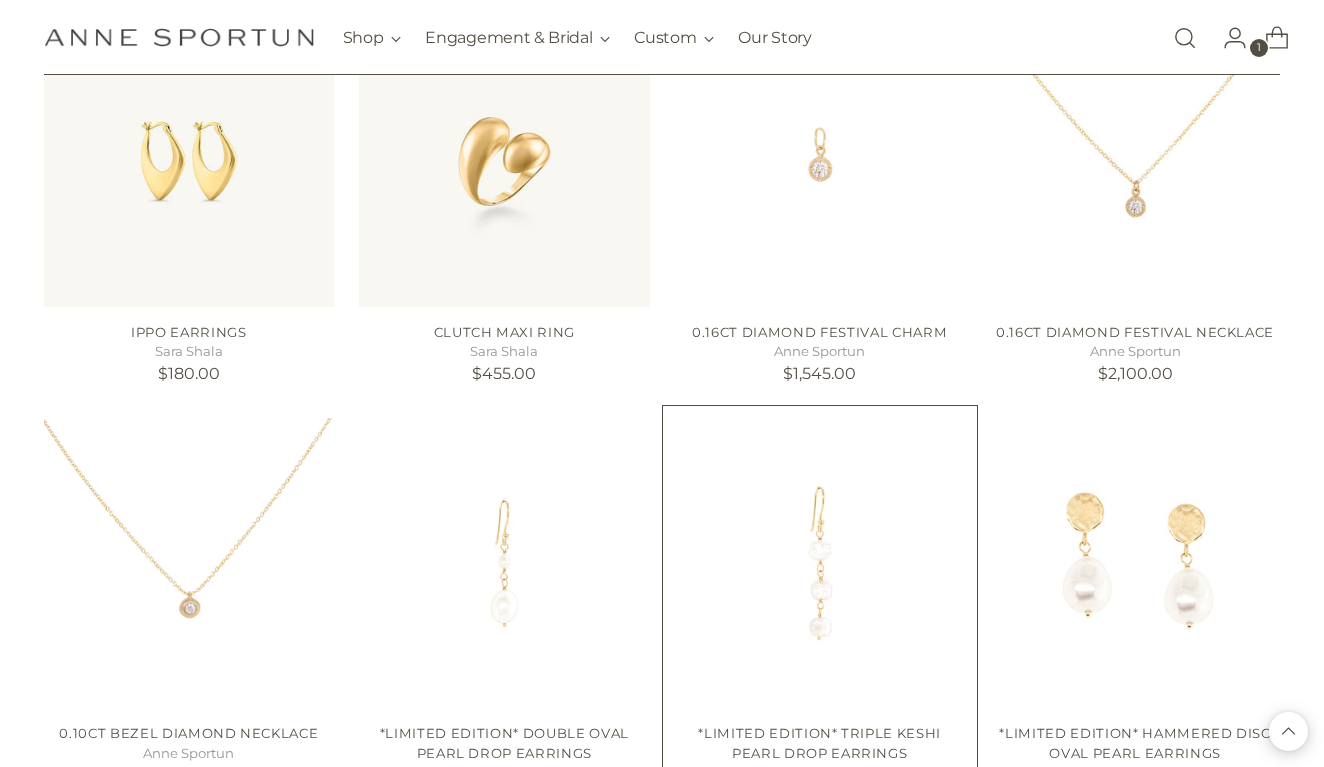 scroll, scrollTop: 6320, scrollLeft: 0, axis: vertical 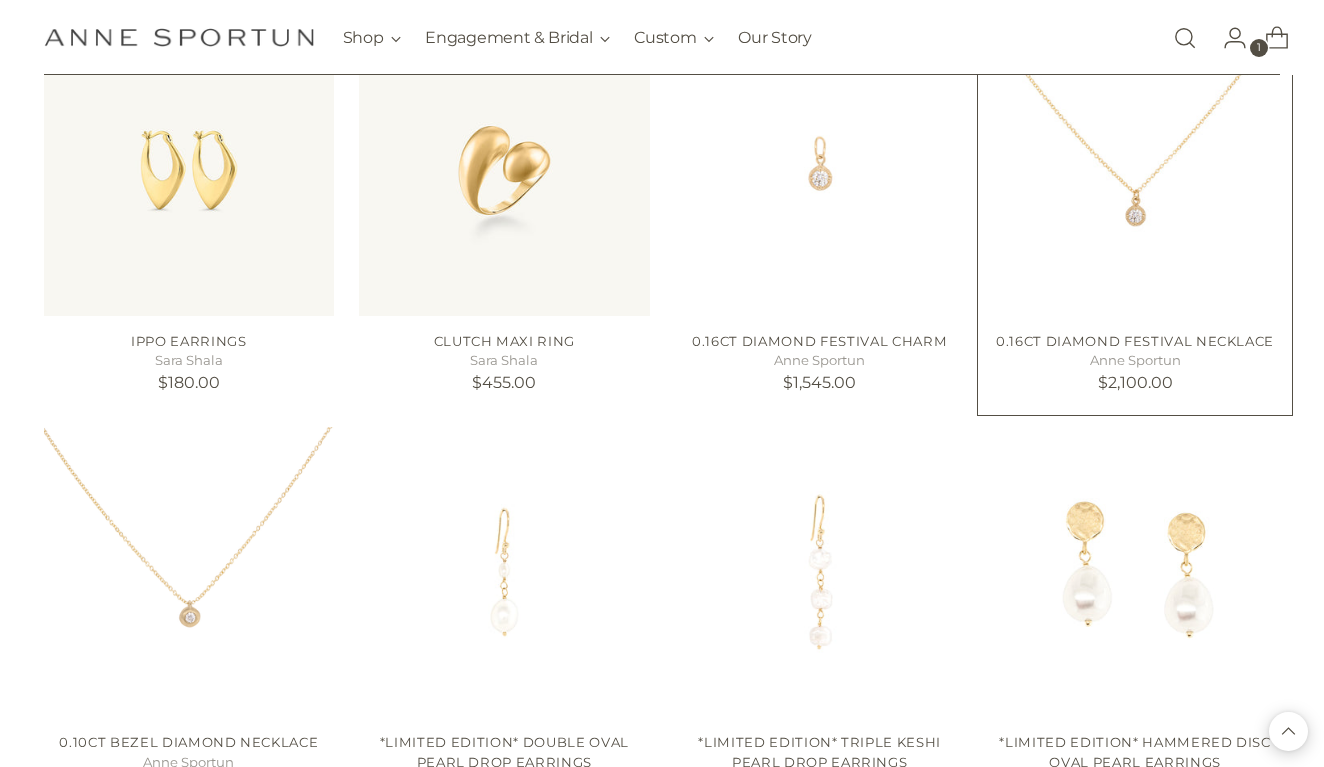 click at bounding box center [0, 0] 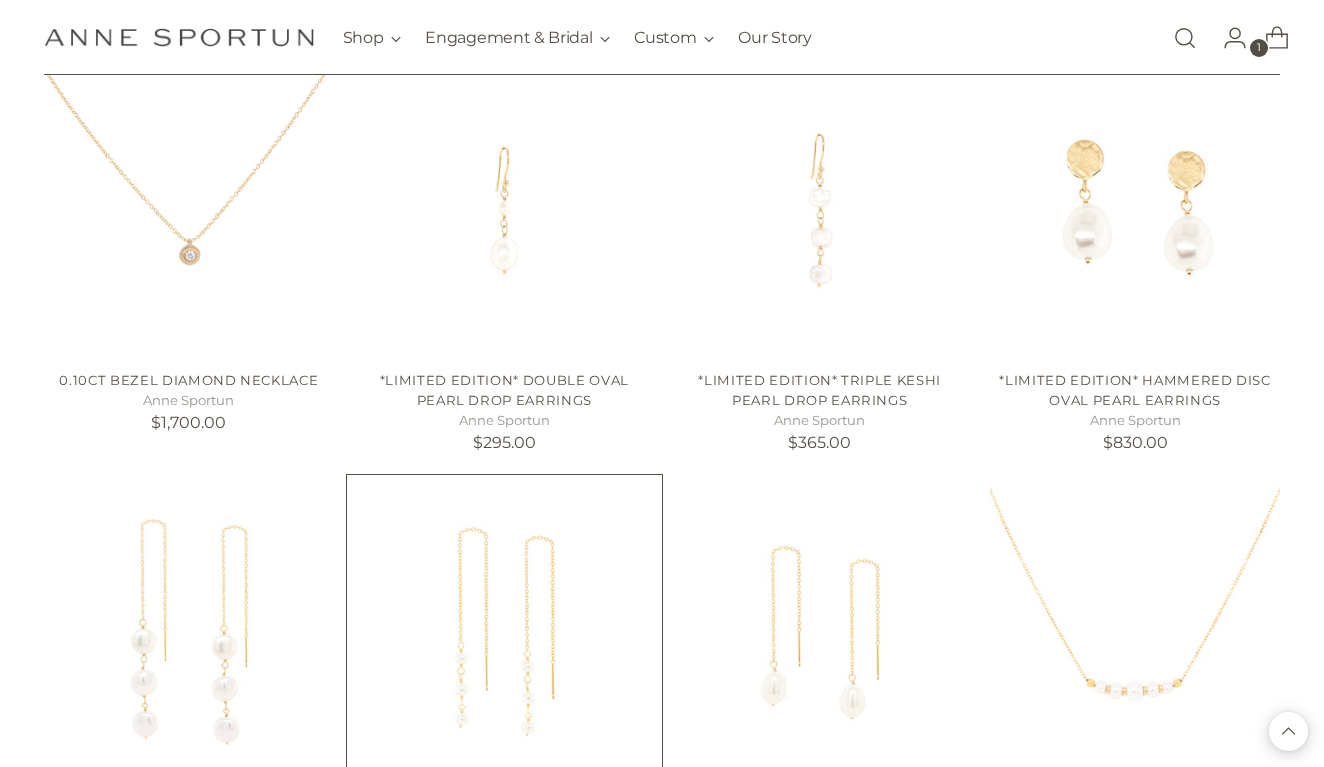 scroll, scrollTop: 6681, scrollLeft: 0, axis: vertical 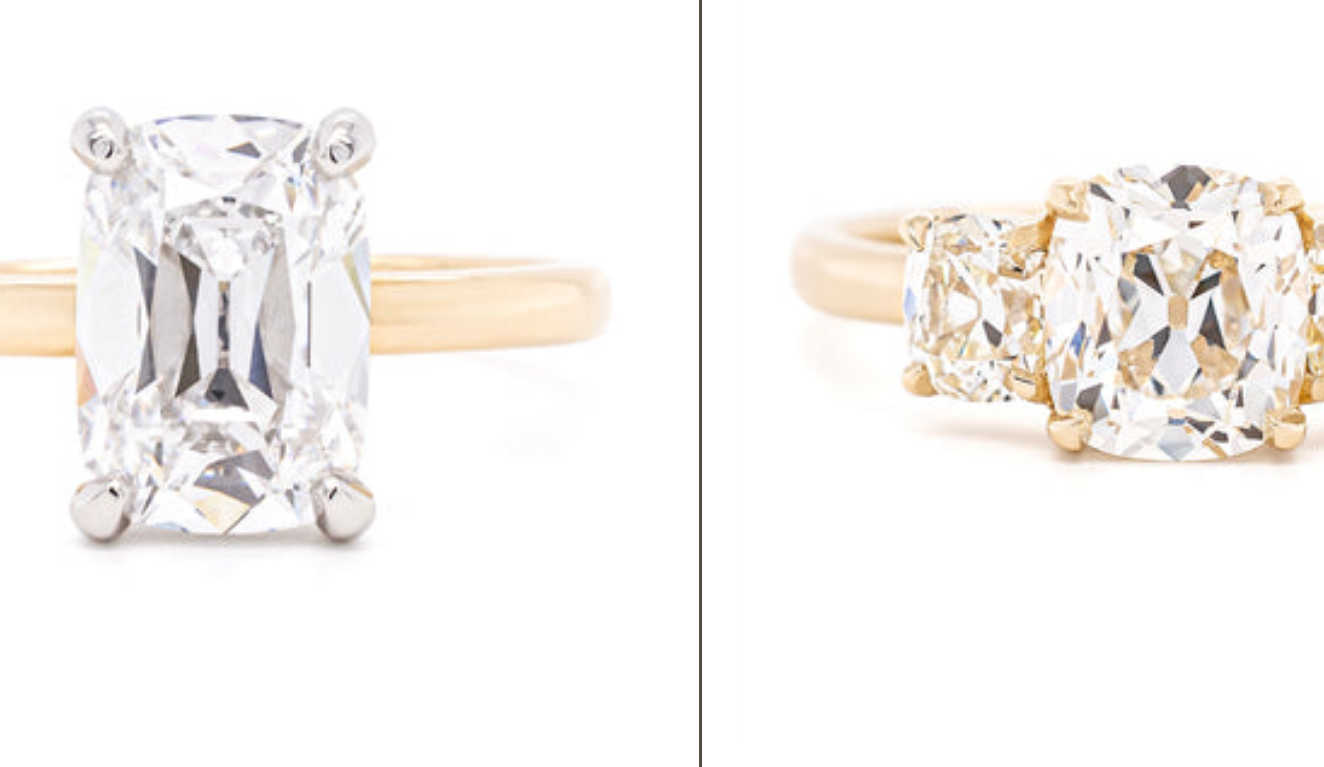 click at bounding box center [0, 0] 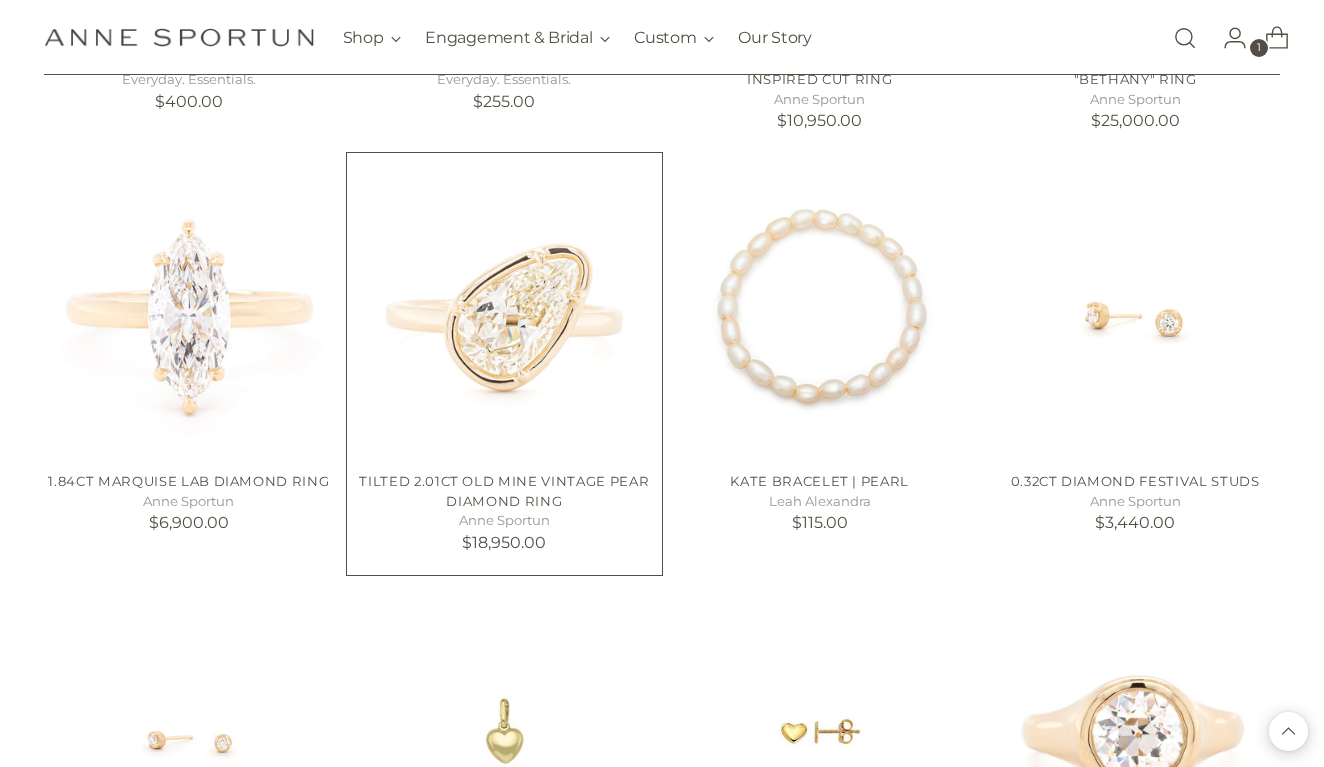 scroll, scrollTop: 8304, scrollLeft: 0, axis: vertical 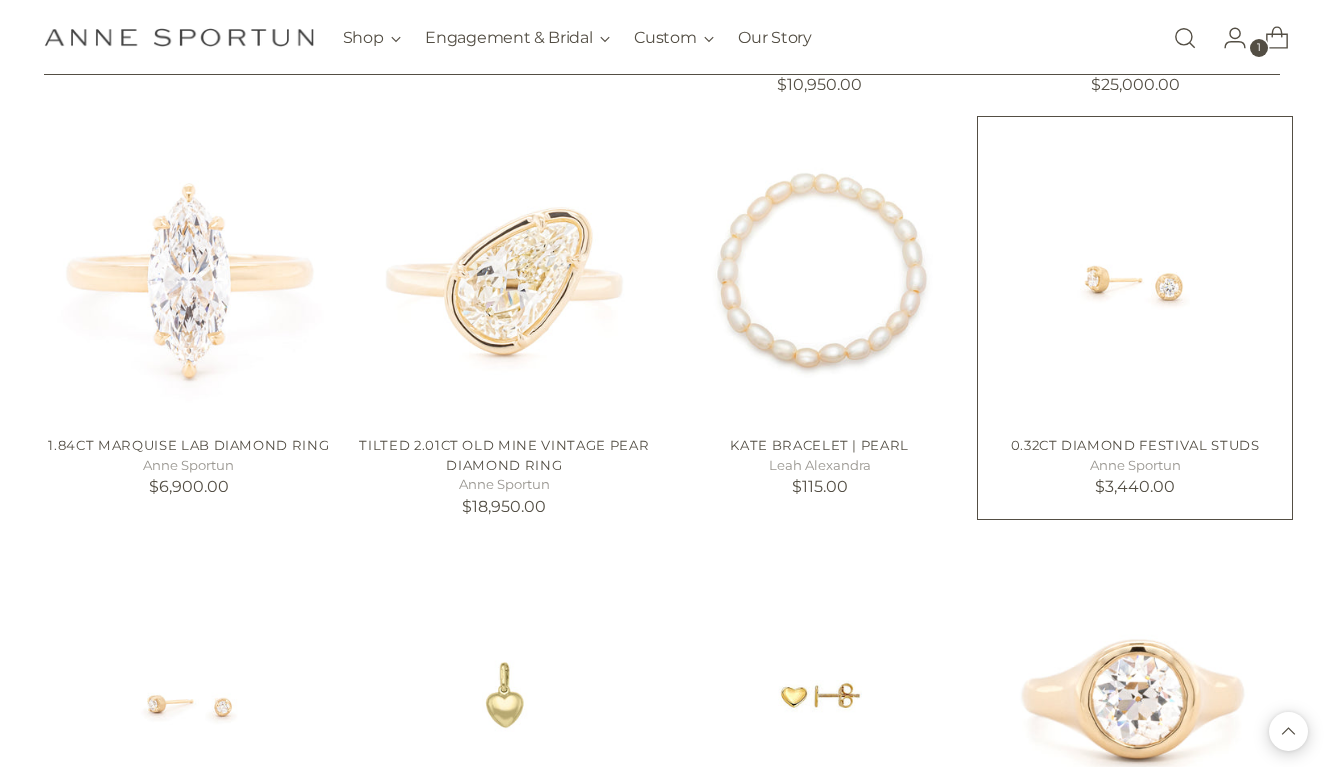 click at bounding box center [0, 0] 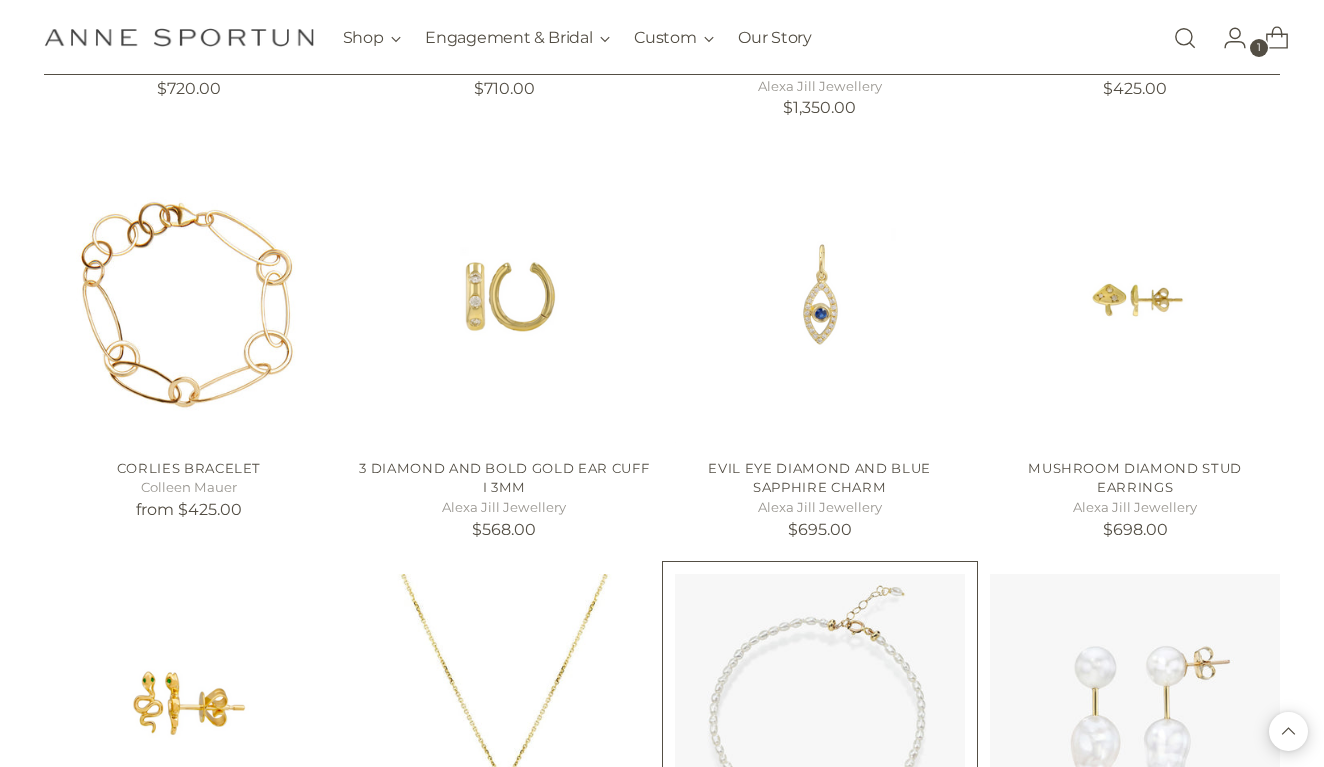 scroll, scrollTop: 9544, scrollLeft: 0, axis: vertical 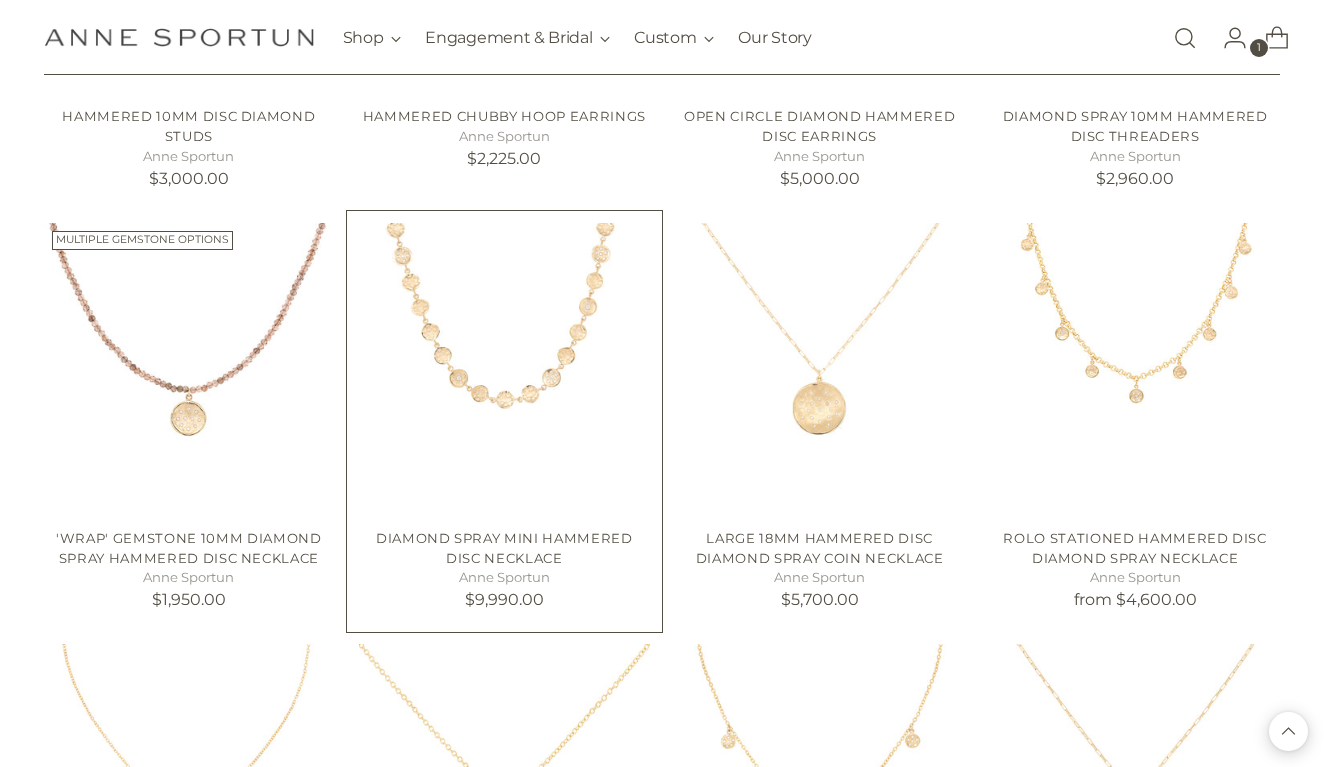 click at bounding box center (0, 0) 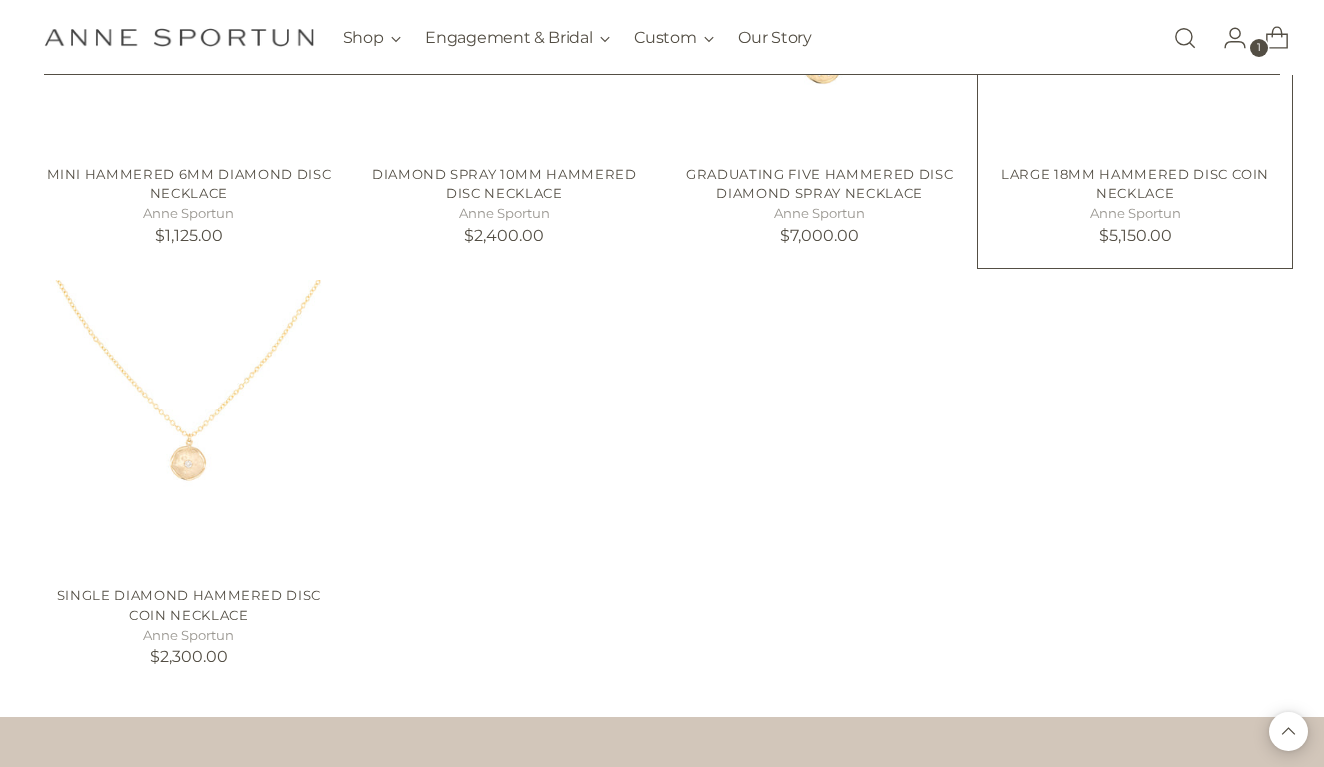 scroll, scrollTop: 16185, scrollLeft: 0, axis: vertical 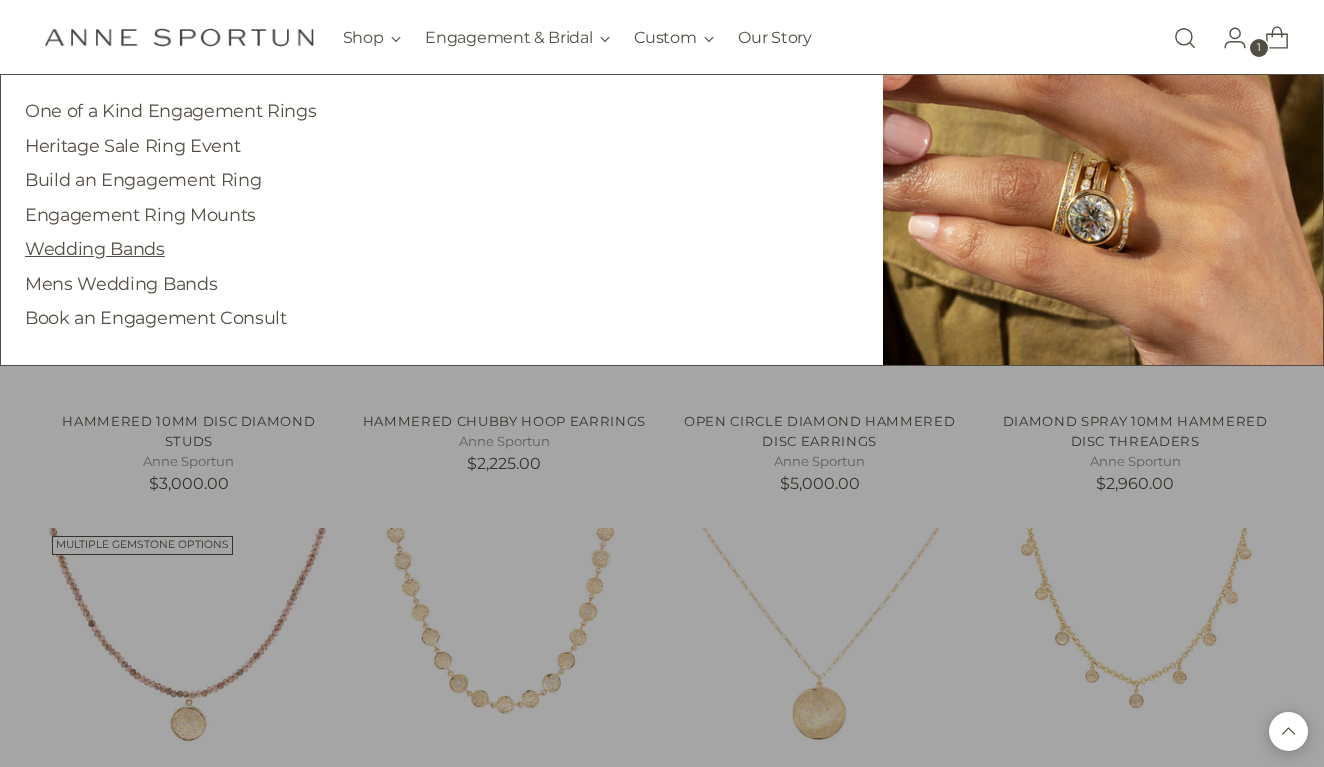 click on "Wedding Bands" at bounding box center (95, 248) 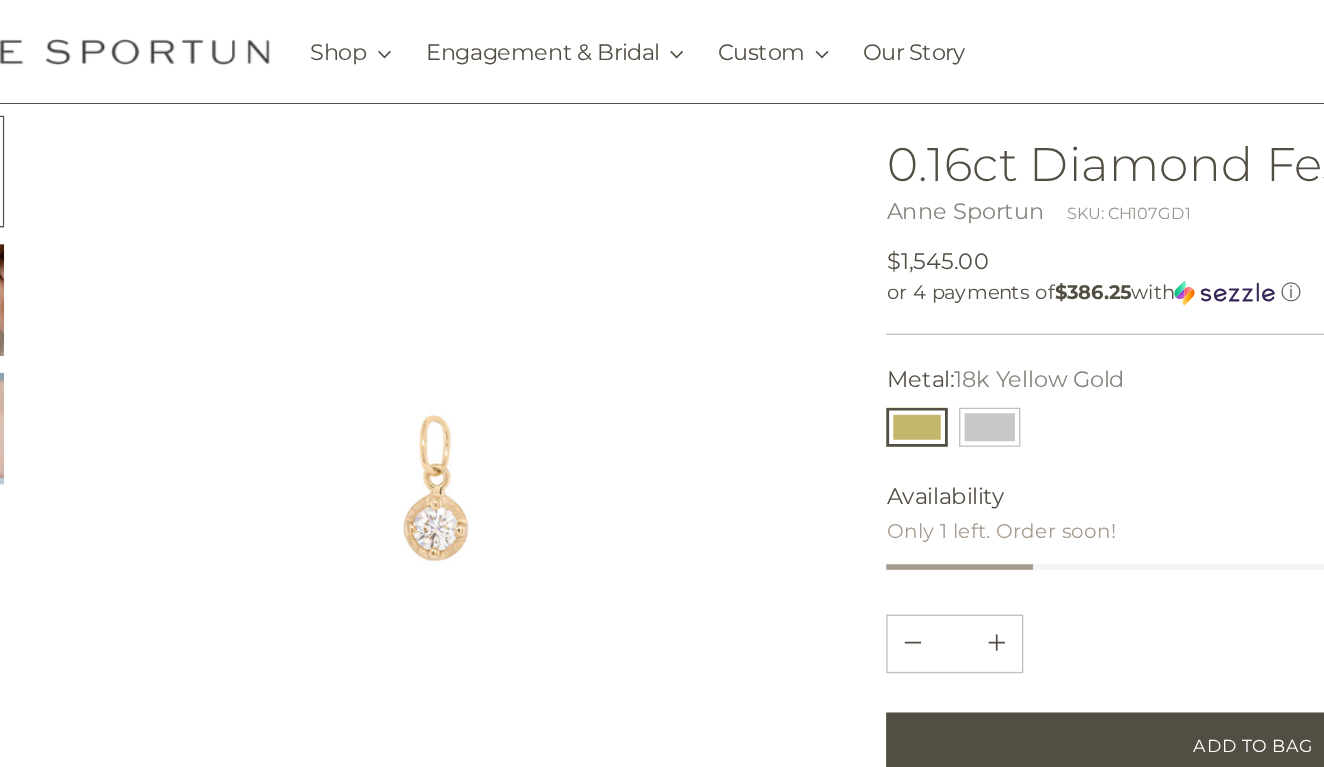 scroll, scrollTop: 105, scrollLeft: 0, axis: vertical 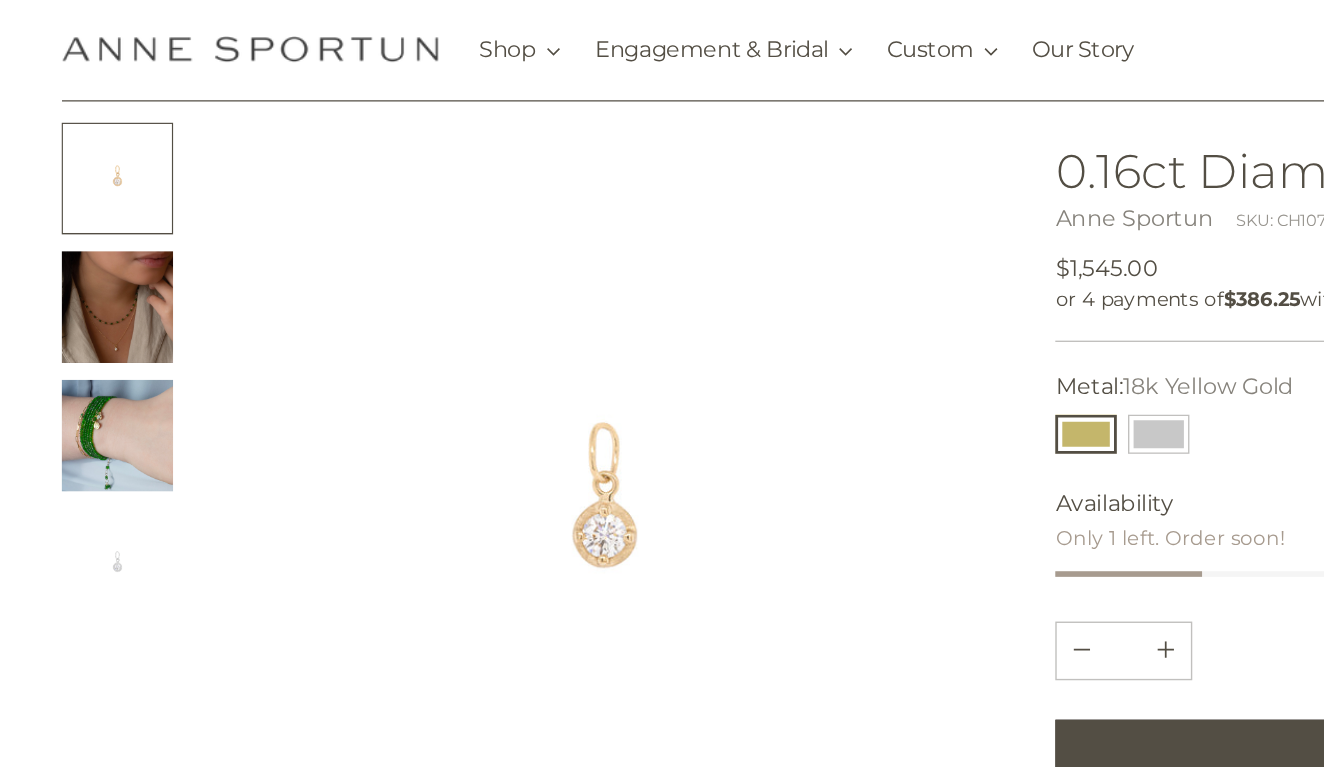 click at bounding box center [84, 314] 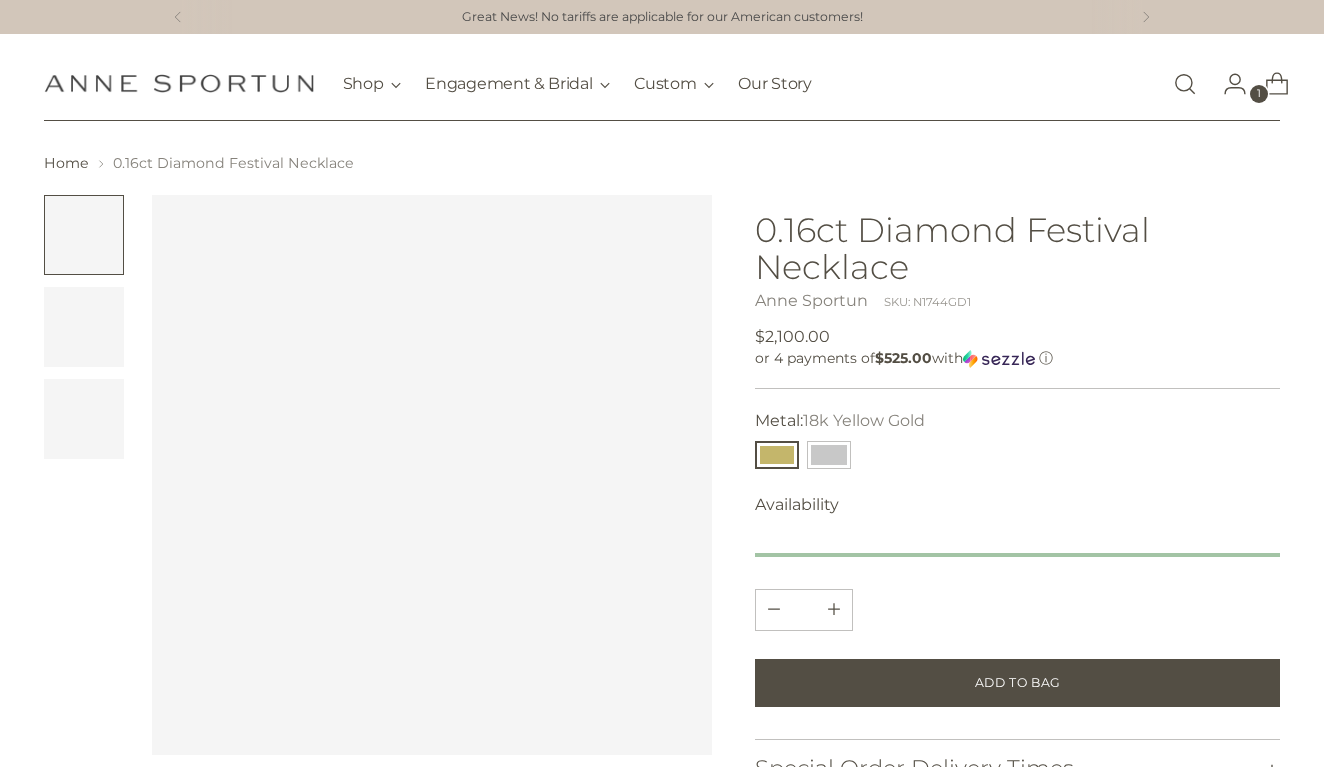 scroll, scrollTop: 0, scrollLeft: 0, axis: both 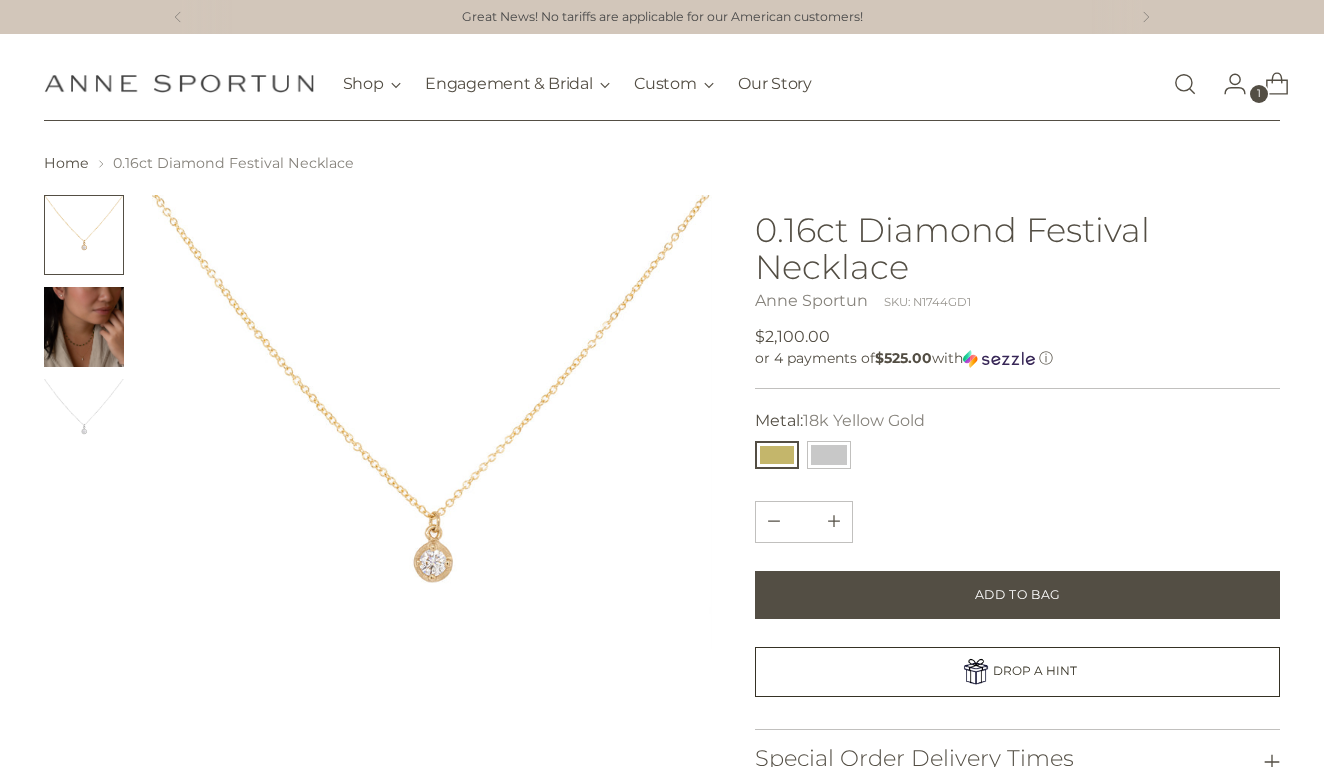 click at bounding box center (84, 419) 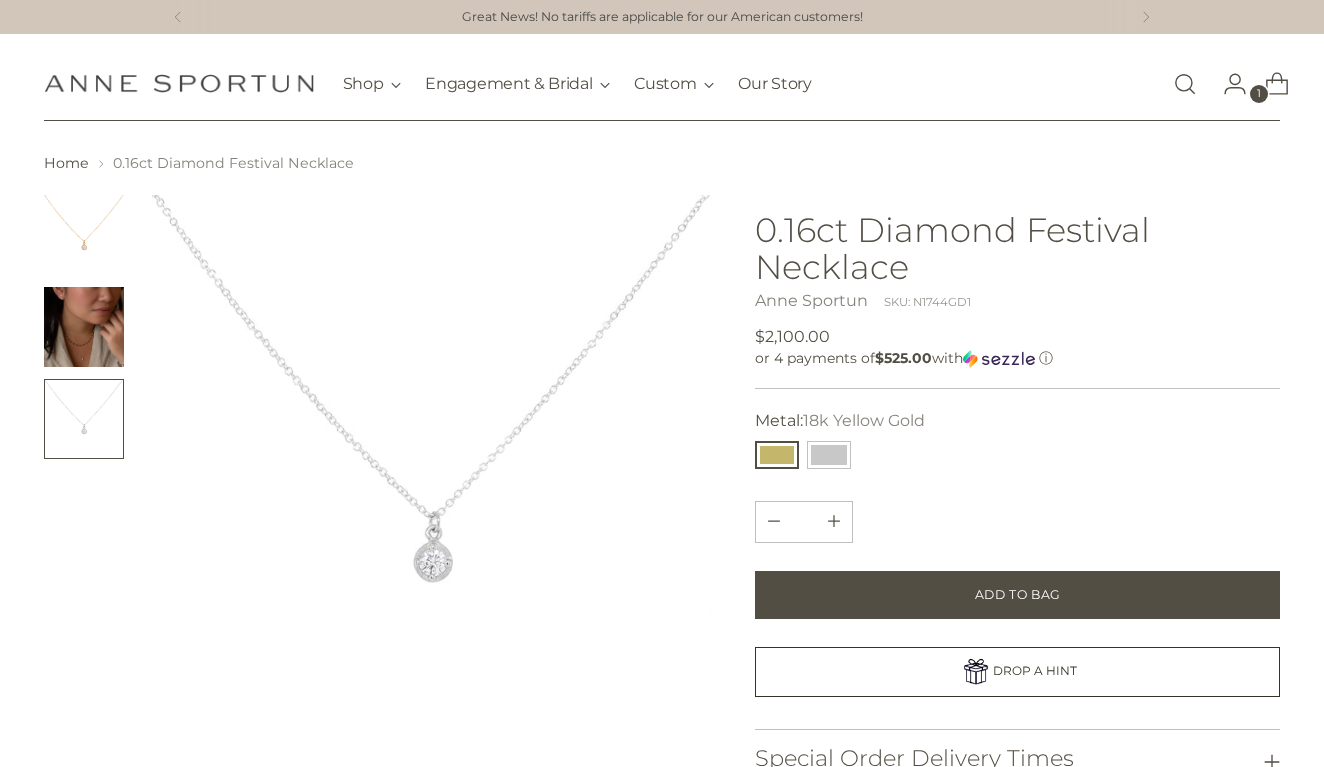 click at bounding box center (84, 327) 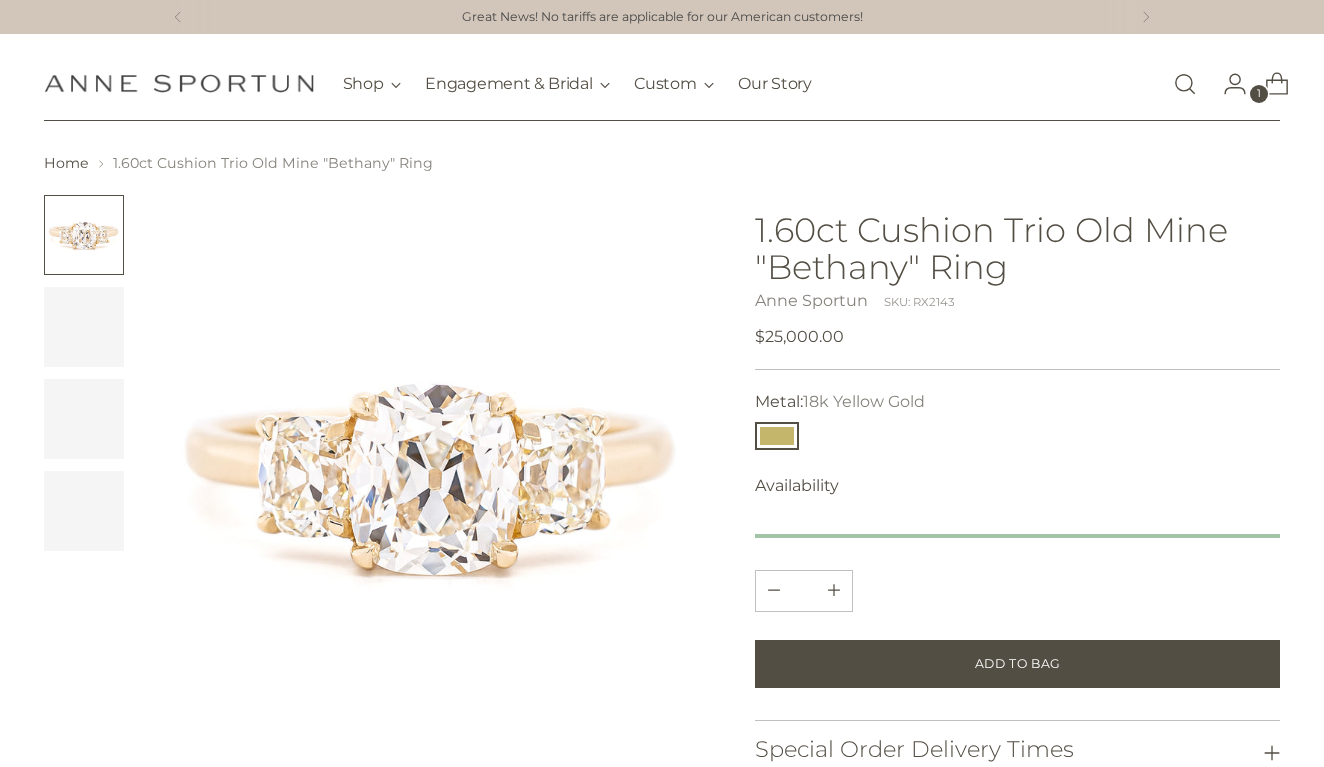 scroll, scrollTop: 0, scrollLeft: 0, axis: both 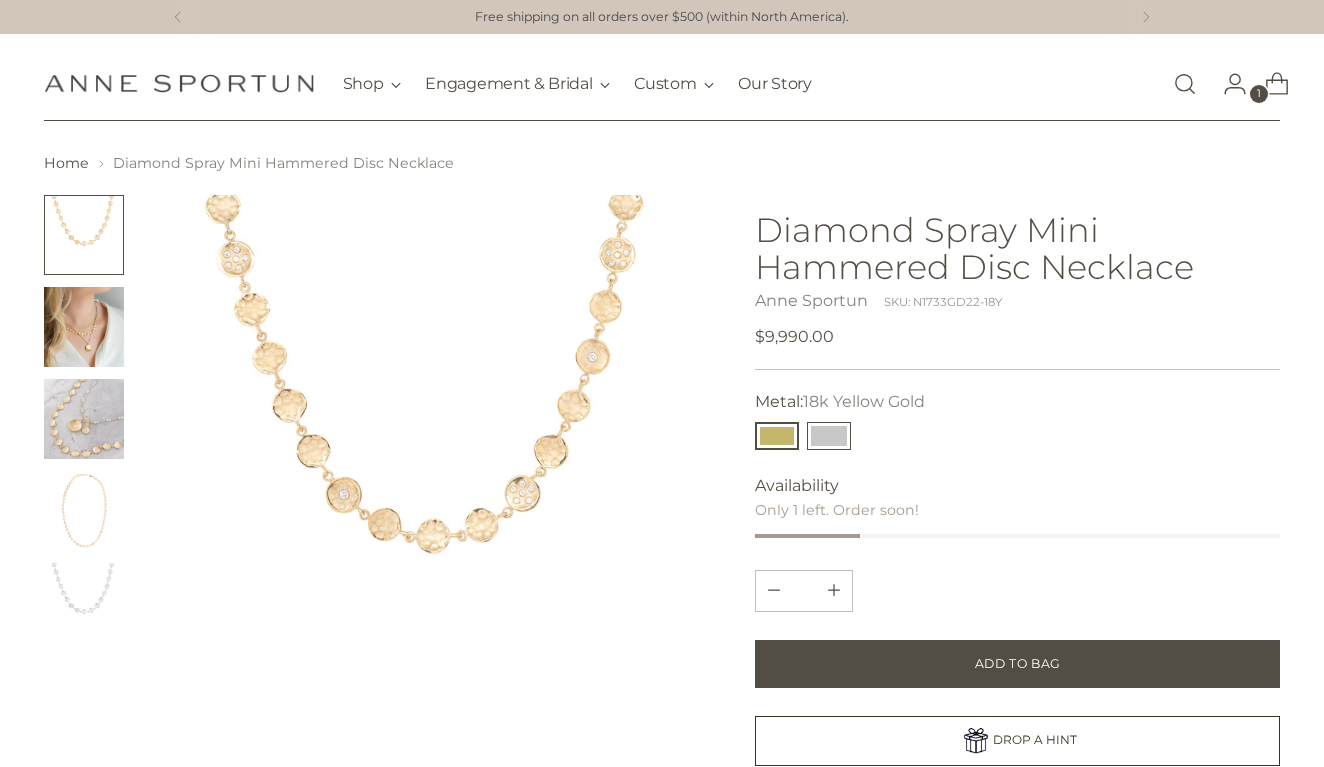 click at bounding box center [829, 436] 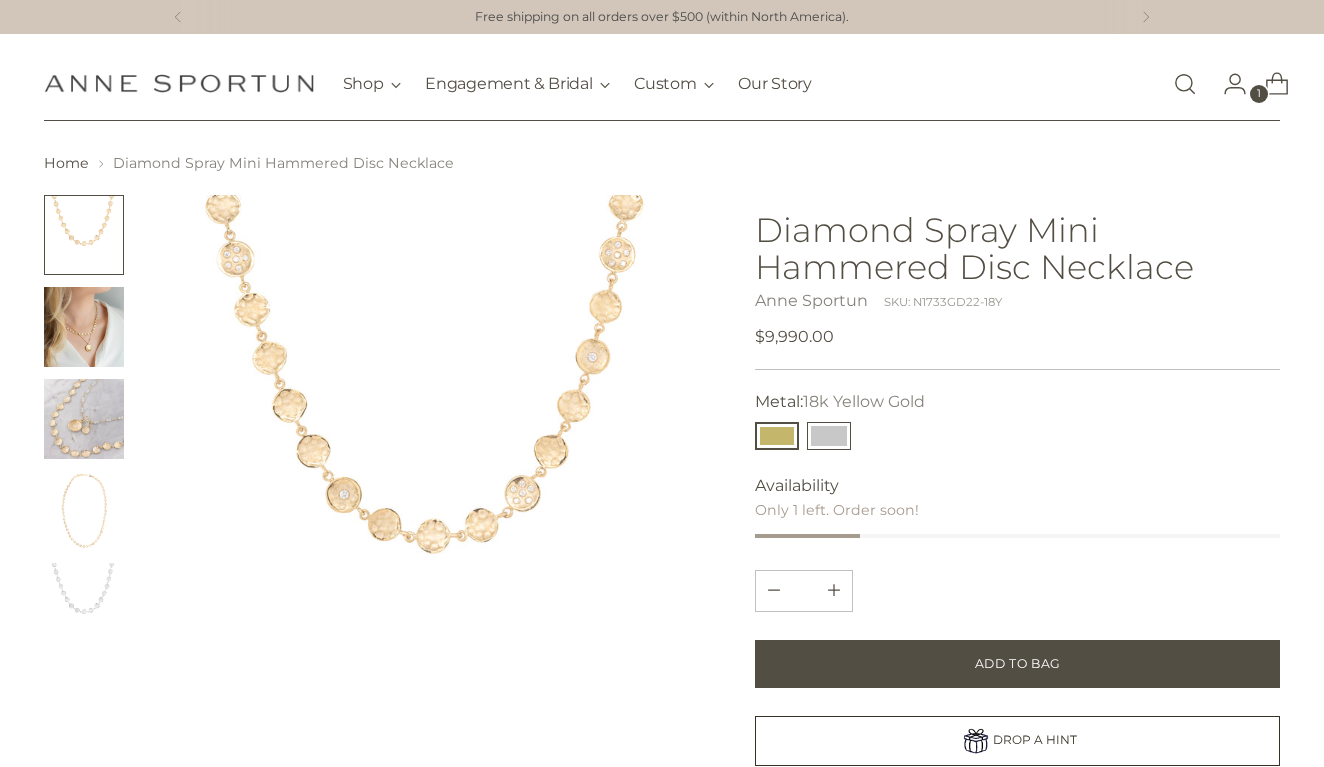 type 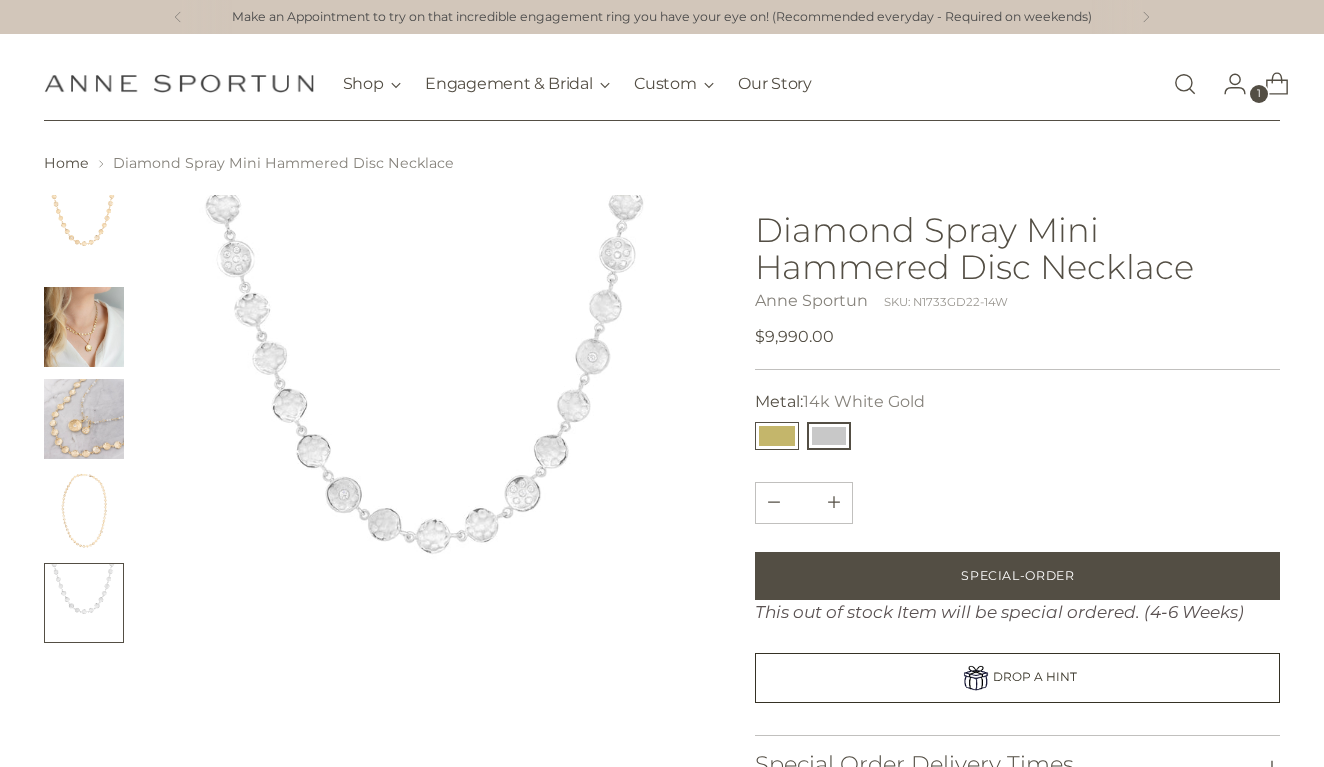 click at bounding box center (777, 436) 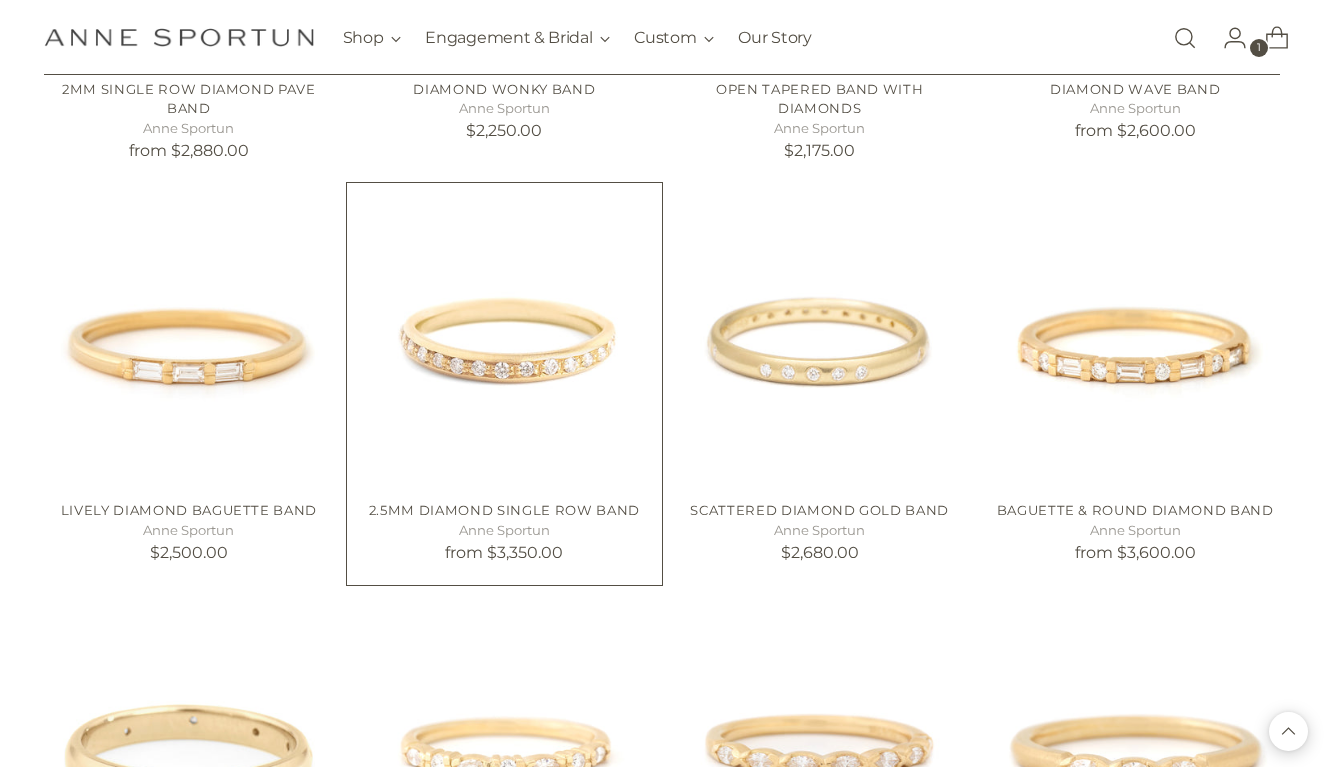 scroll, scrollTop: 1572, scrollLeft: 0, axis: vertical 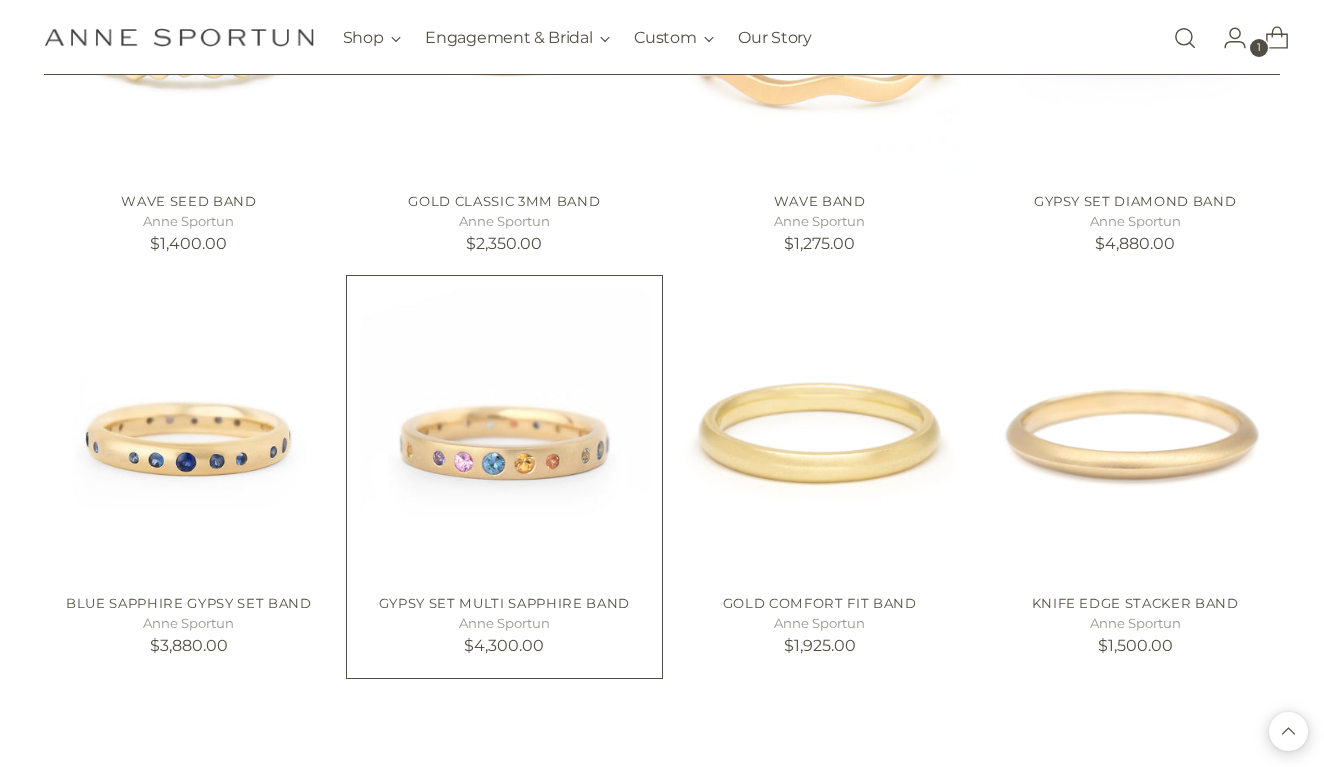 click at bounding box center [0, 0] 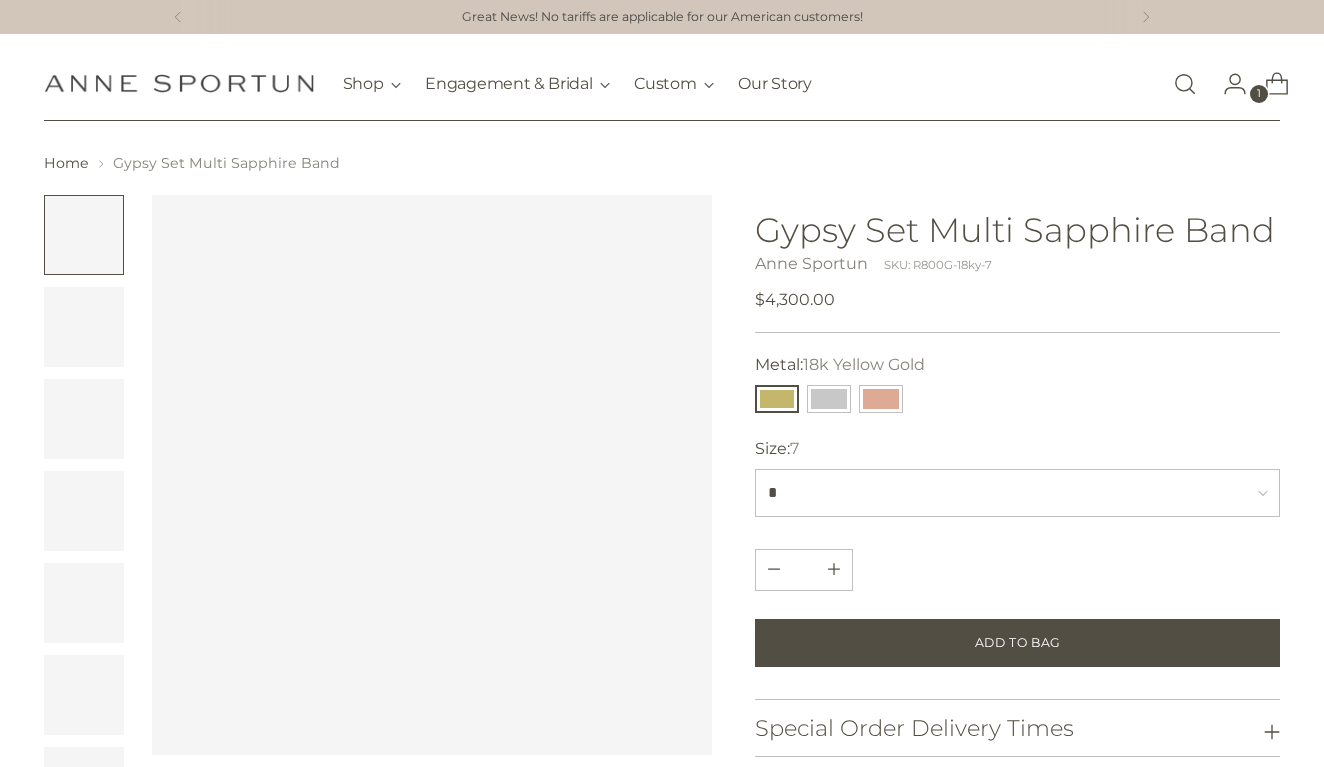 scroll, scrollTop: 0, scrollLeft: 0, axis: both 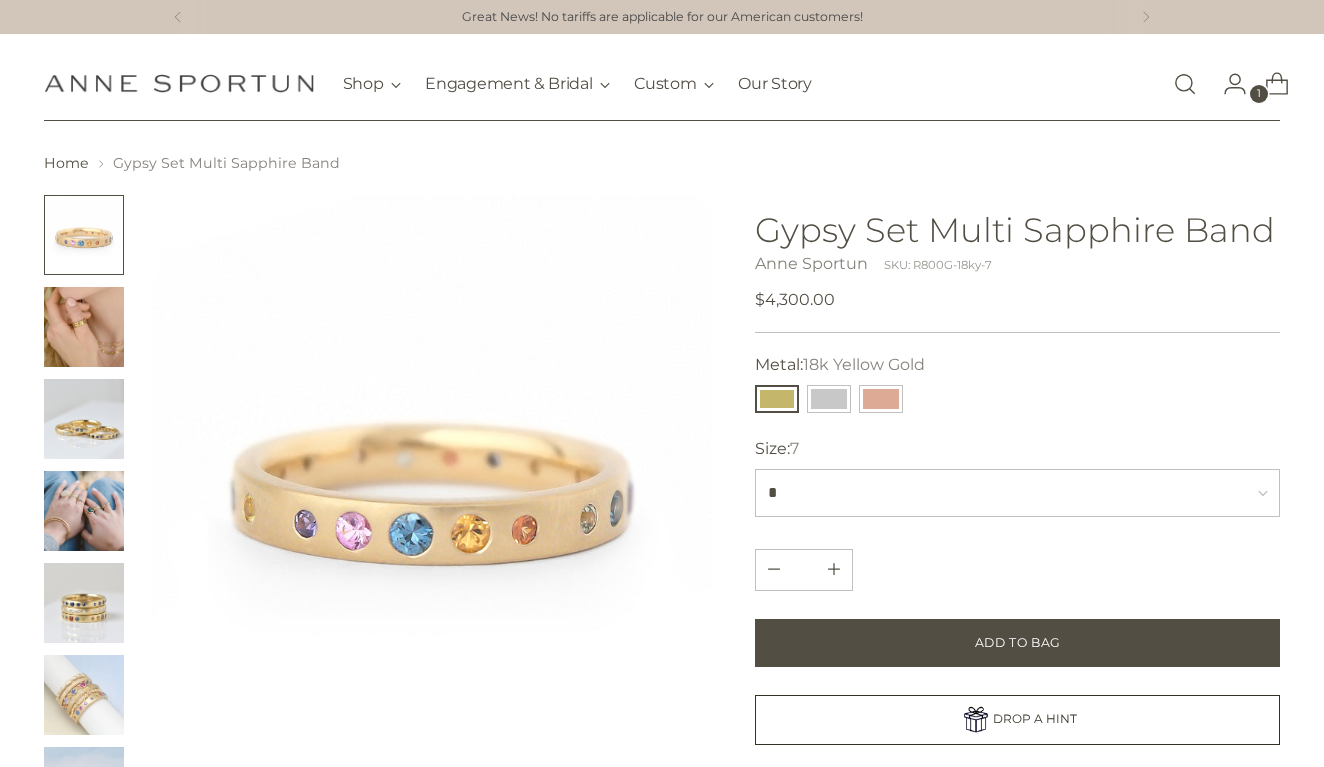 click at bounding box center (84, 327) 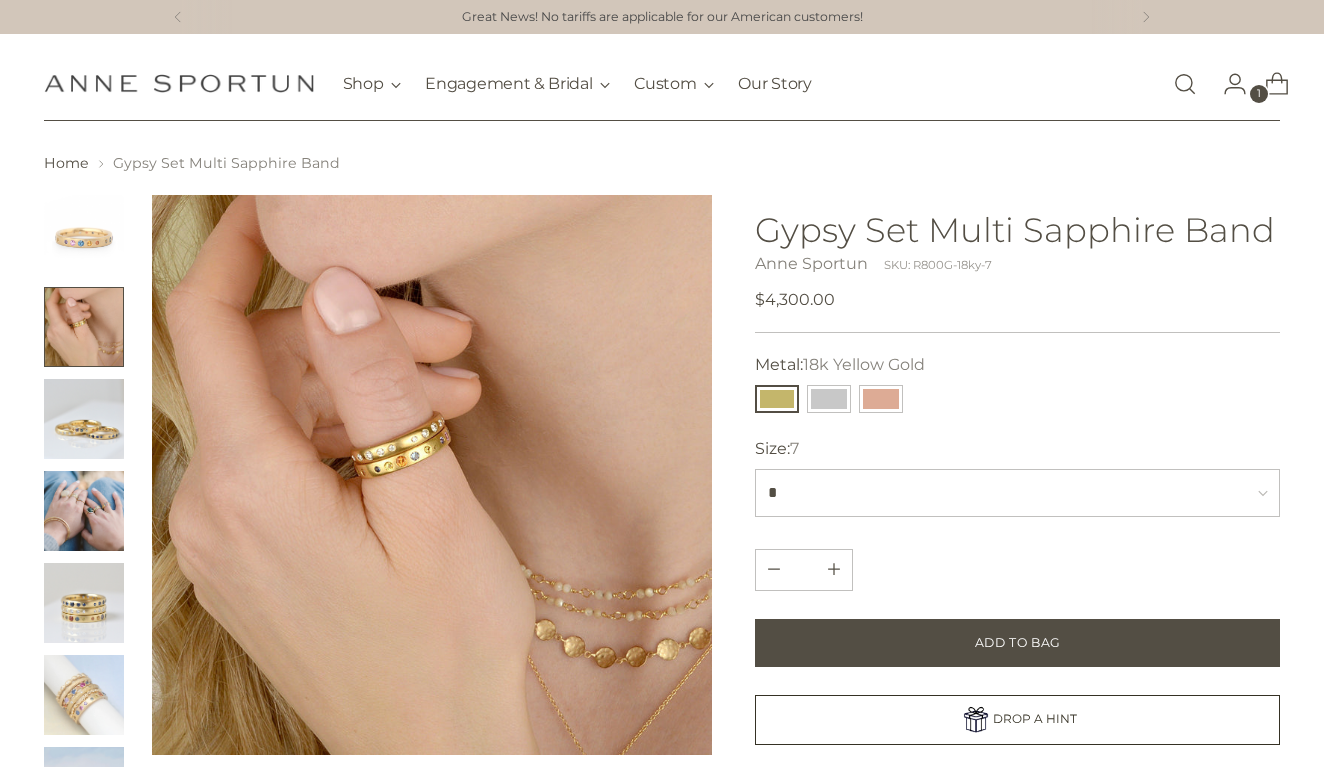 click at bounding box center [84, 419] 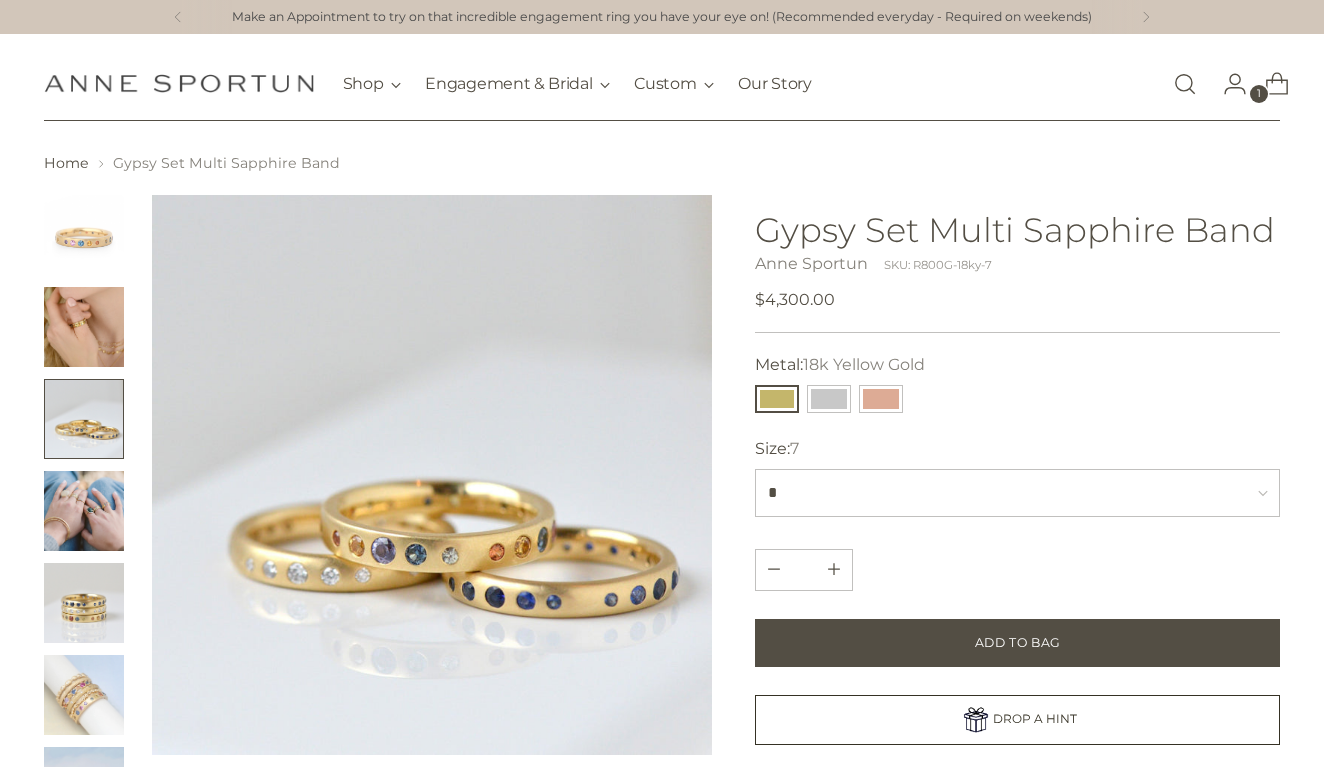 click at bounding box center (84, 603) 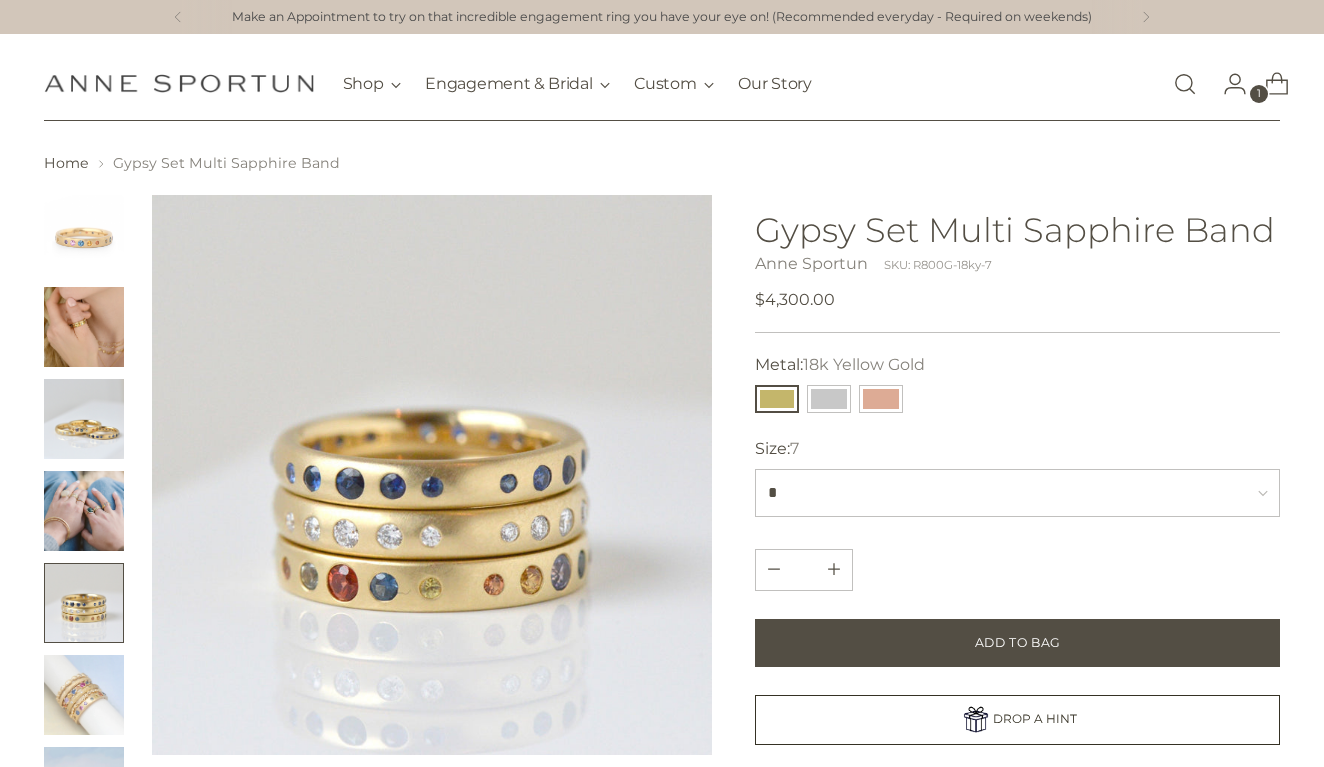click at bounding box center [84, 695] 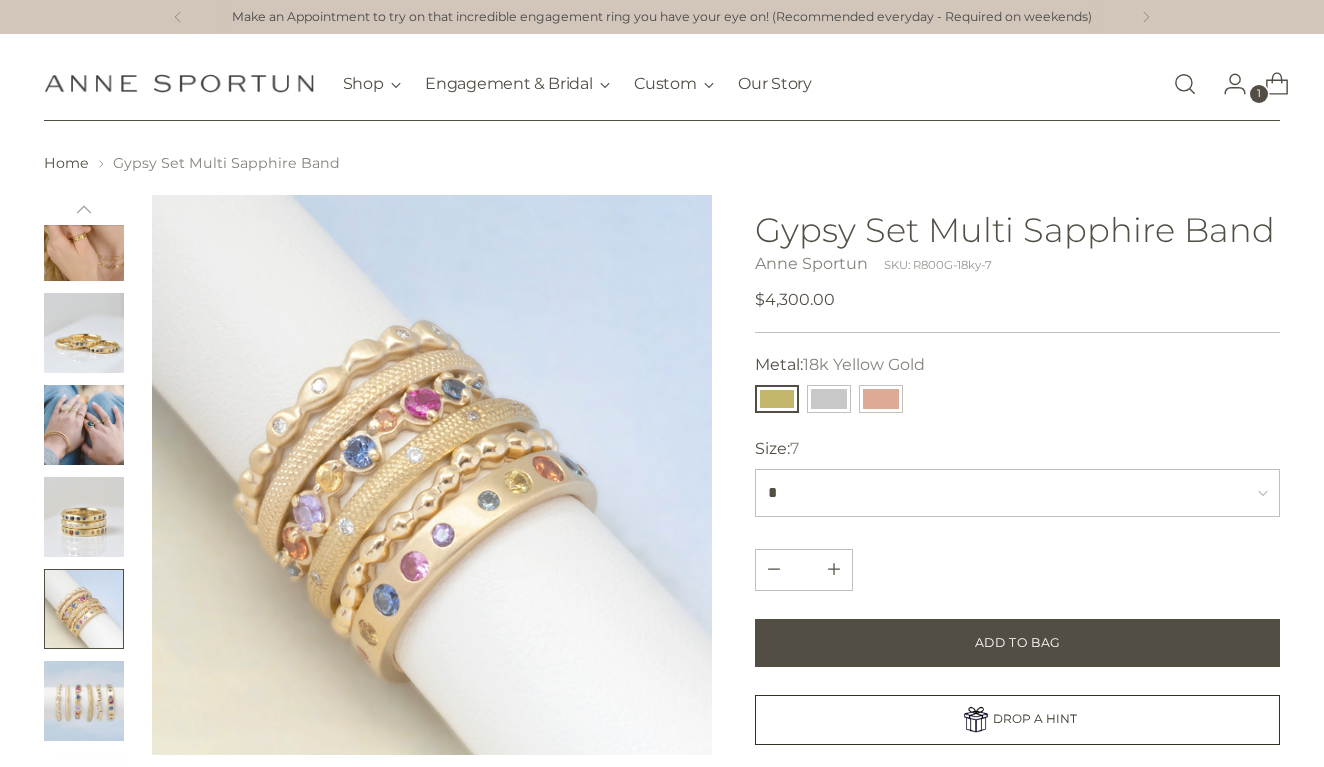 scroll, scrollTop: 86, scrollLeft: 0, axis: vertical 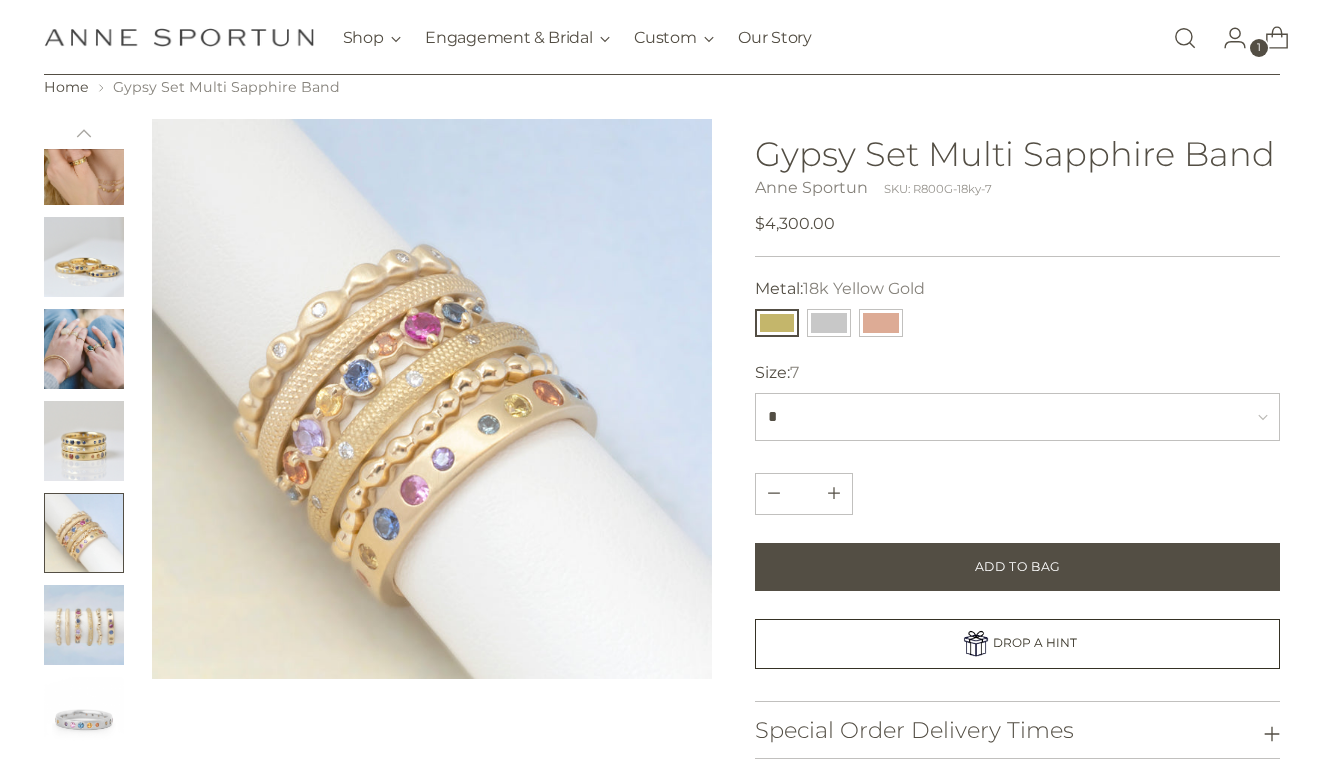 click at bounding box center [84, 625] 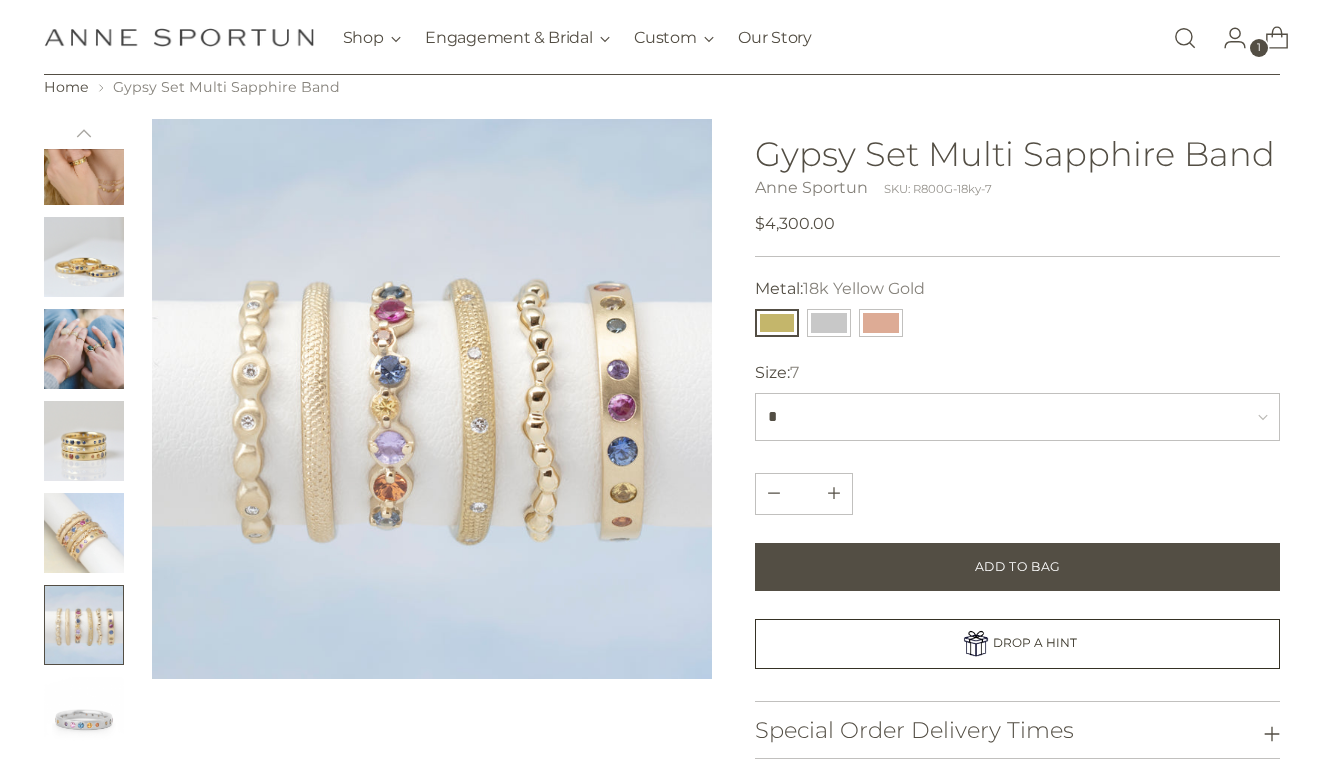 click at bounding box center (84, 717) 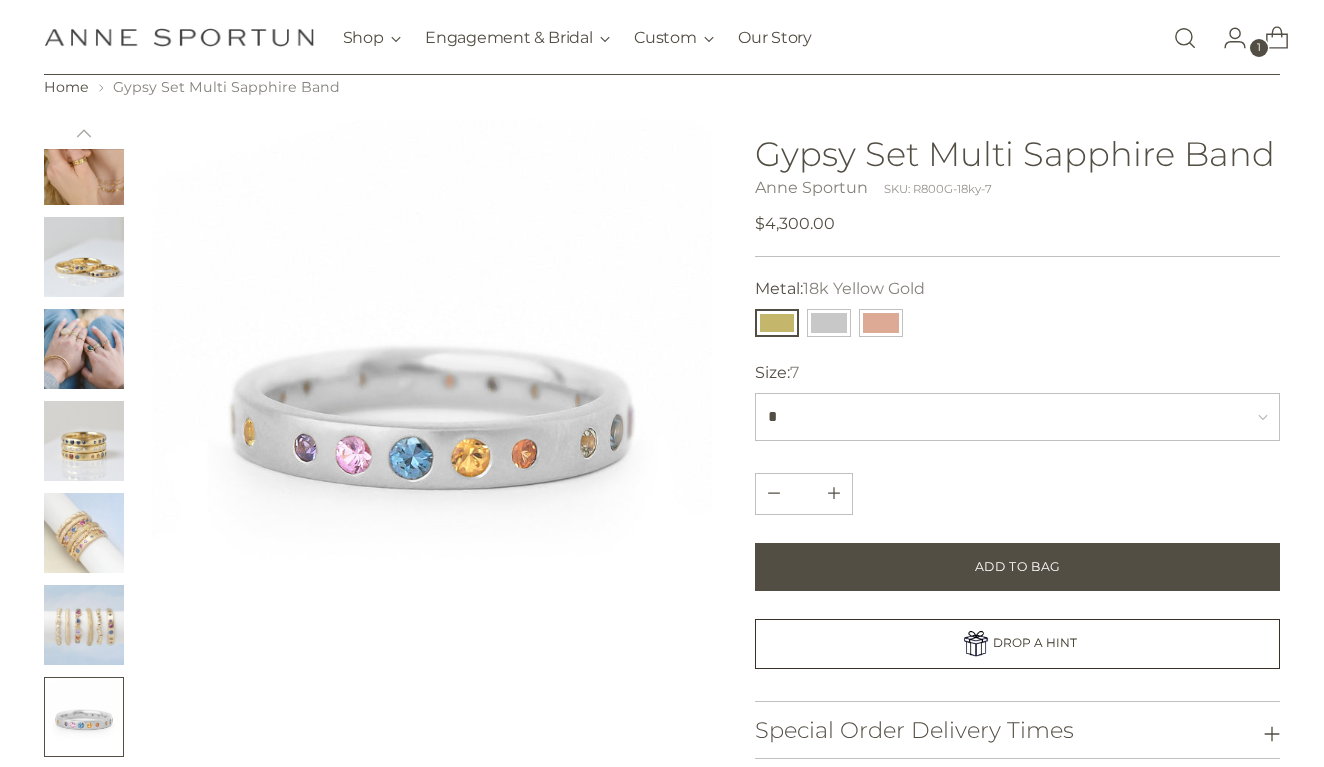 click at bounding box center (84, 625) 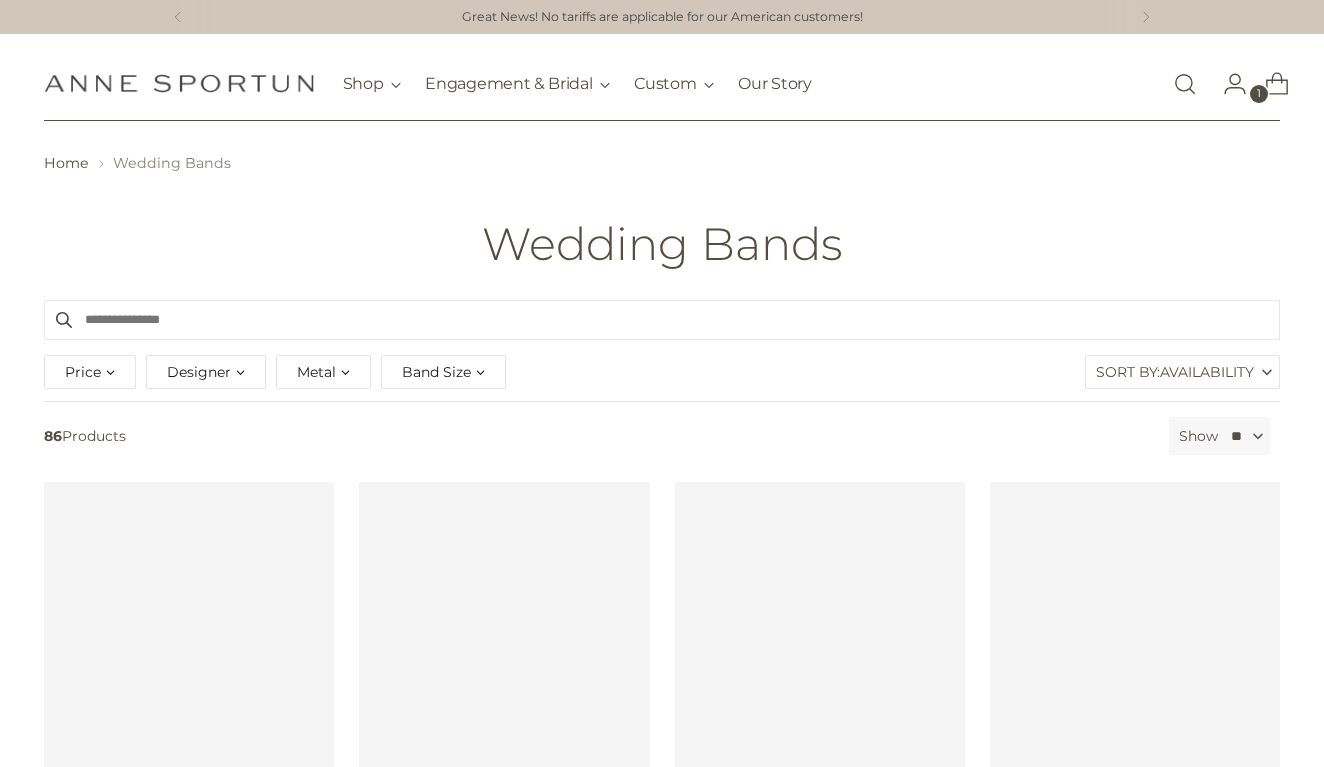 scroll, scrollTop: 0, scrollLeft: 0, axis: both 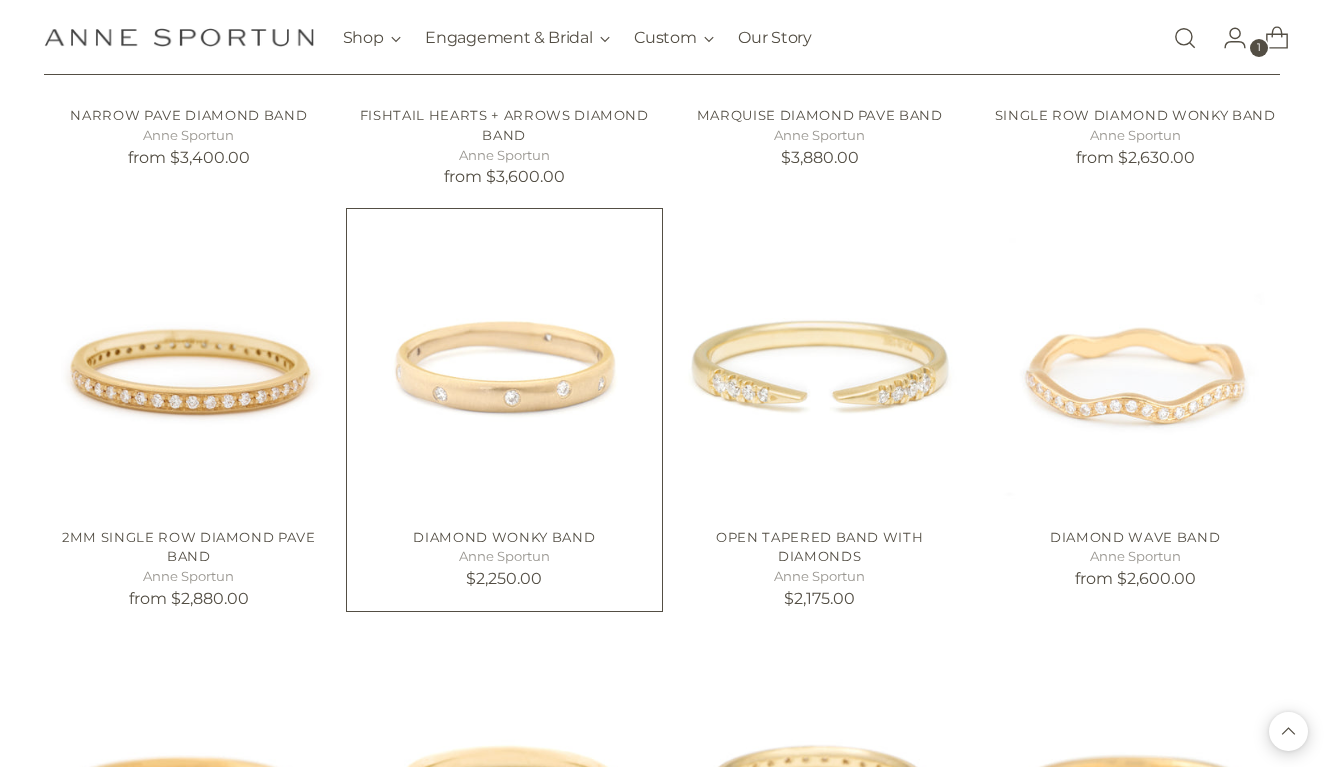 click at bounding box center [0, 0] 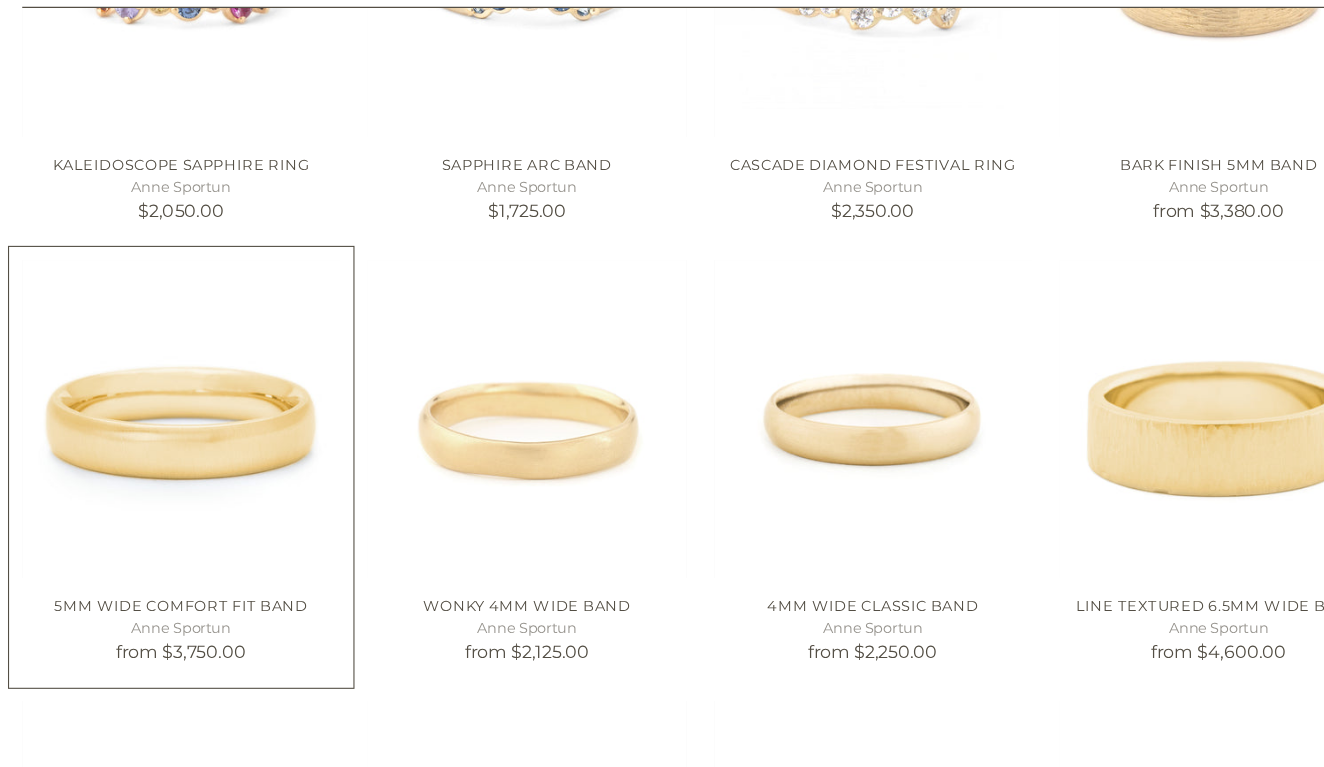 scroll, scrollTop: 6327, scrollLeft: 0, axis: vertical 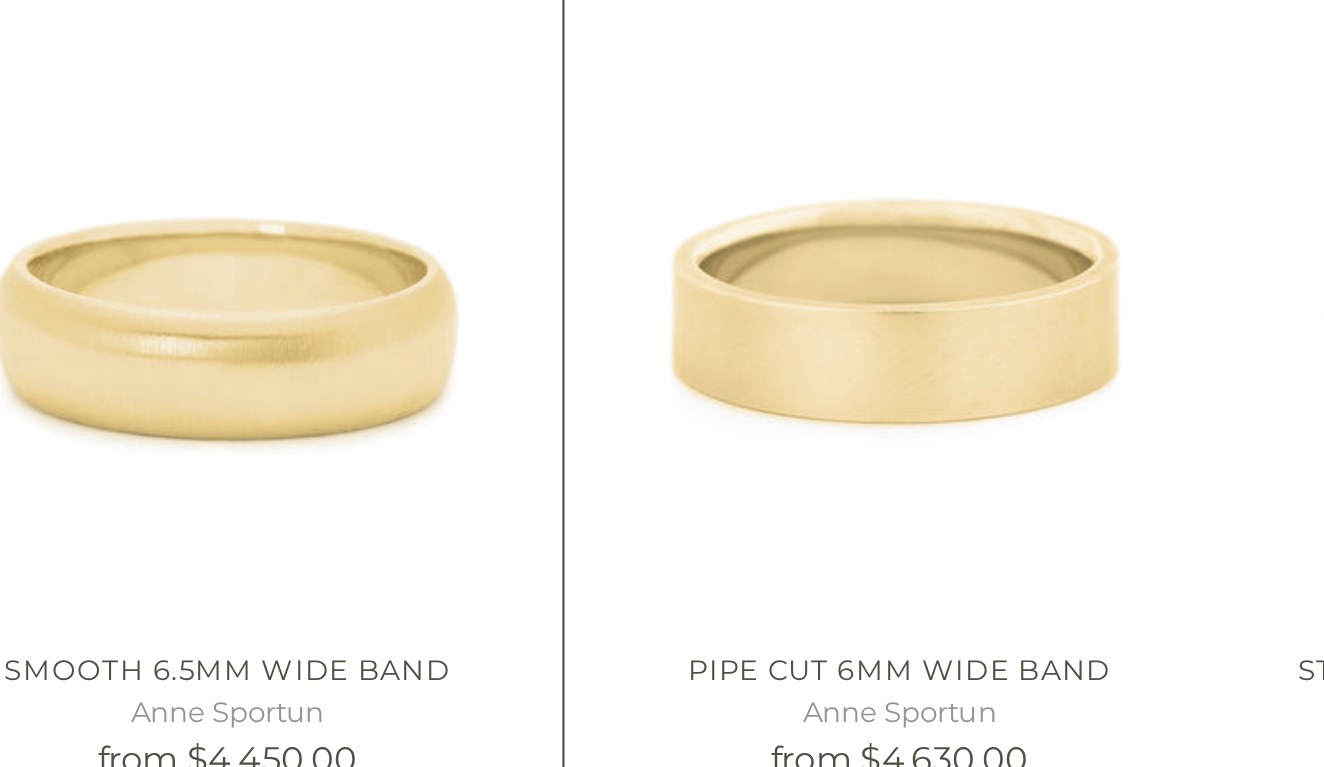 click at bounding box center [0, 0] 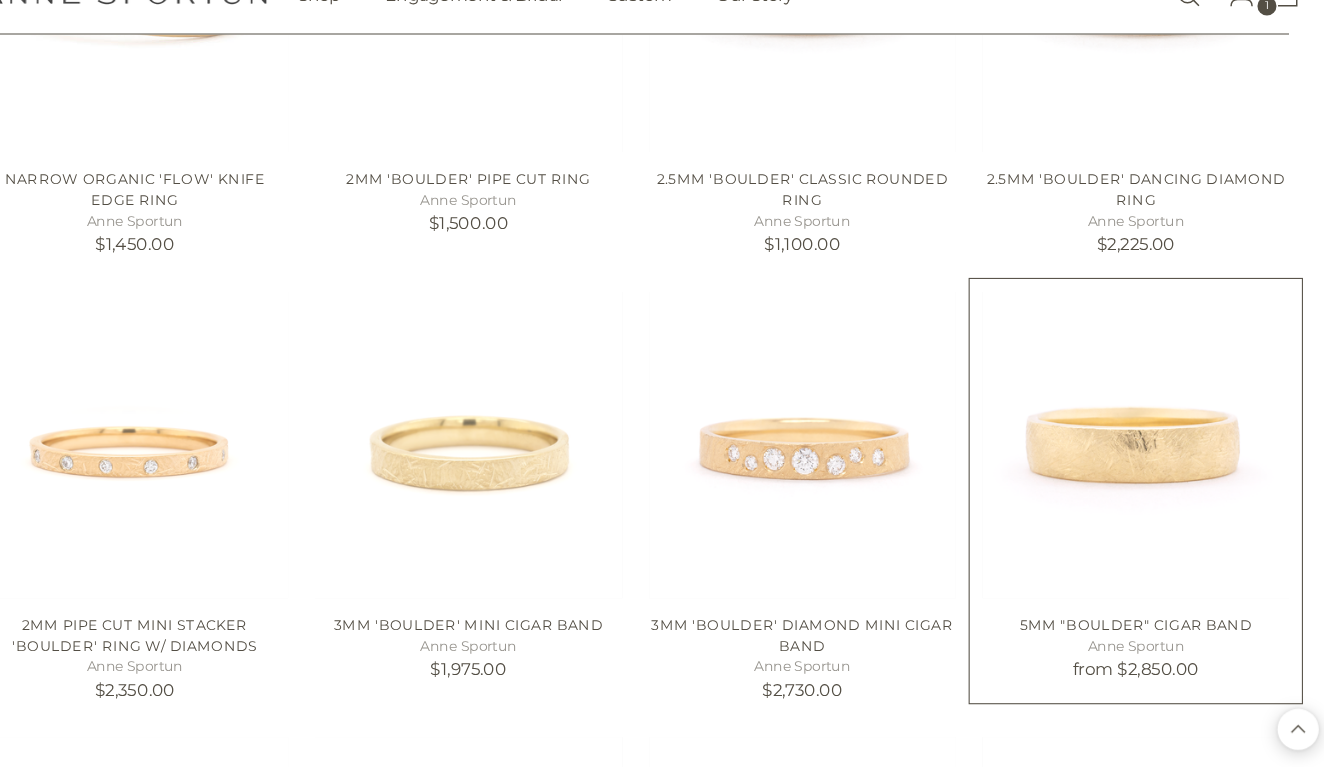 scroll, scrollTop: 7966, scrollLeft: 0, axis: vertical 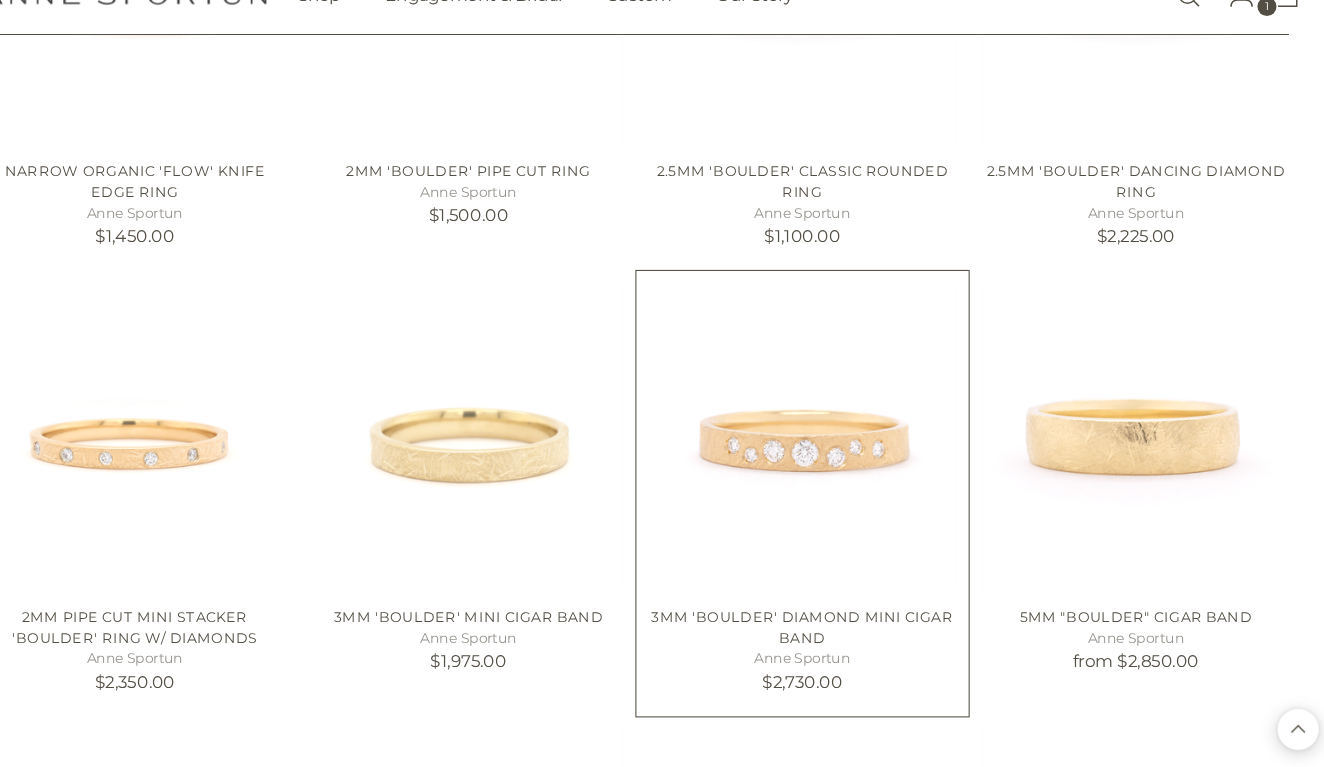 click at bounding box center [0, 0] 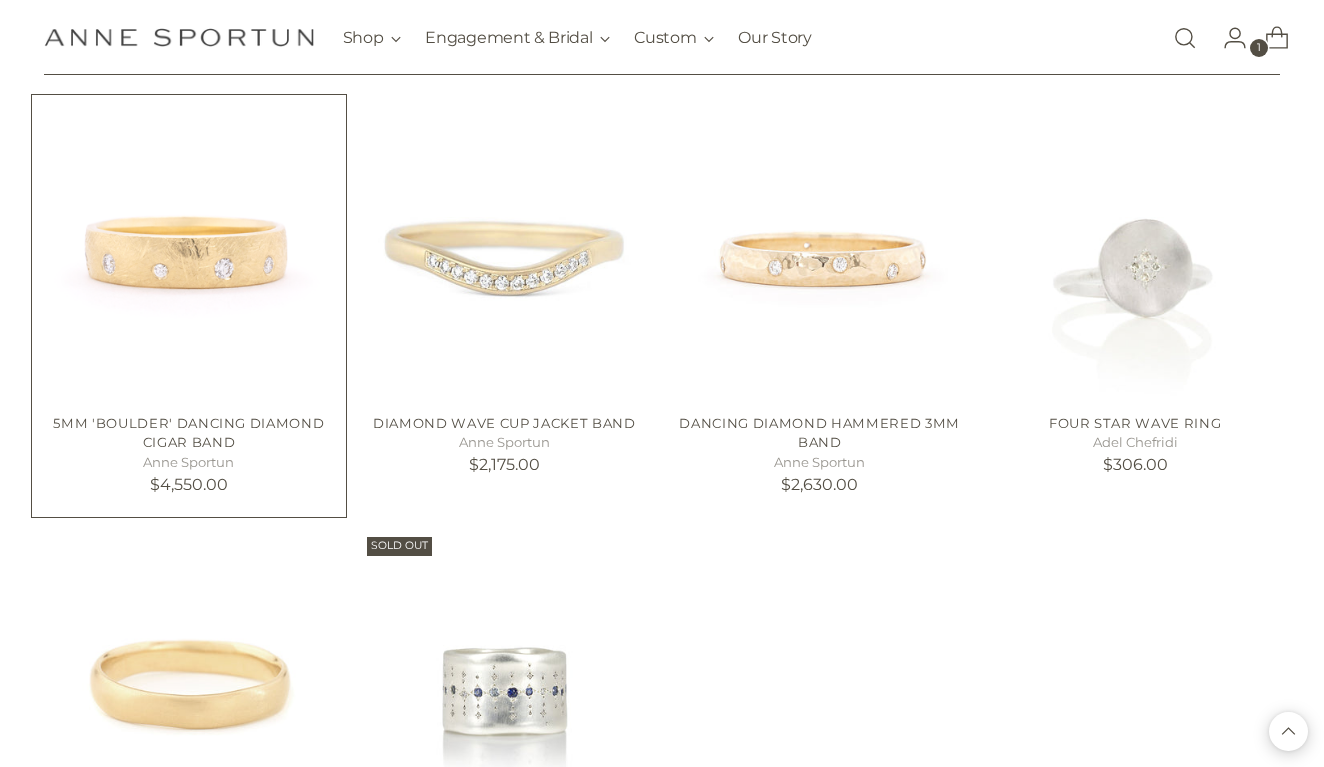 scroll, scrollTop: 9013, scrollLeft: 0, axis: vertical 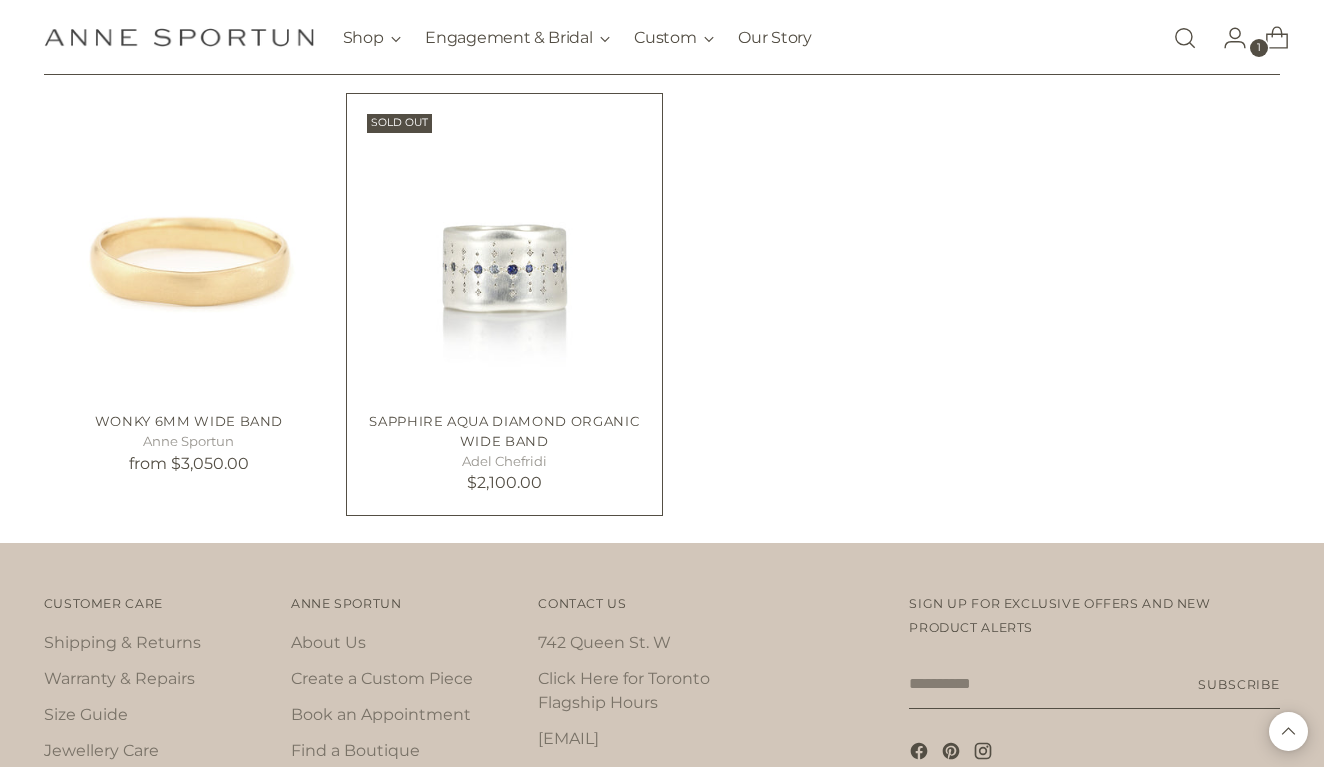 click at bounding box center [0, 0] 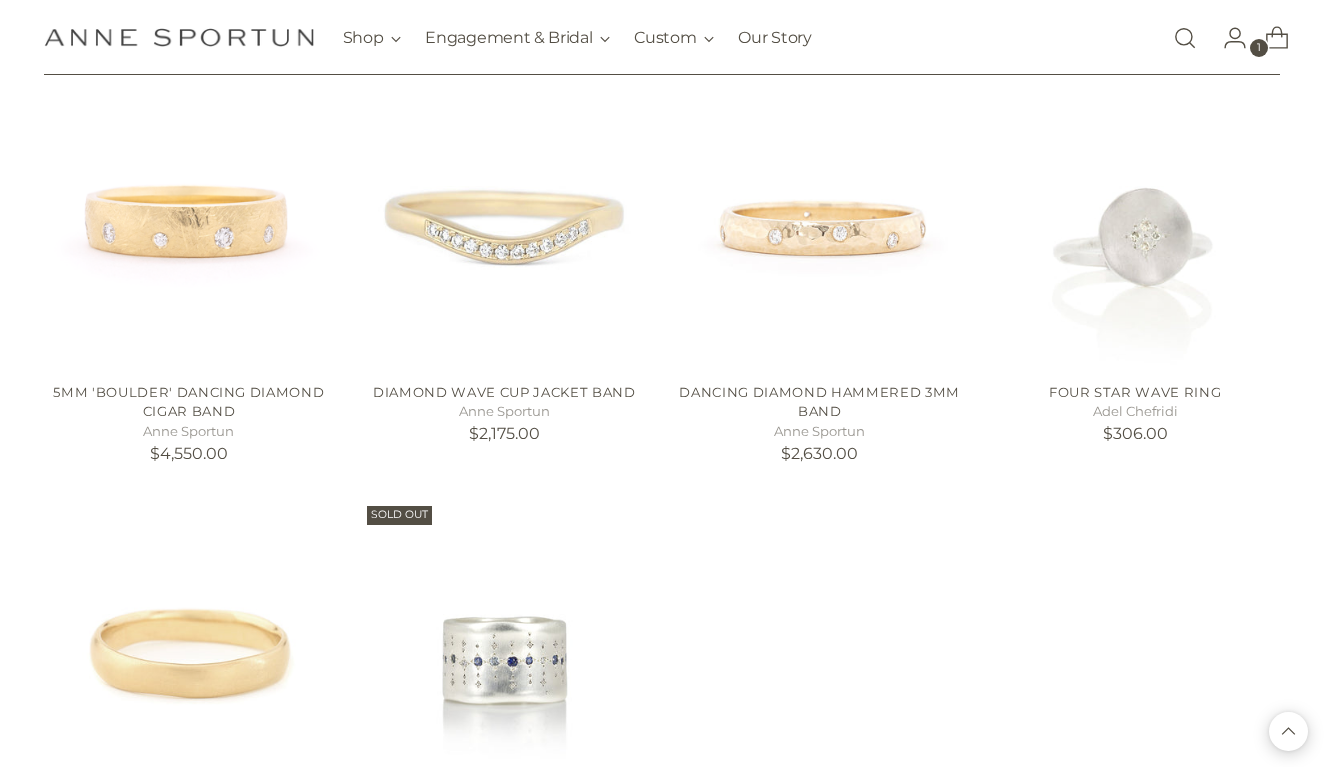 scroll, scrollTop: 8471, scrollLeft: 0, axis: vertical 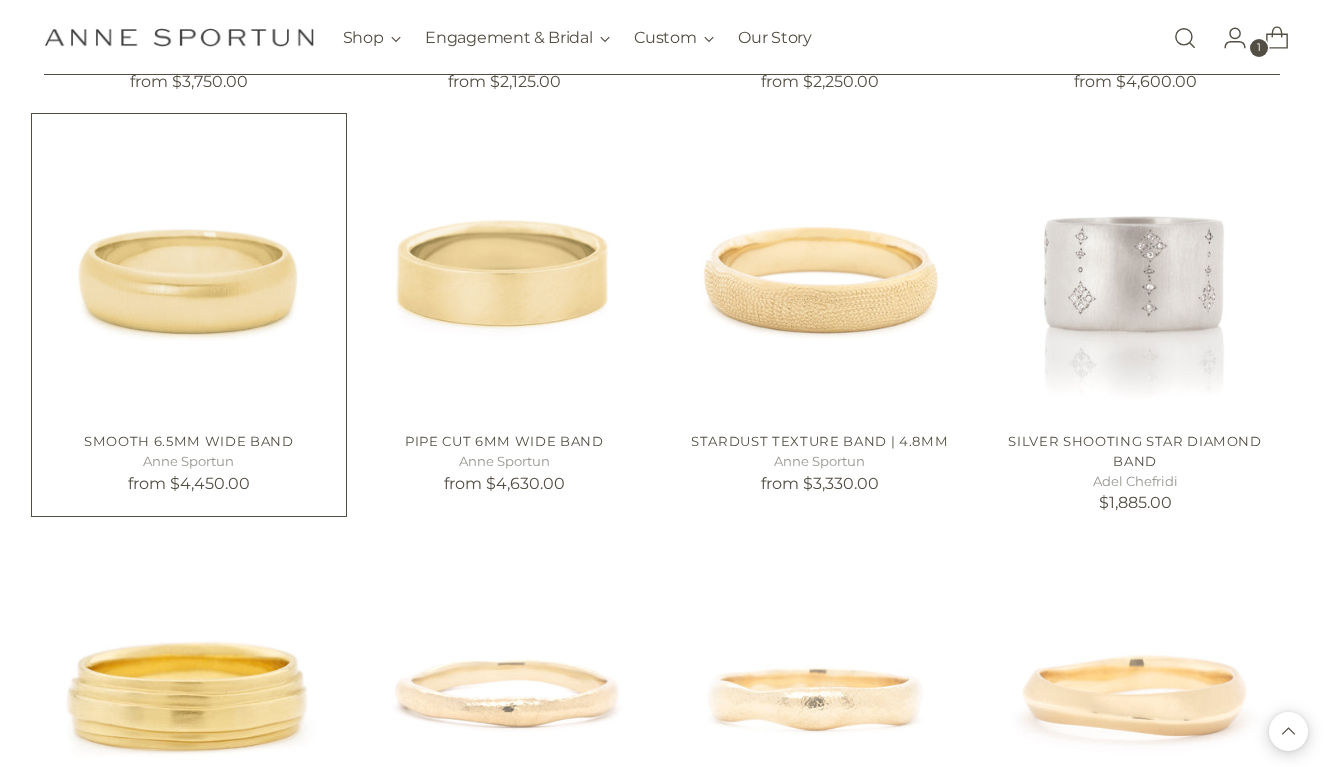 click at bounding box center (0, 0) 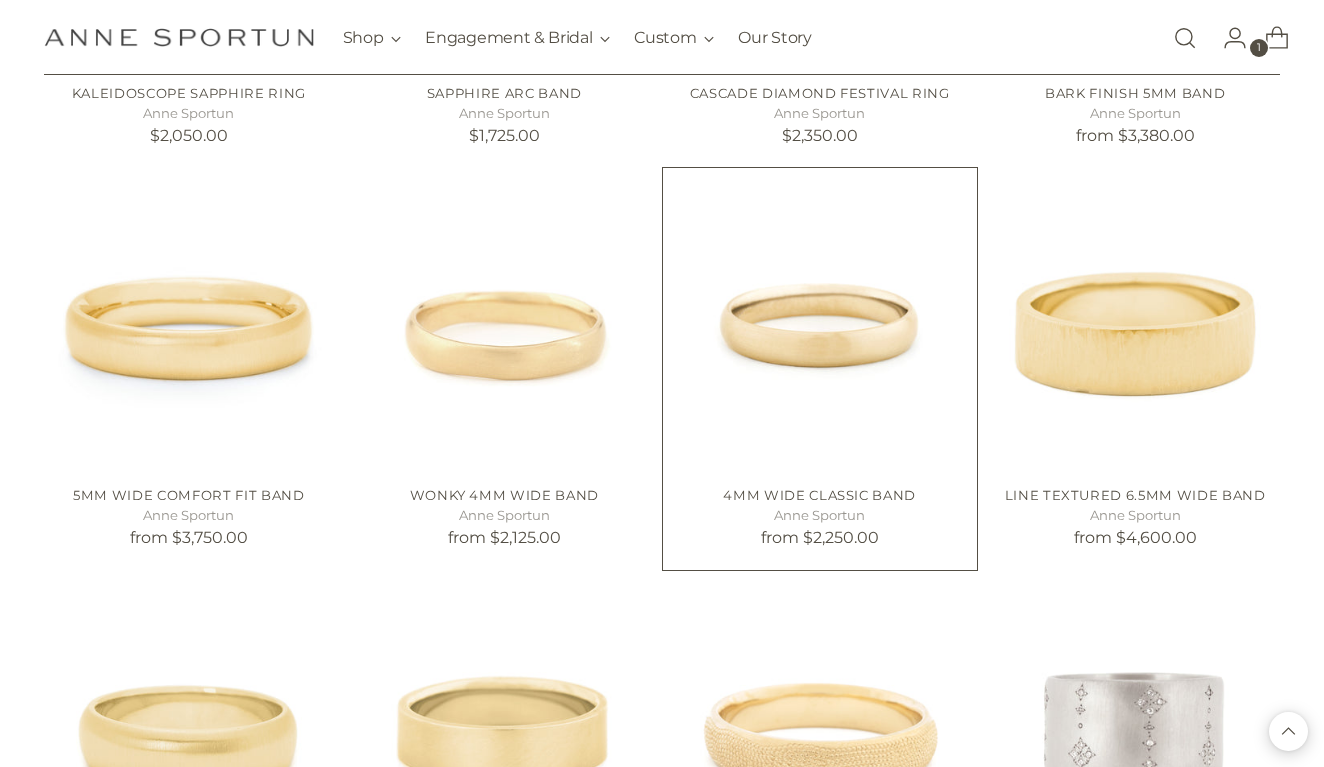 scroll, scrollTop: 6427, scrollLeft: 0, axis: vertical 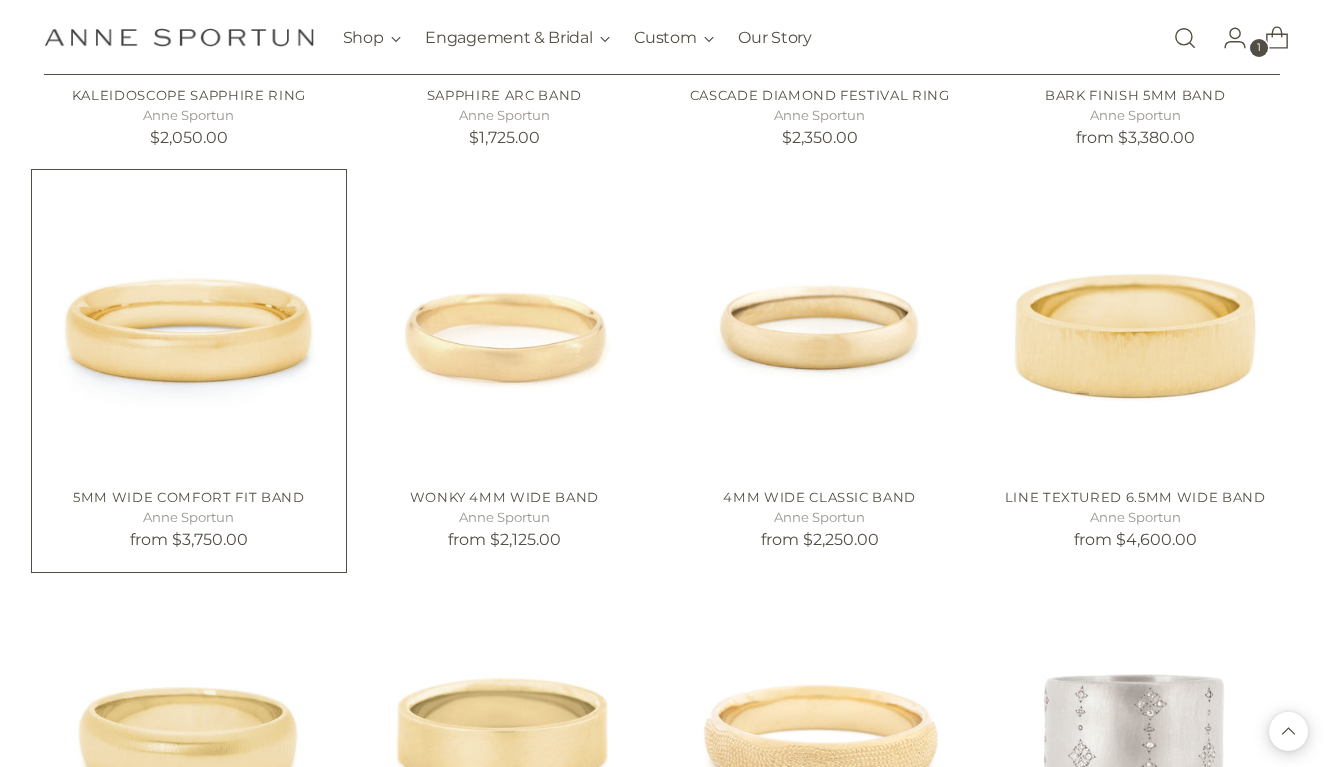 click at bounding box center [0, 0] 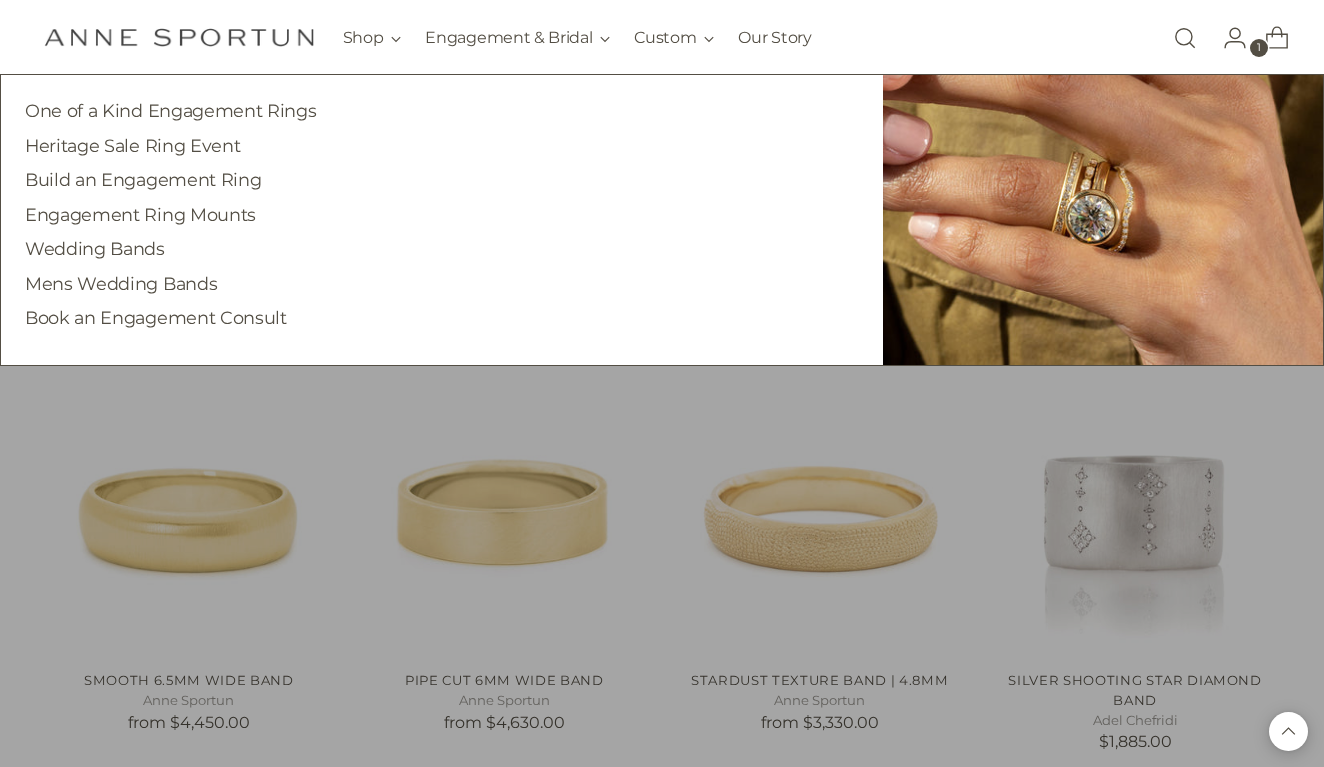 scroll, scrollTop: 6664, scrollLeft: 0, axis: vertical 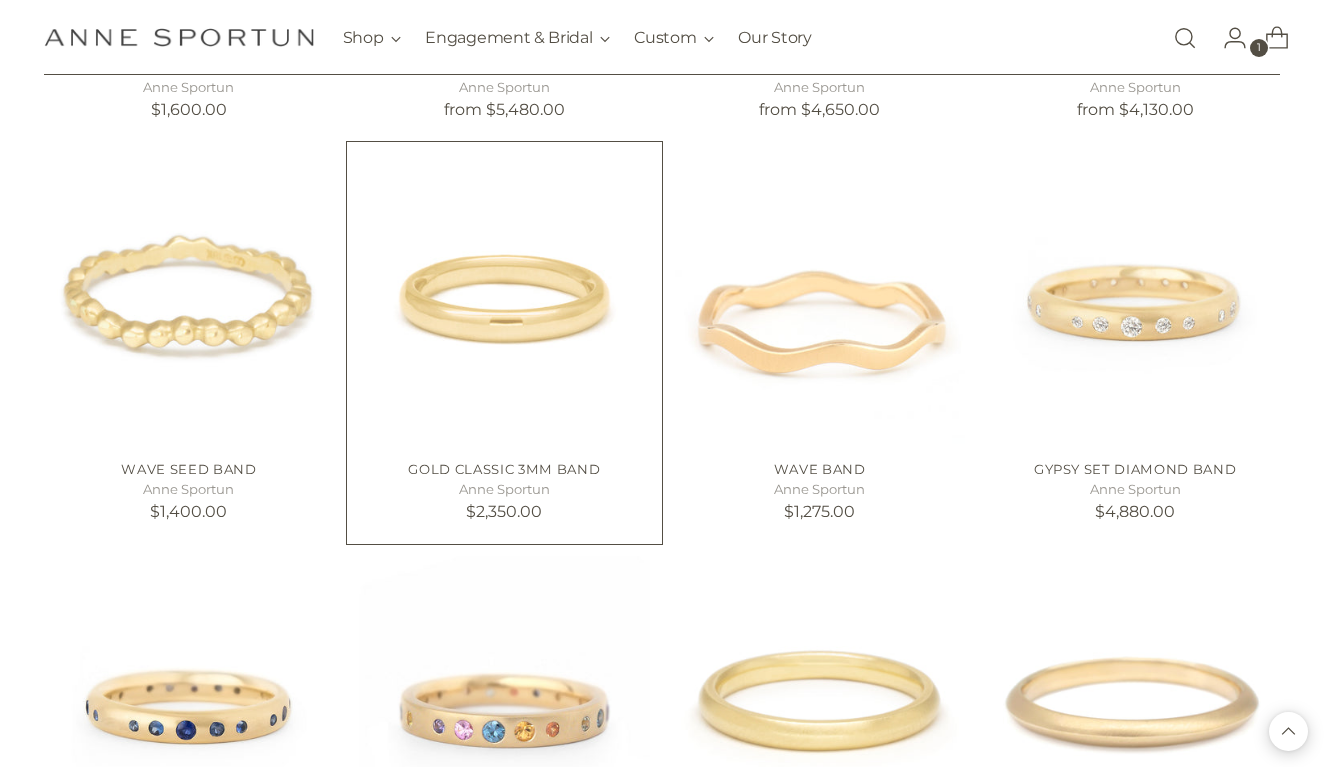 click at bounding box center [0, 0] 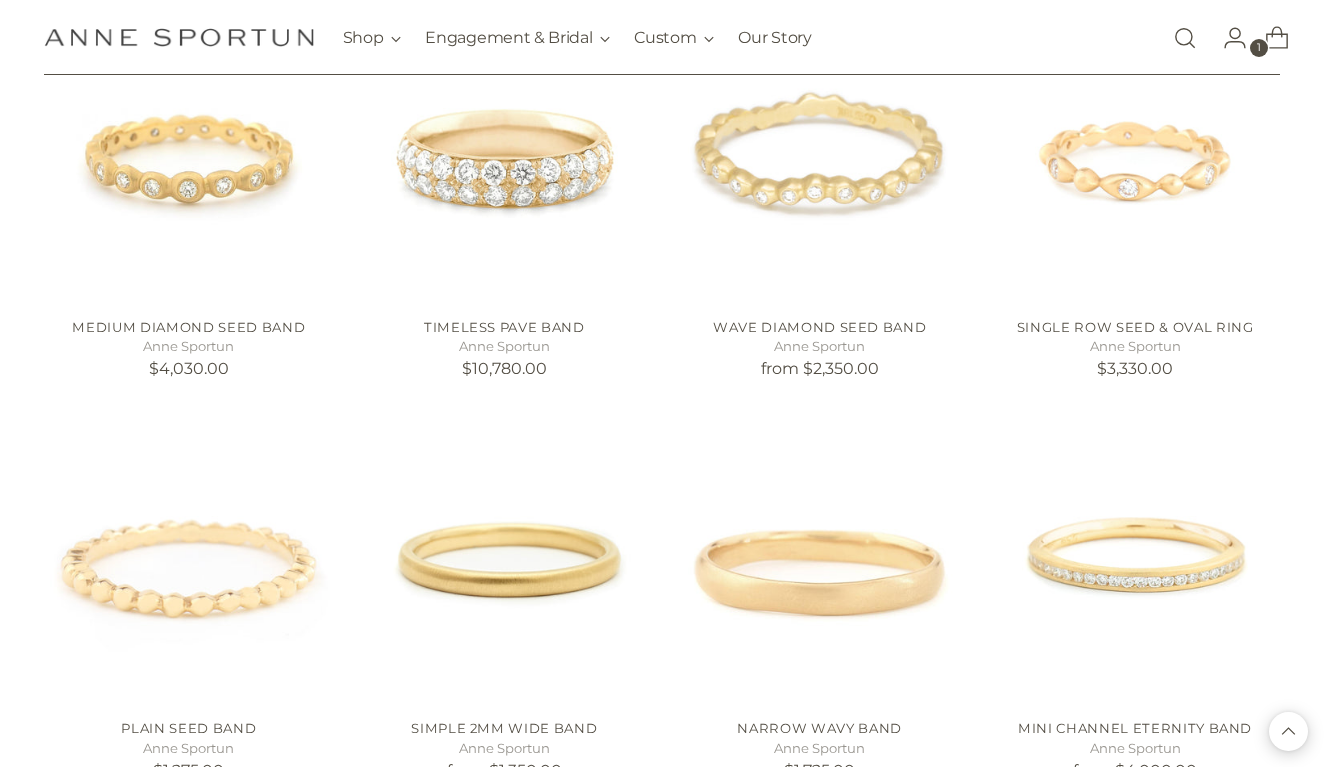 scroll, scrollTop: 3364, scrollLeft: 0, axis: vertical 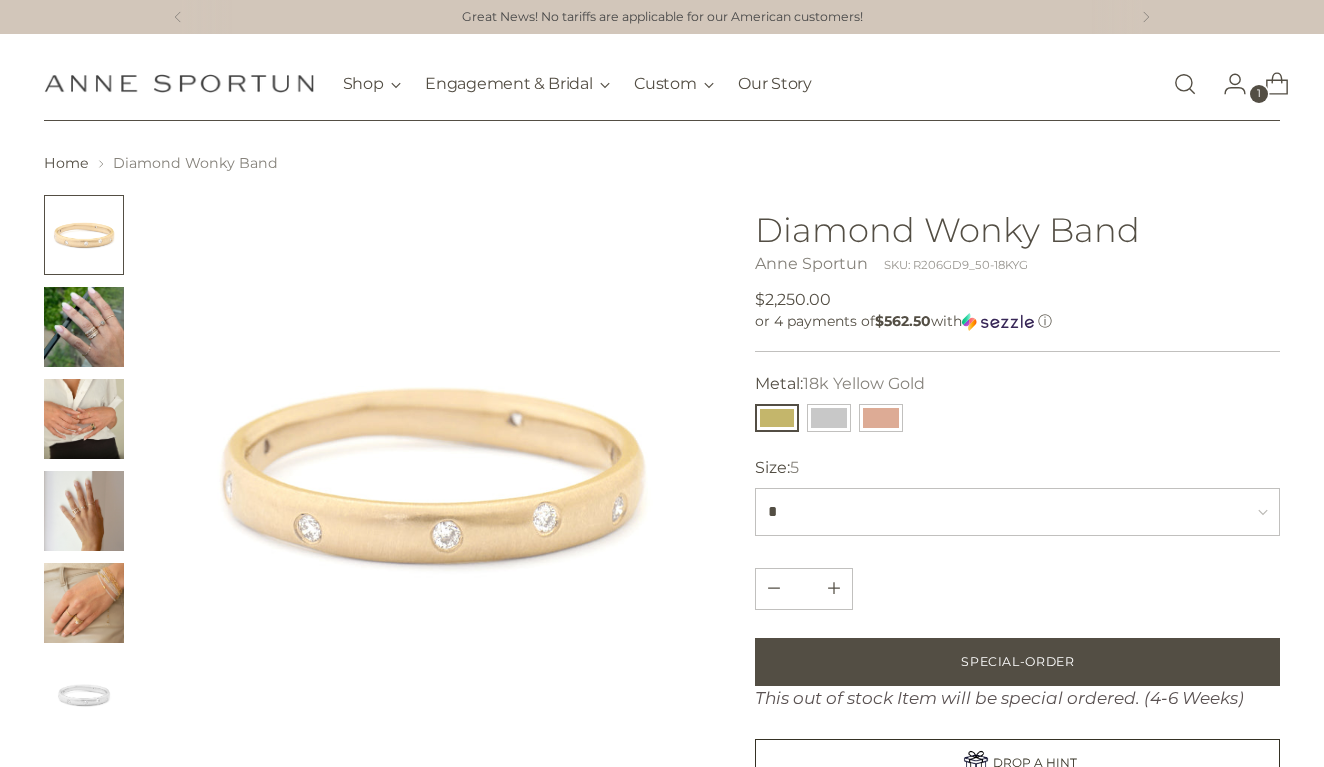 click at bounding box center [84, 327] 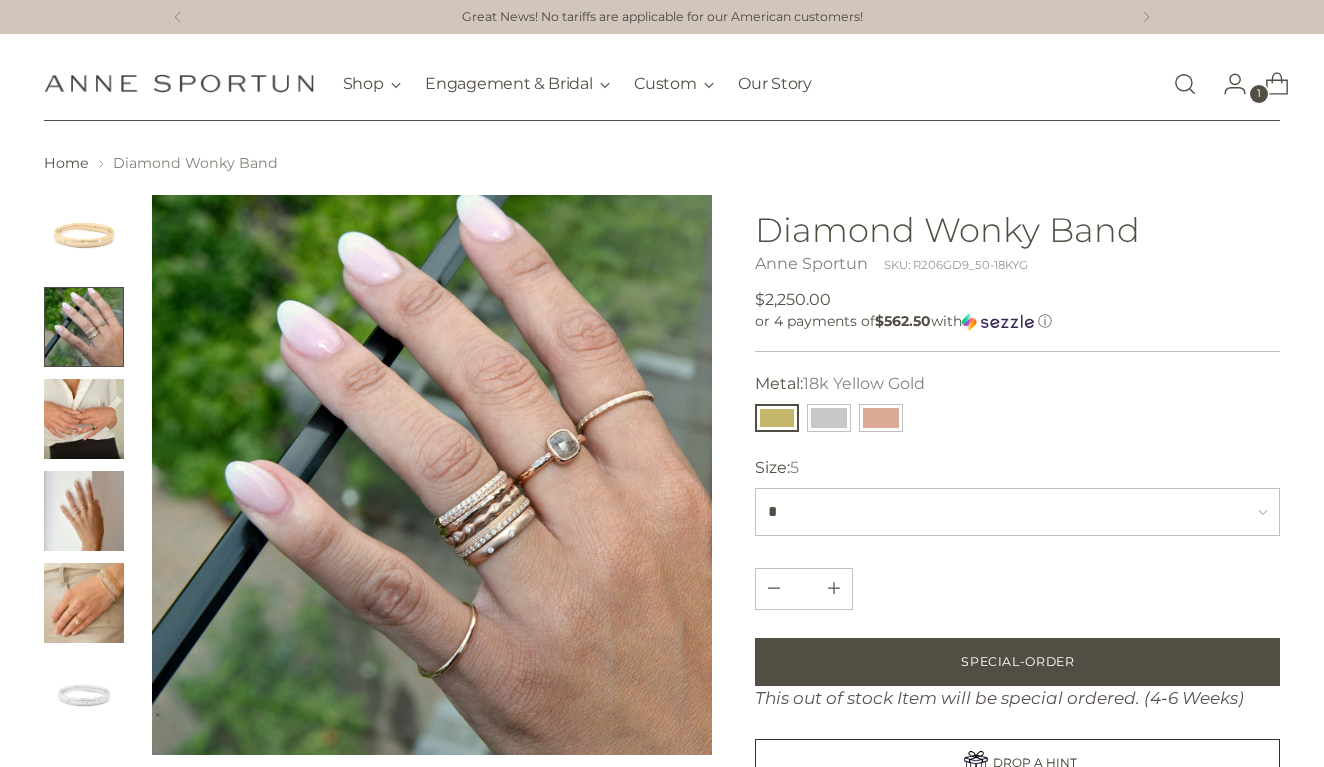 click at bounding box center (84, 419) 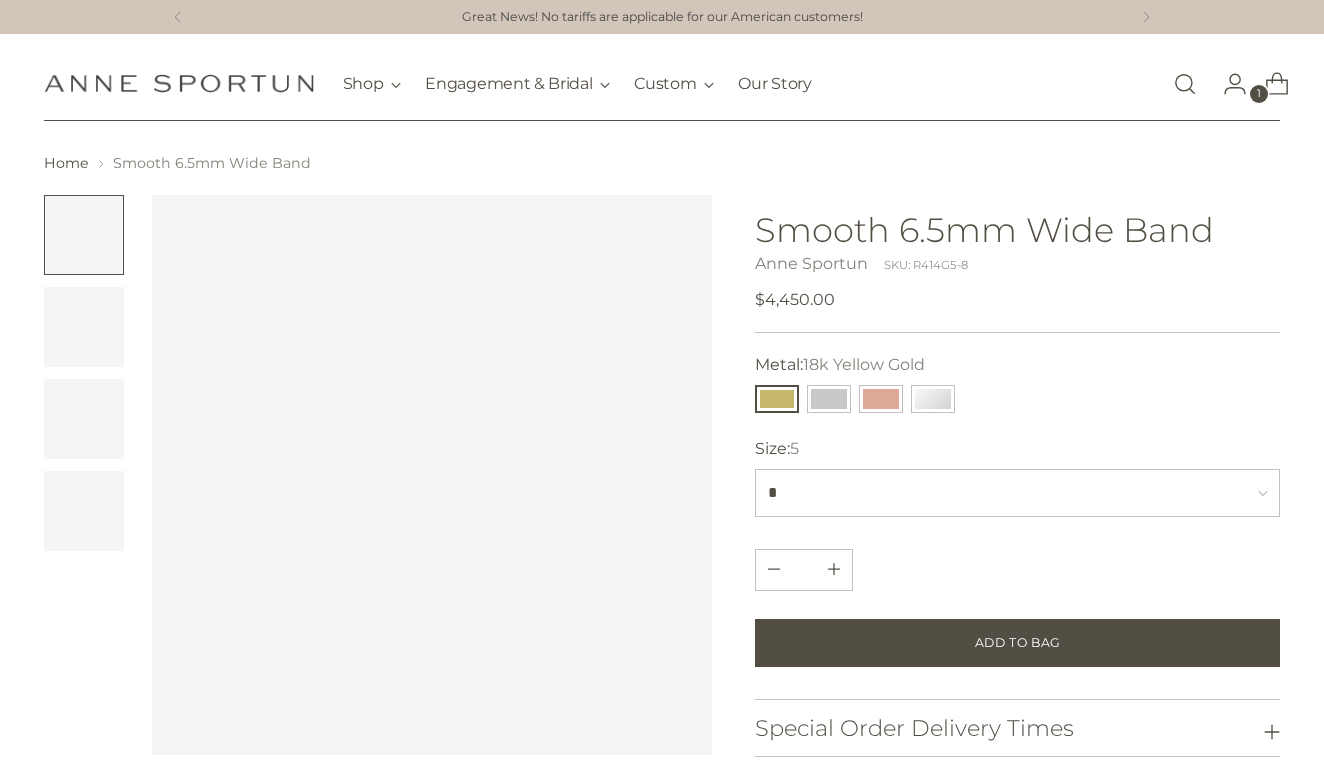 scroll, scrollTop: 0, scrollLeft: 0, axis: both 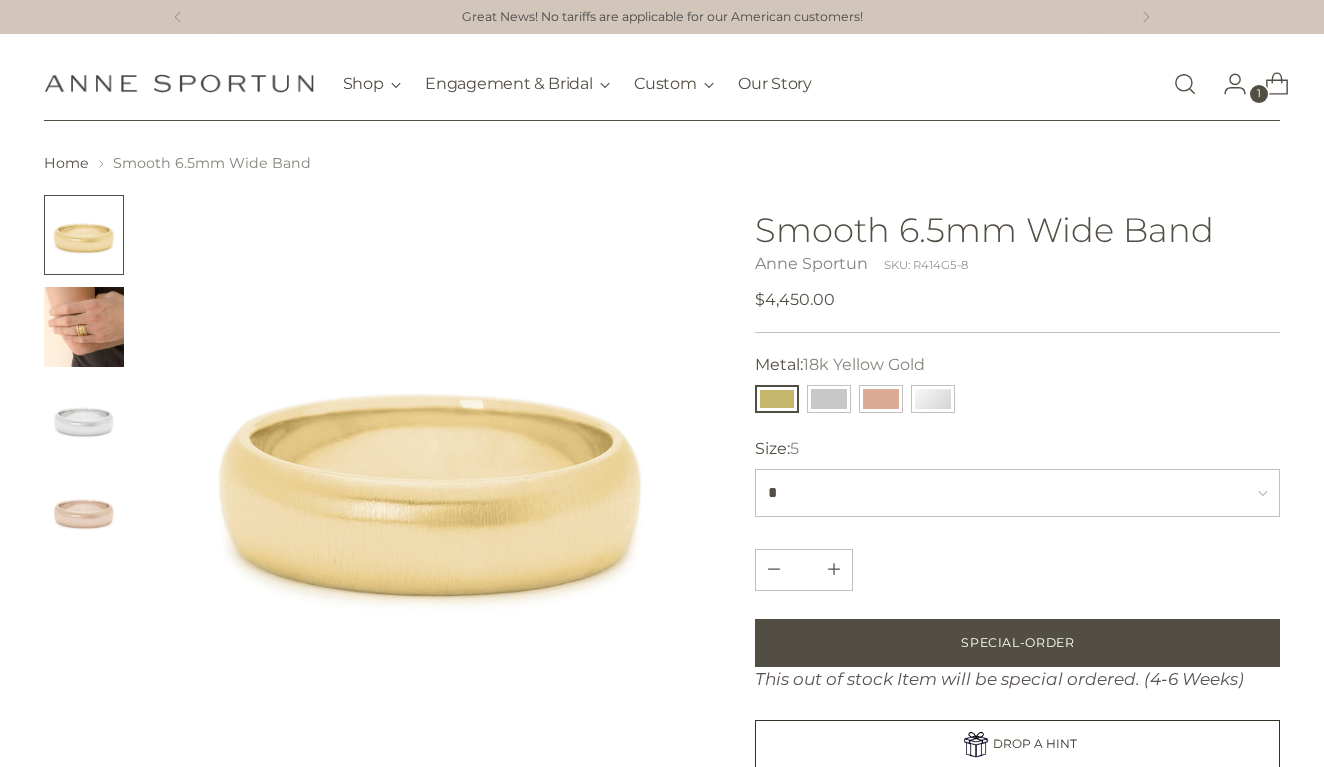 click at bounding box center (84, 419) 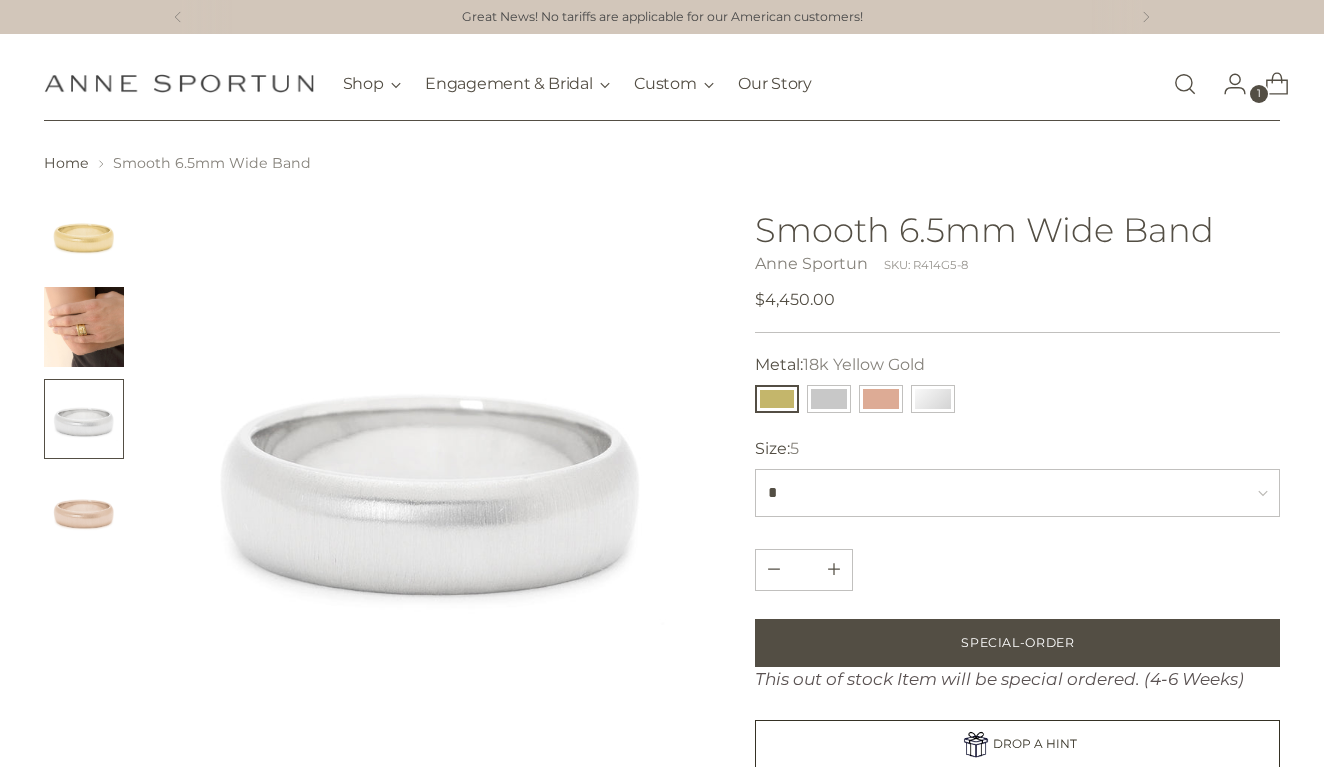 click at bounding box center [84, 235] 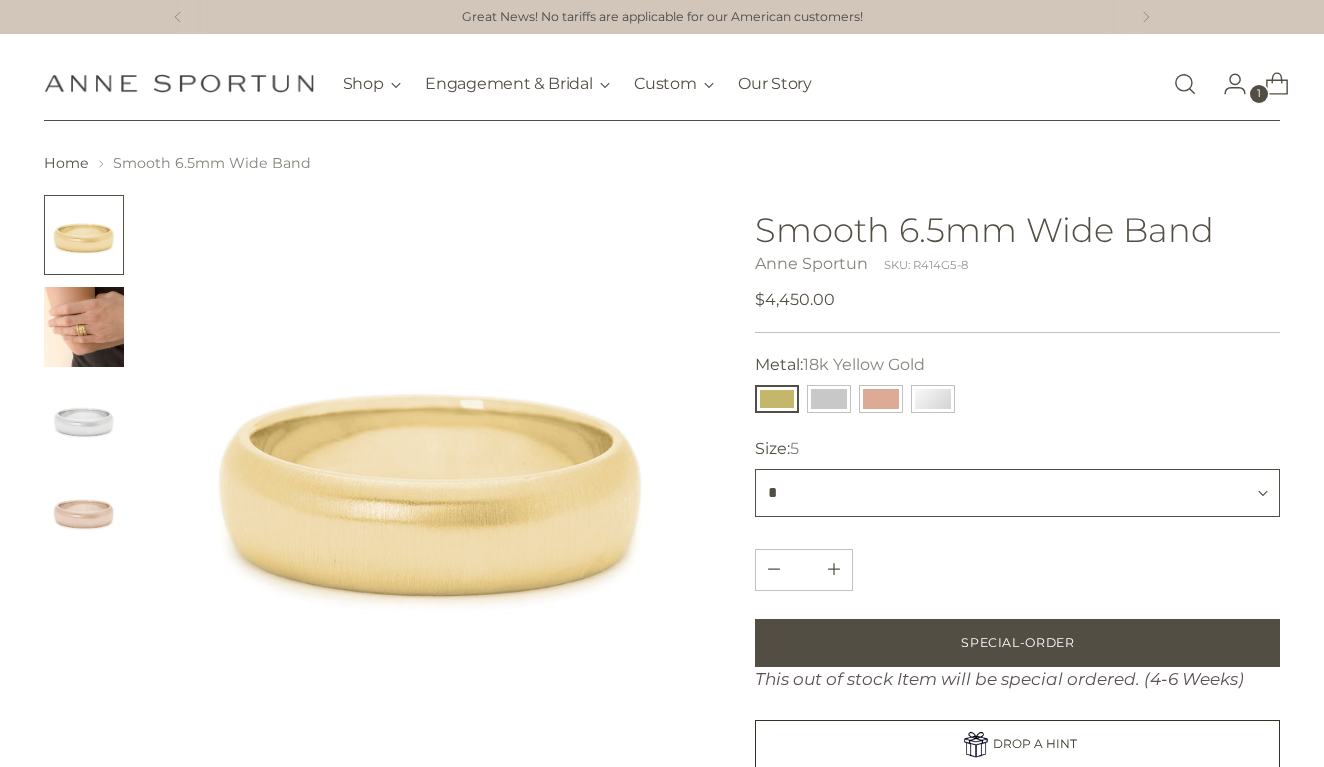 select on "*" 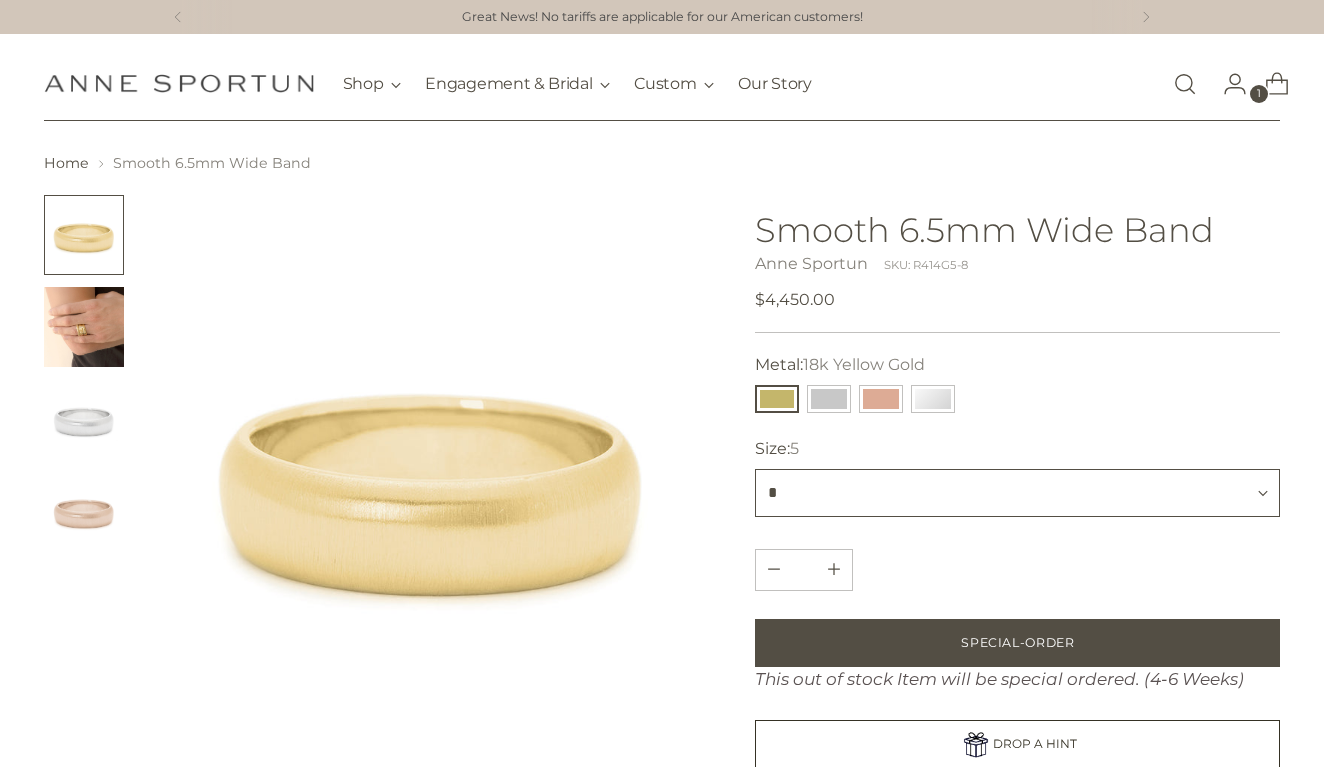 type 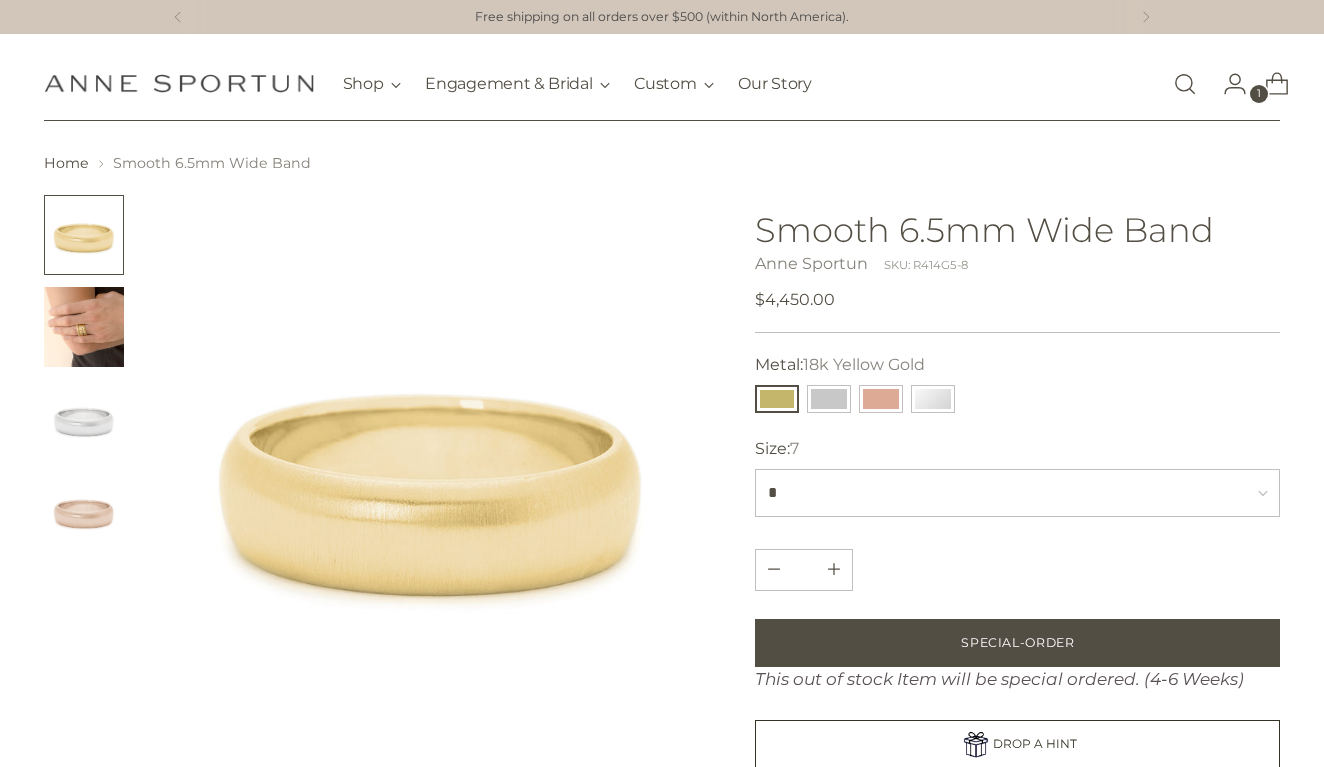 click at bounding box center (84, 327) 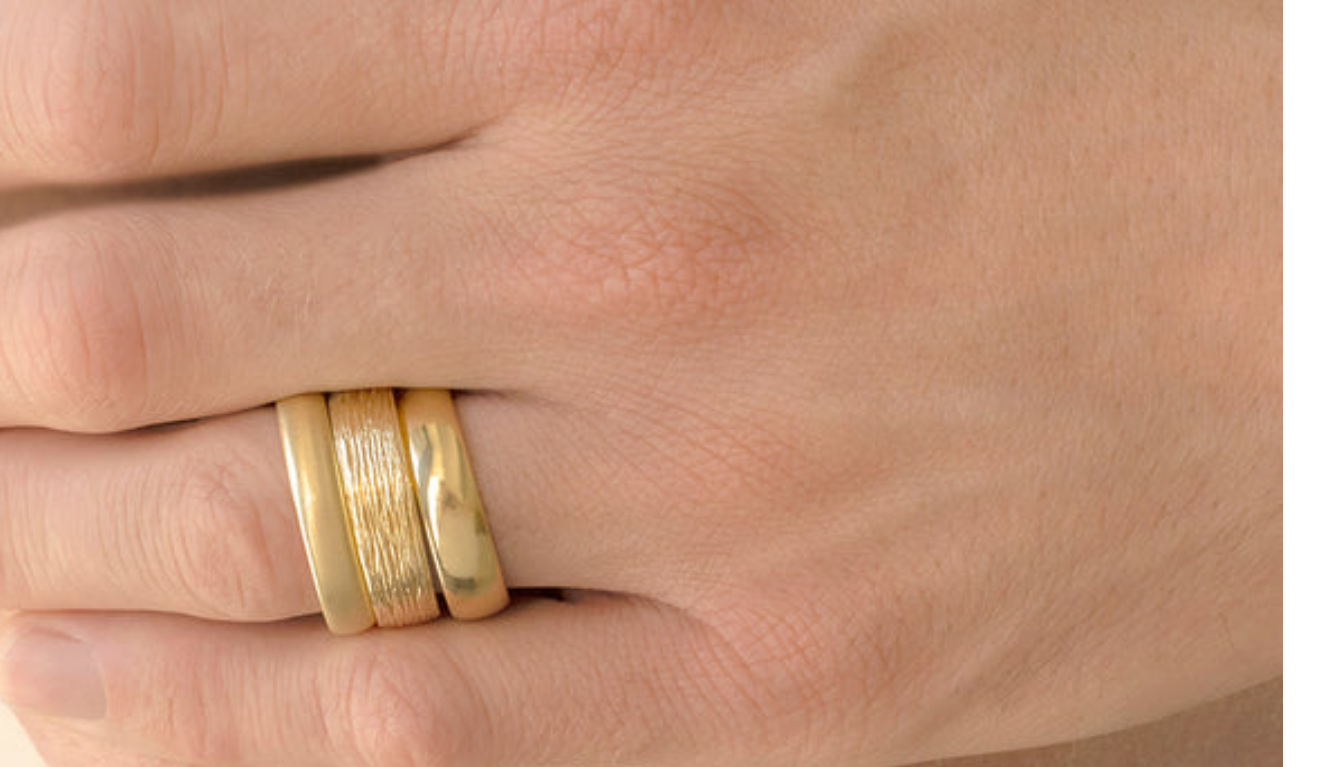 scroll, scrollTop: 8, scrollLeft: 0, axis: vertical 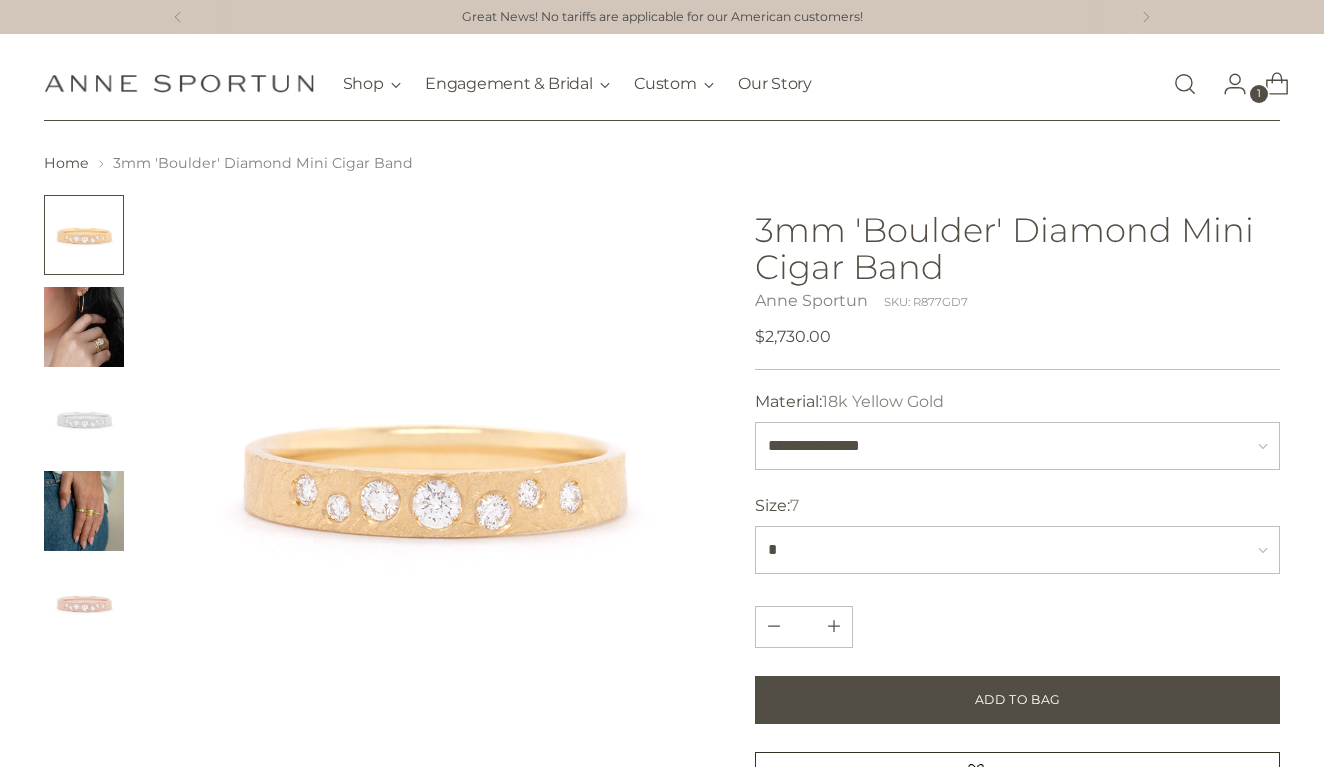 click at bounding box center (84, 419) 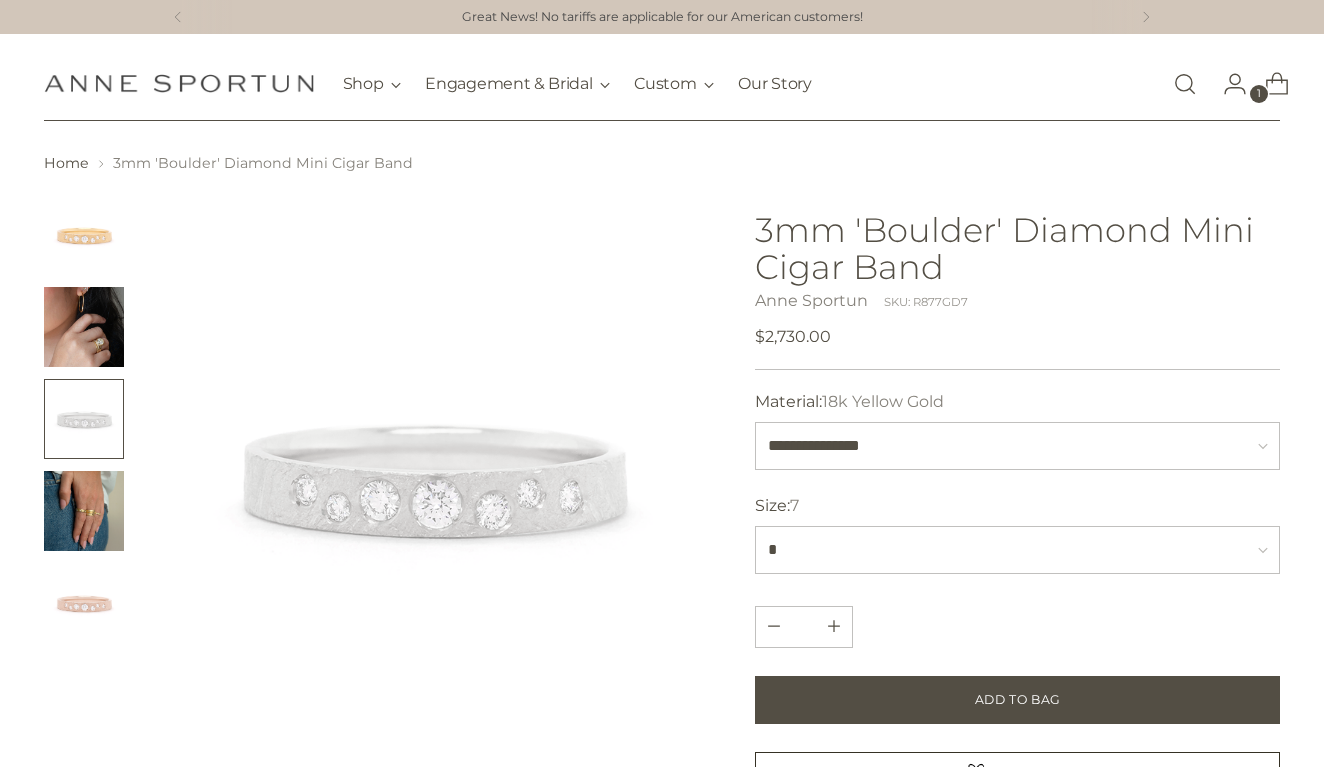 click at bounding box center [84, 327] 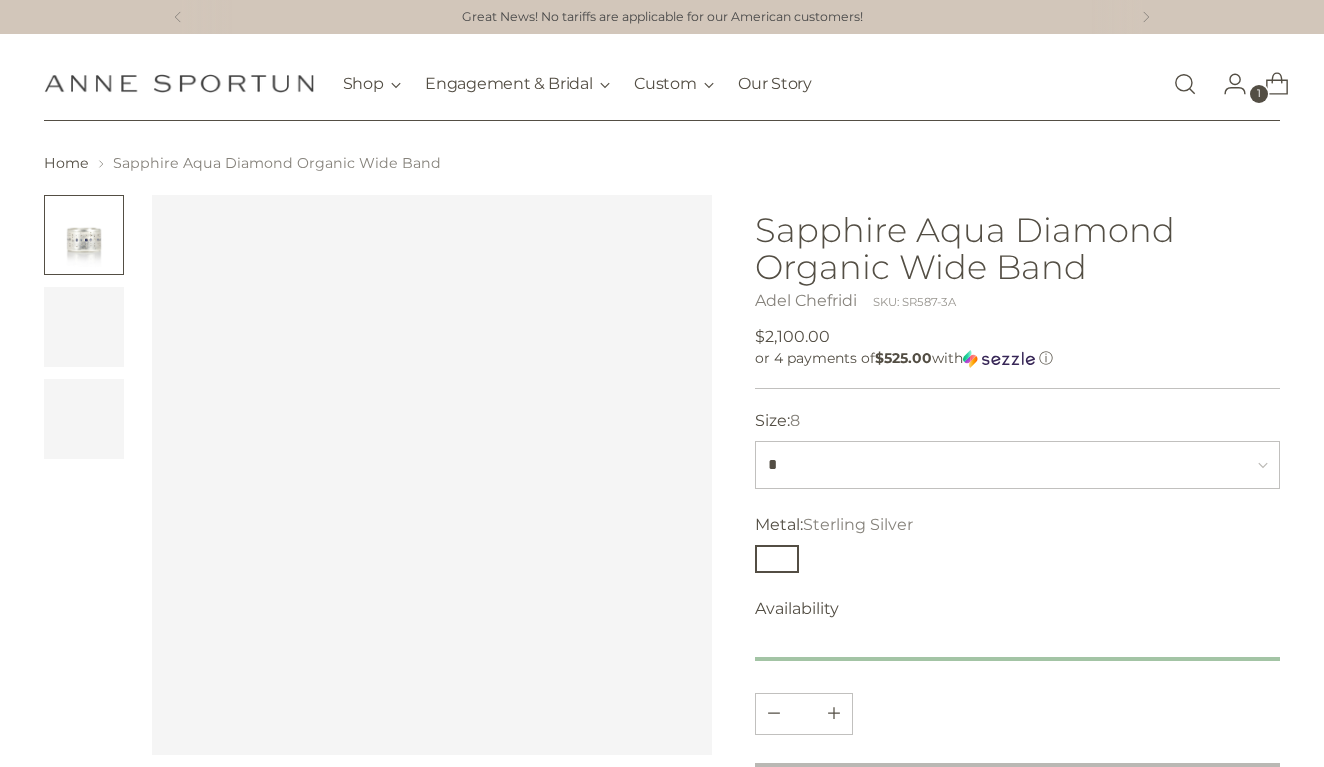 scroll, scrollTop: 0, scrollLeft: 0, axis: both 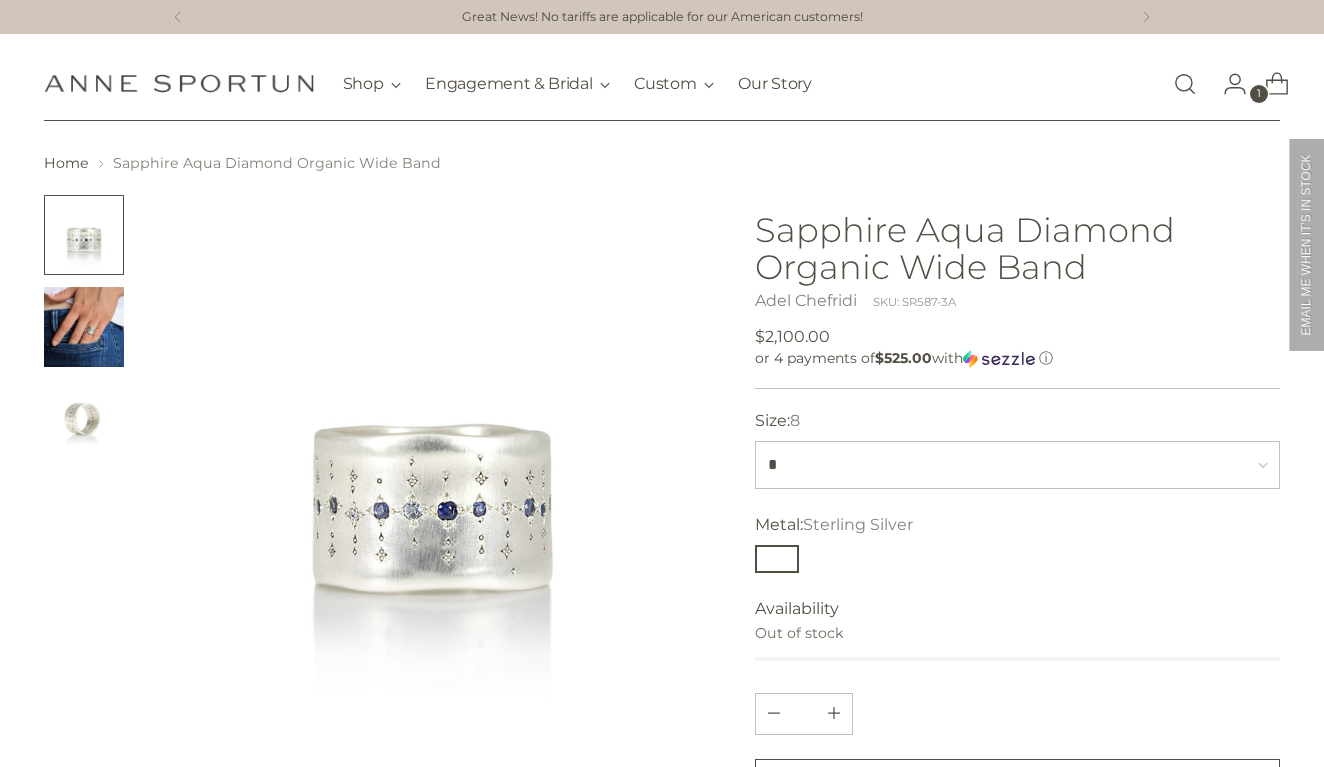 click at bounding box center [84, 327] 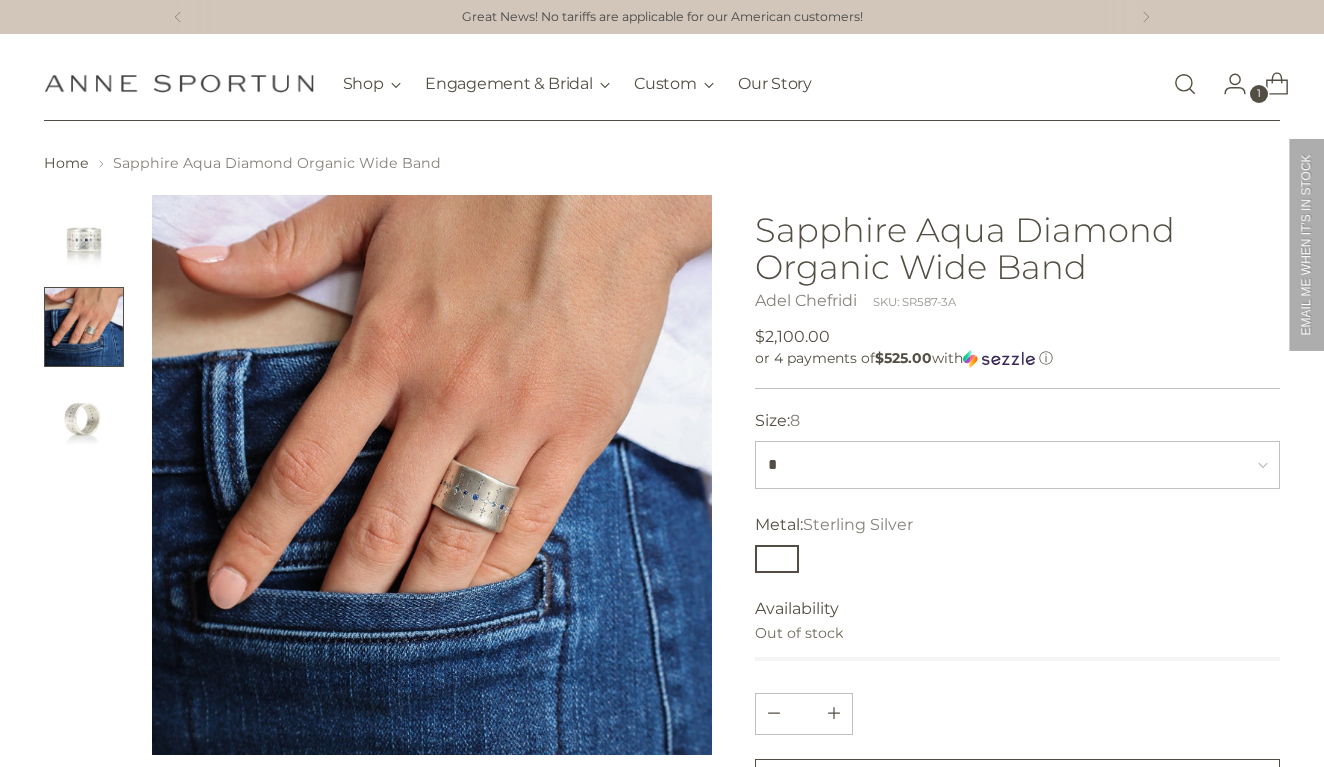 click at bounding box center (84, 419) 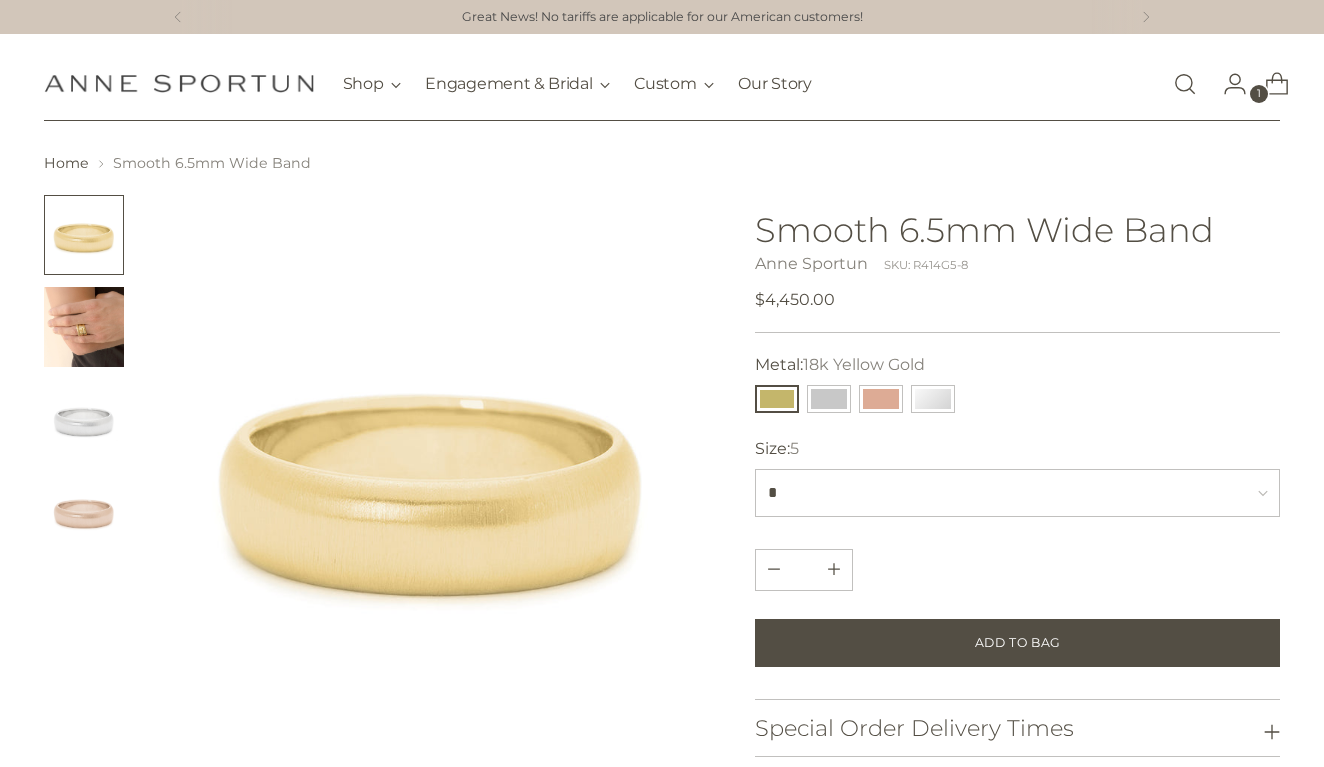 scroll, scrollTop: 0, scrollLeft: 0, axis: both 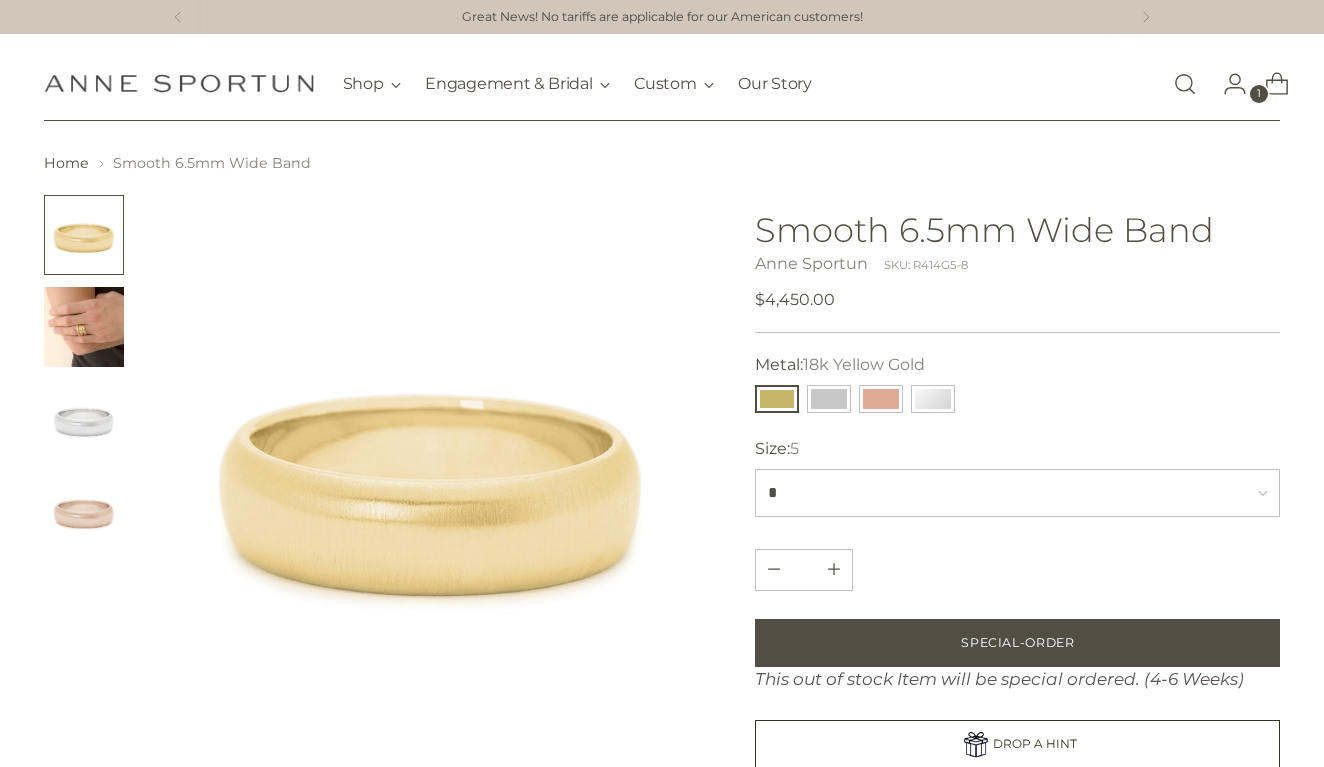 click at bounding box center (84, 419) 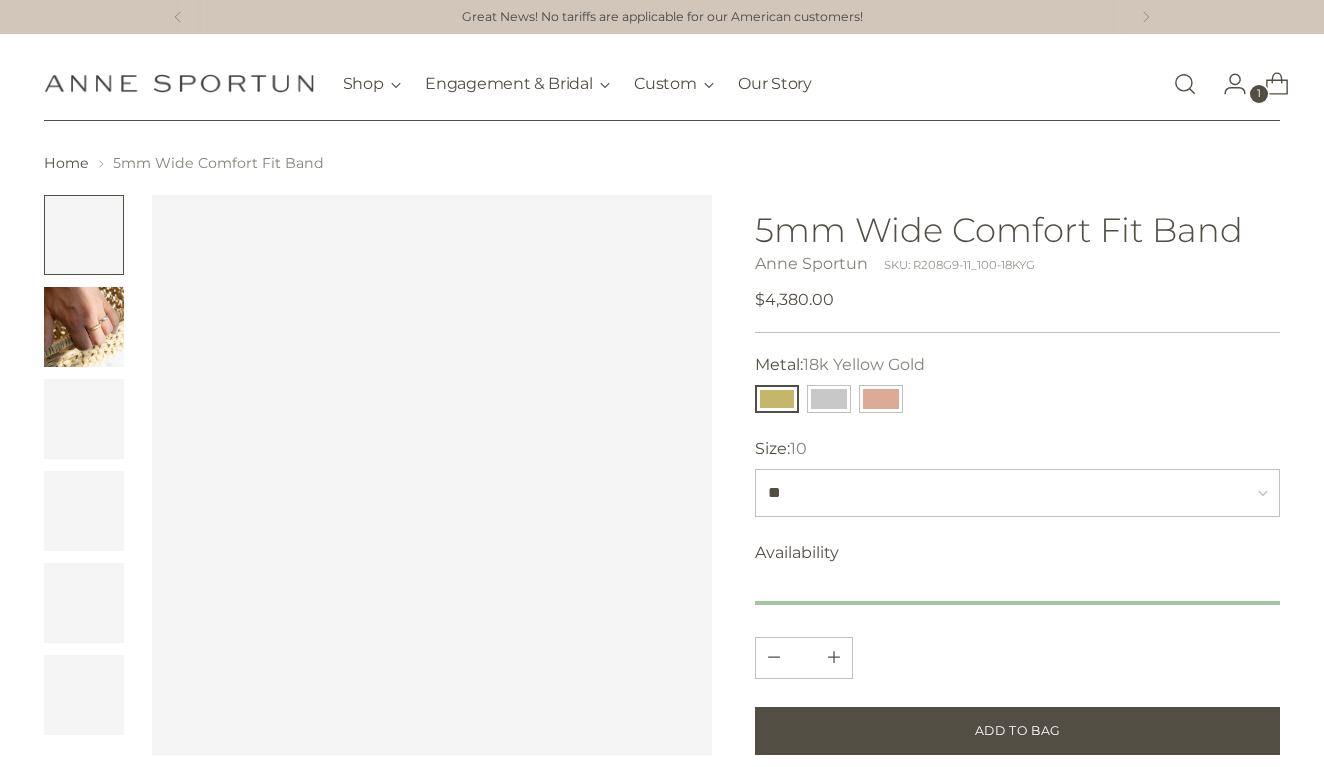 scroll, scrollTop: 0, scrollLeft: 0, axis: both 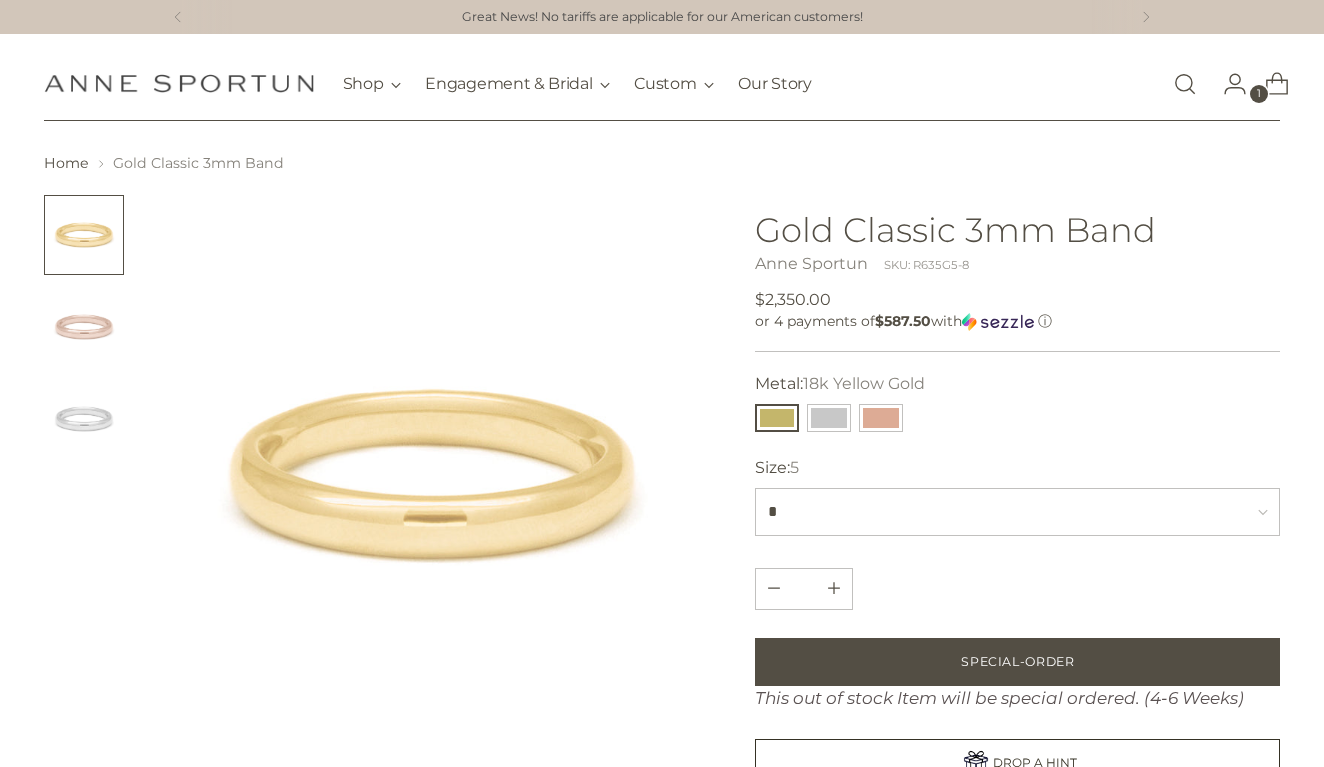click at bounding box center [84, 327] 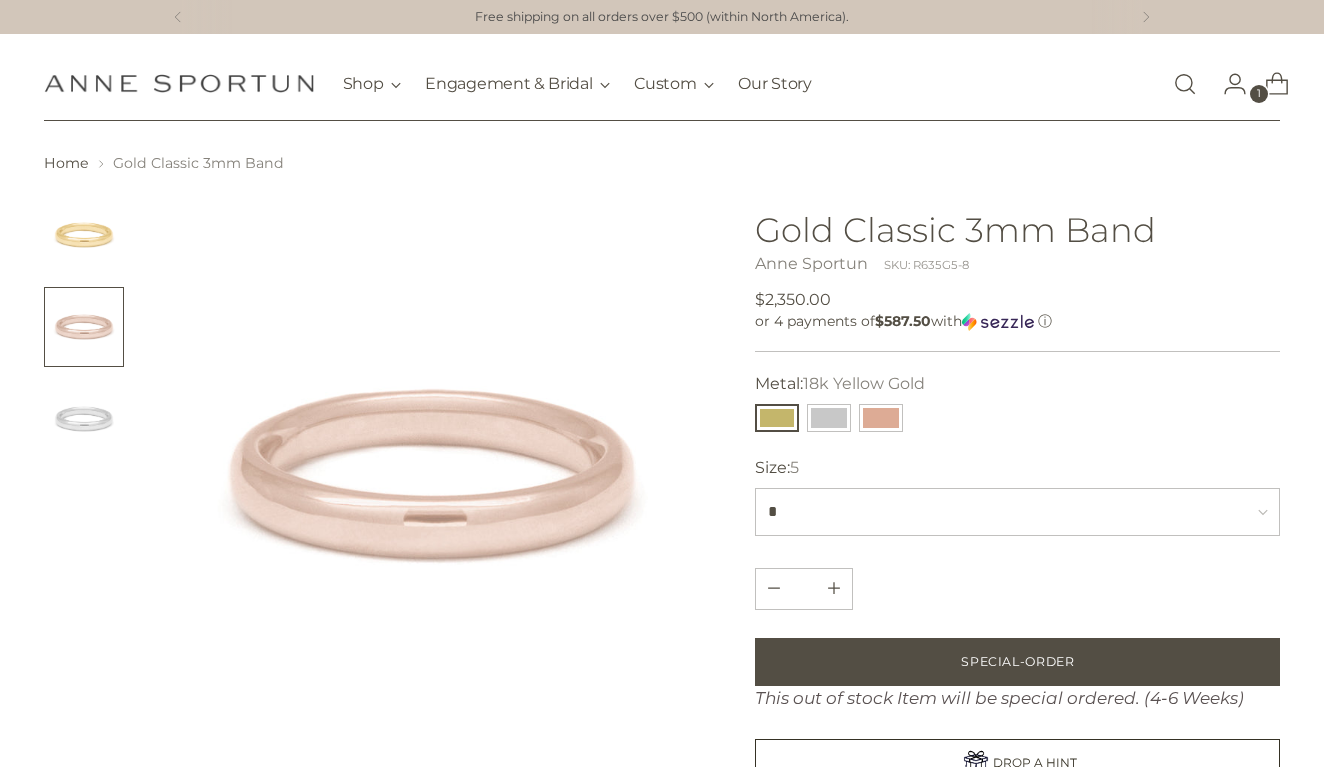 click at bounding box center [84, 419] 